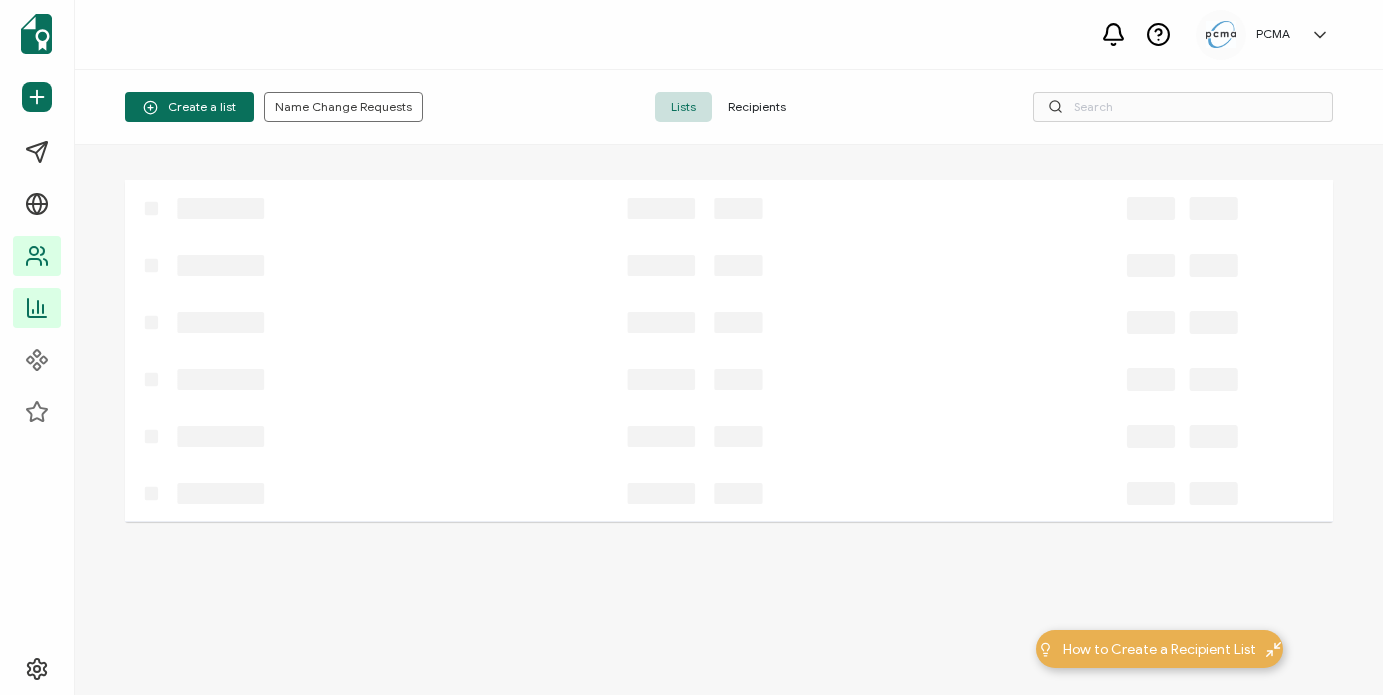 scroll, scrollTop: 0, scrollLeft: 0, axis: both 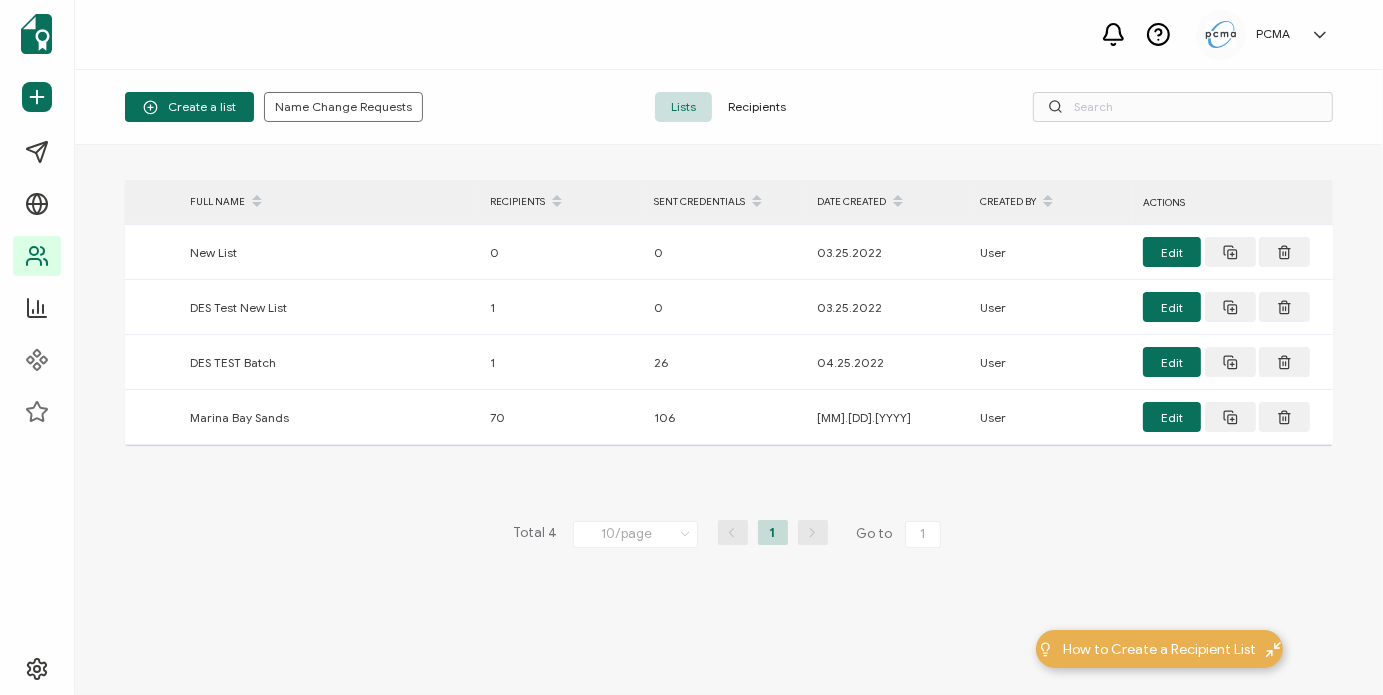 click on "Recipients" at bounding box center [757, 107] 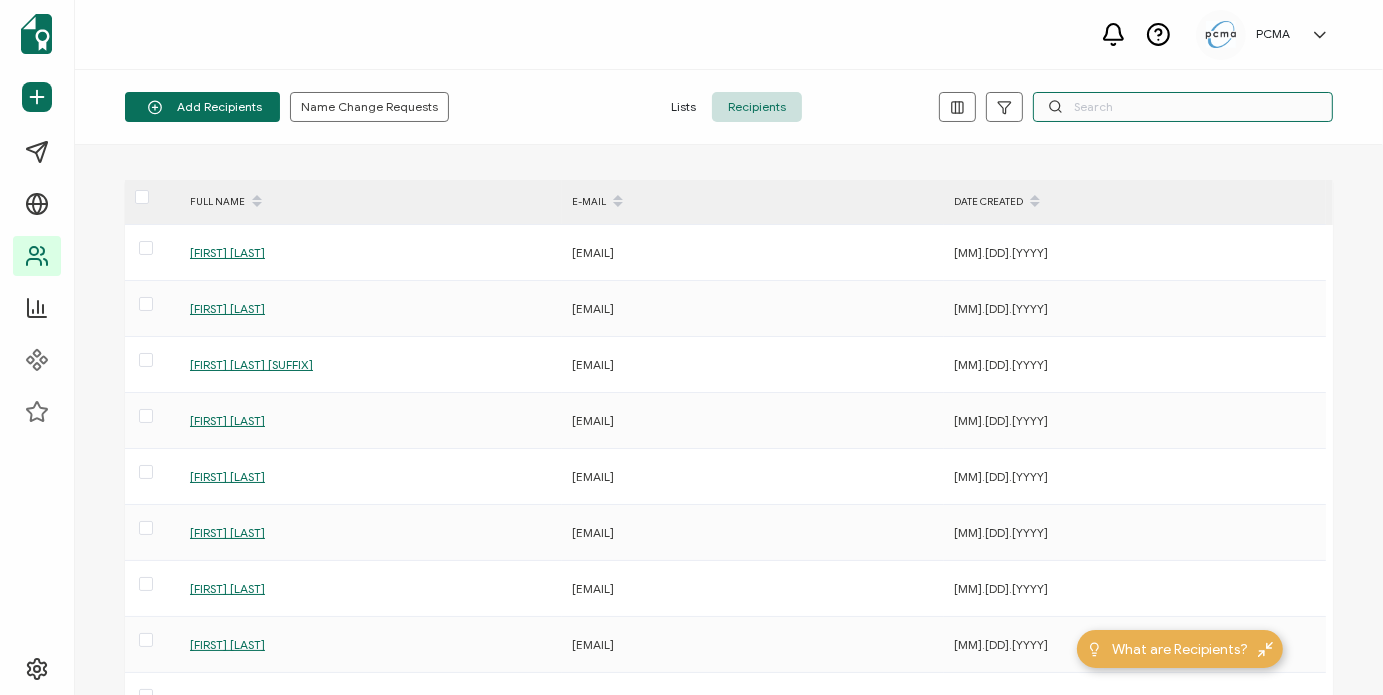 click at bounding box center (1183, 107) 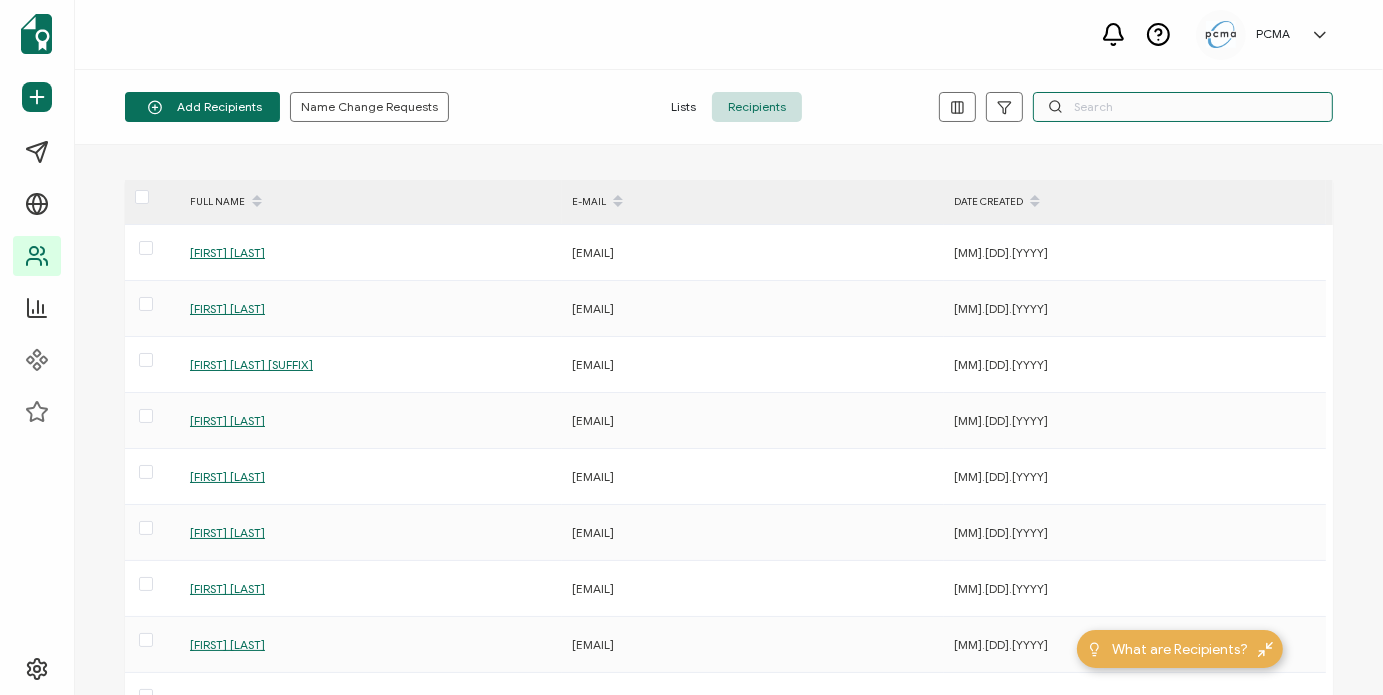 paste on "Genevieve Lim" 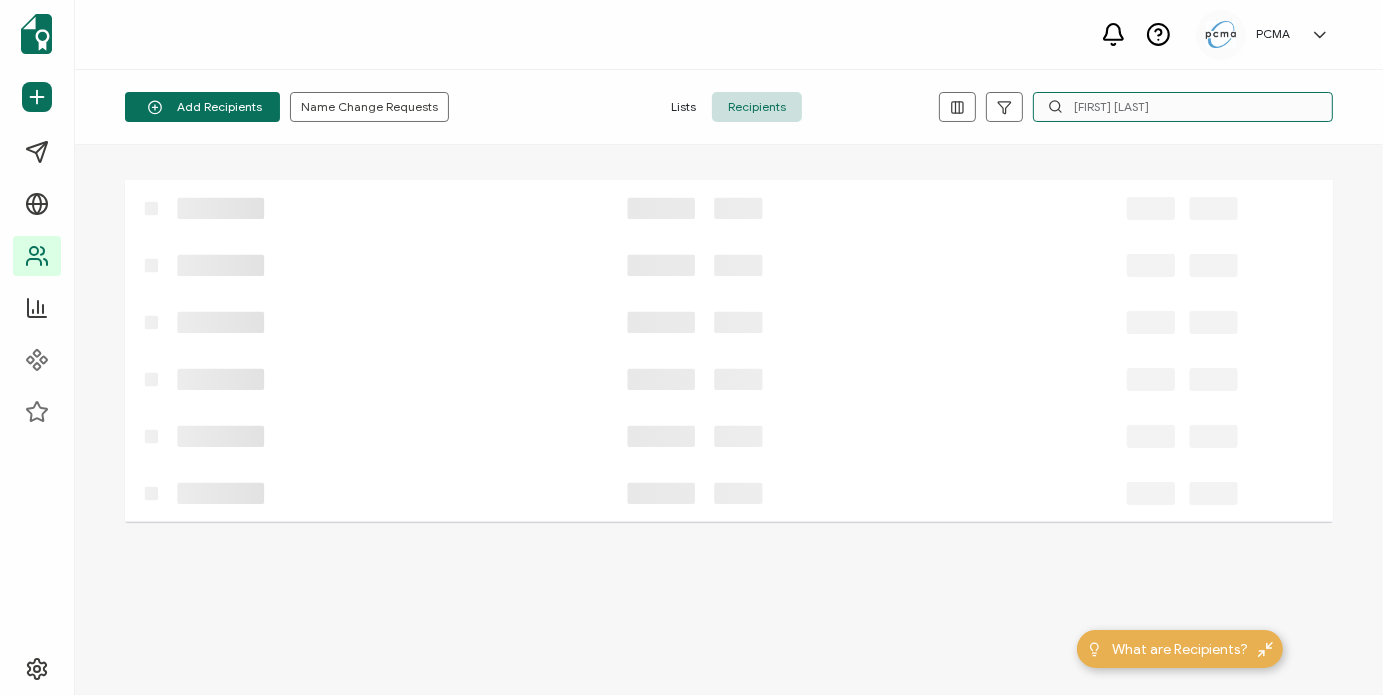 type on "Genevieve Lim" 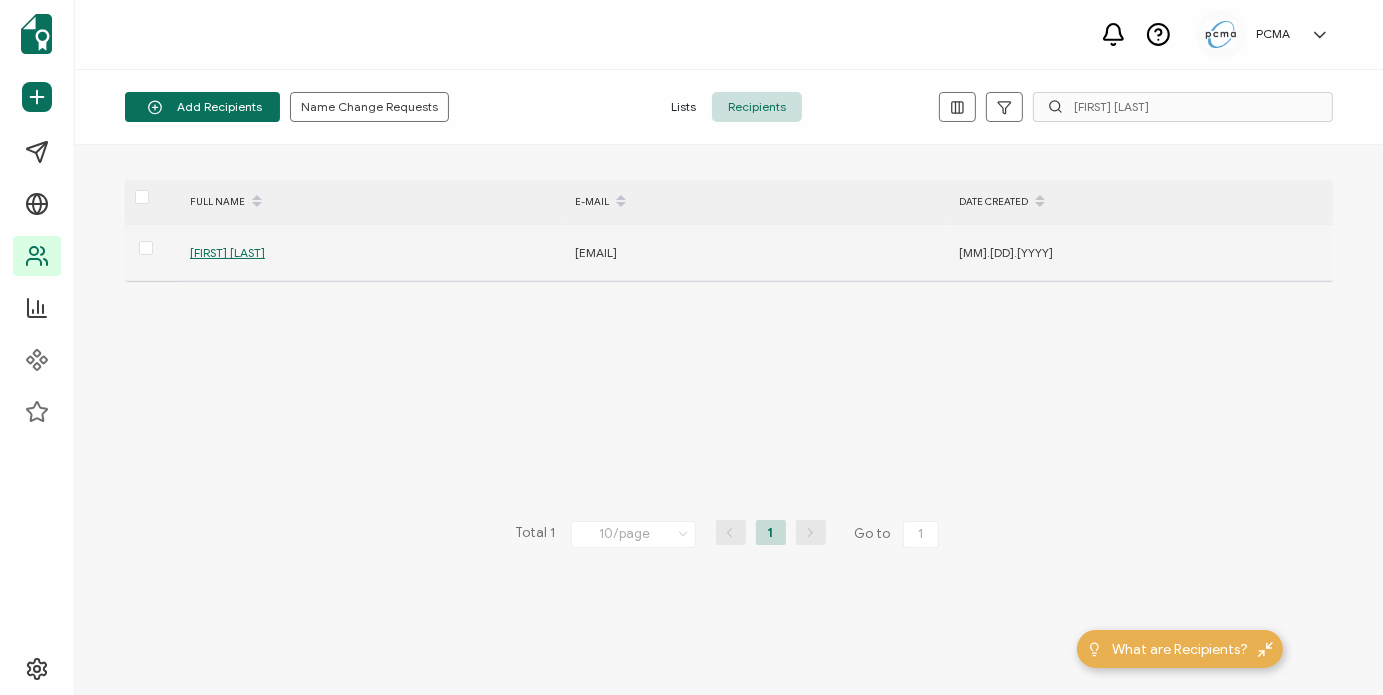 click on "Genevieve Lim" at bounding box center (227, 252) 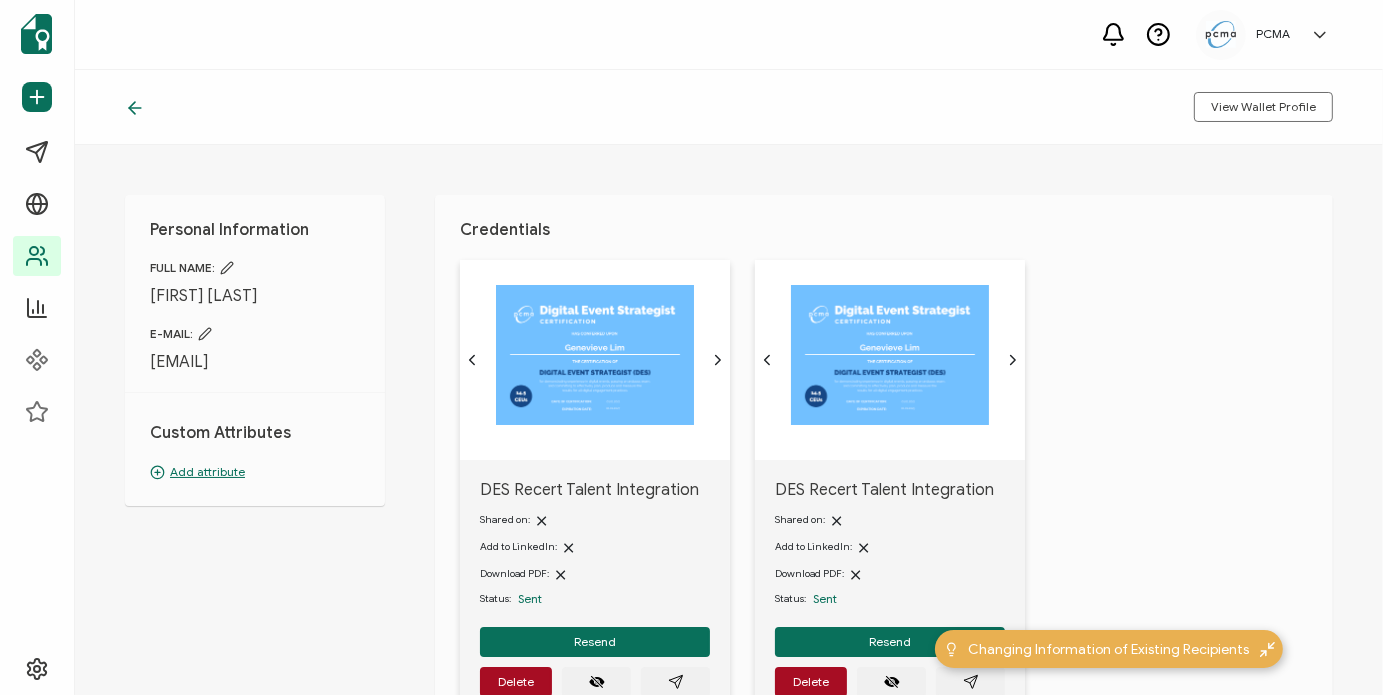 click at bounding box center [595, 355] 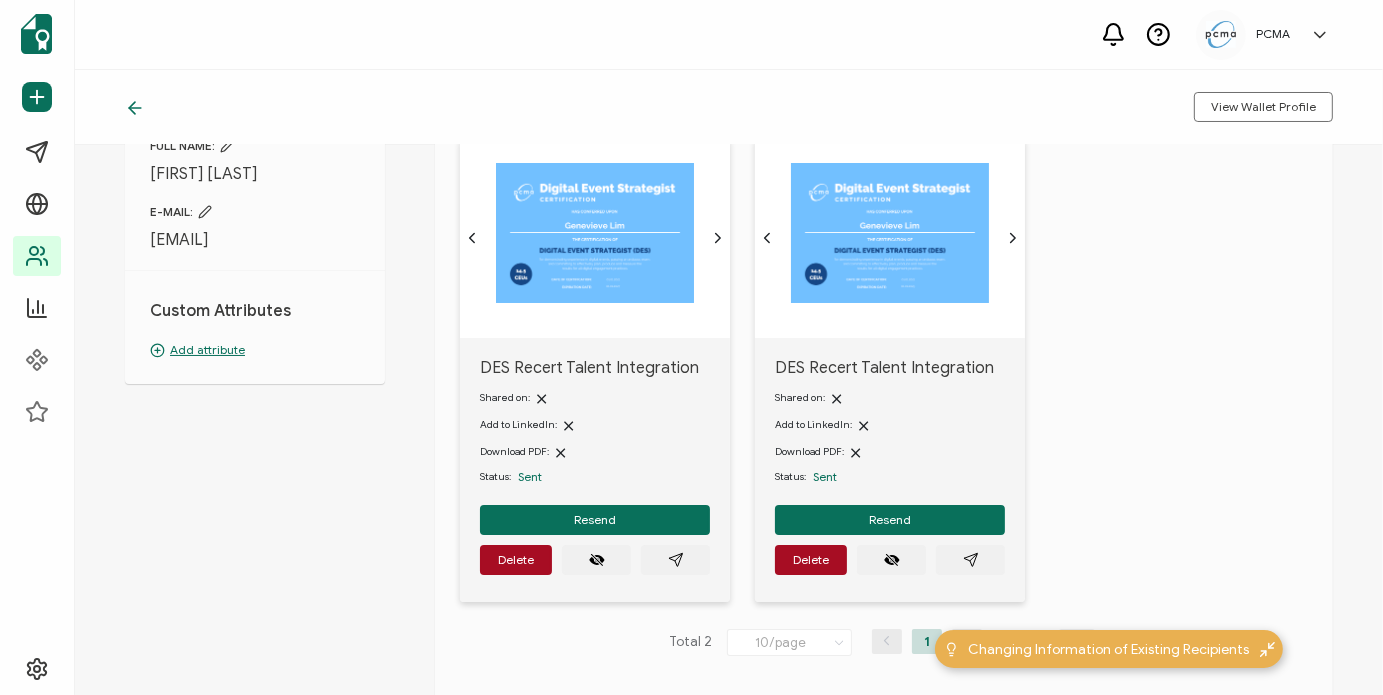 scroll, scrollTop: 124, scrollLeft: 0, axis: vertical 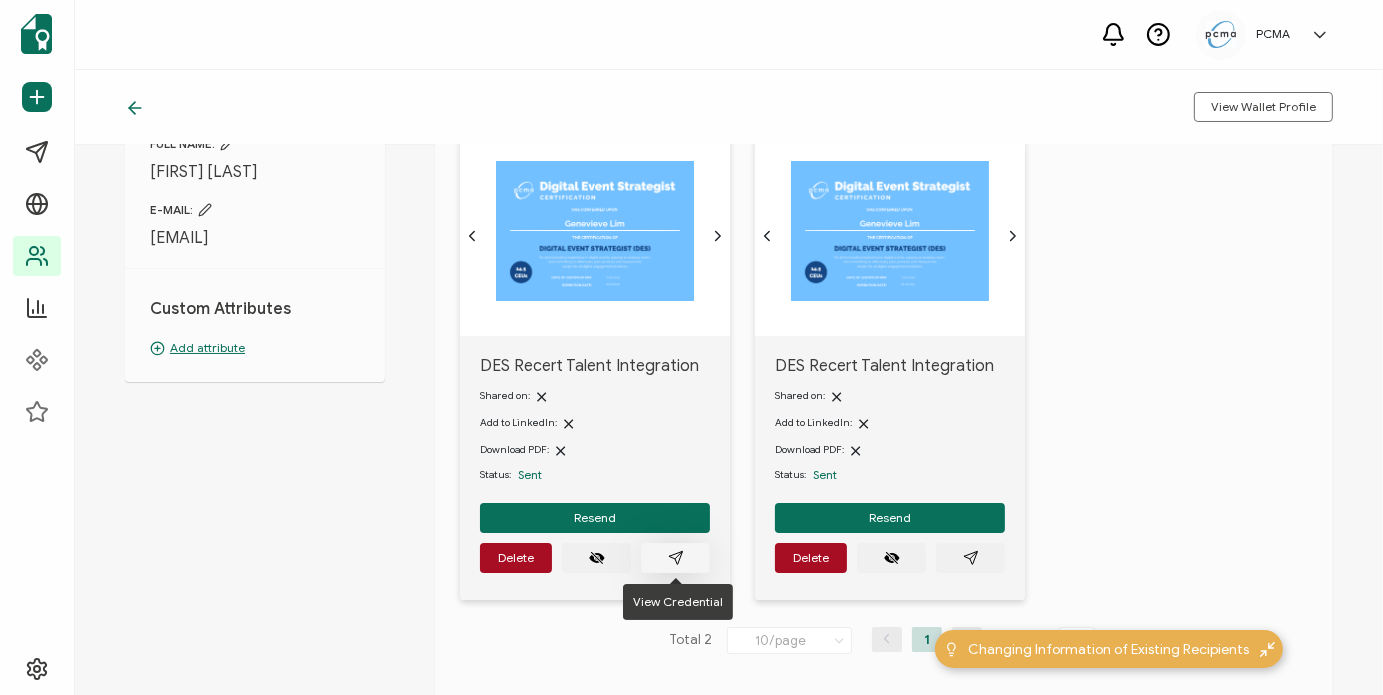 click 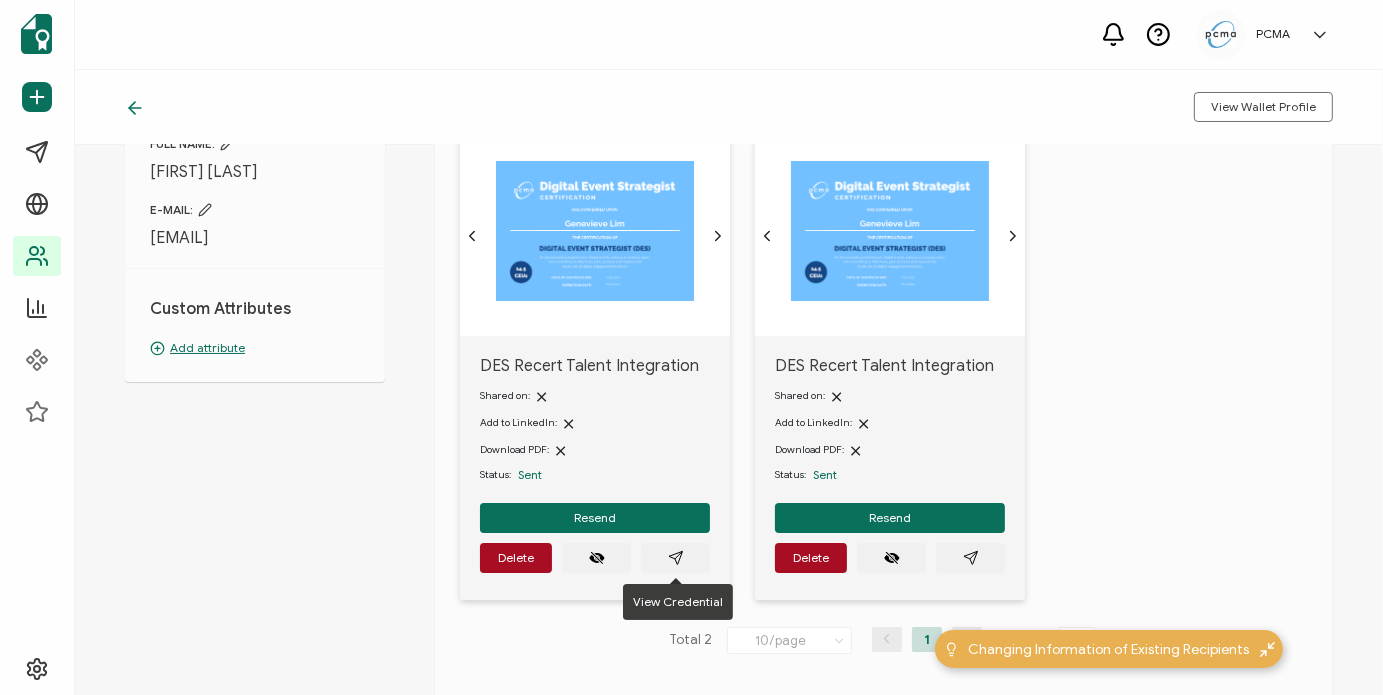 click 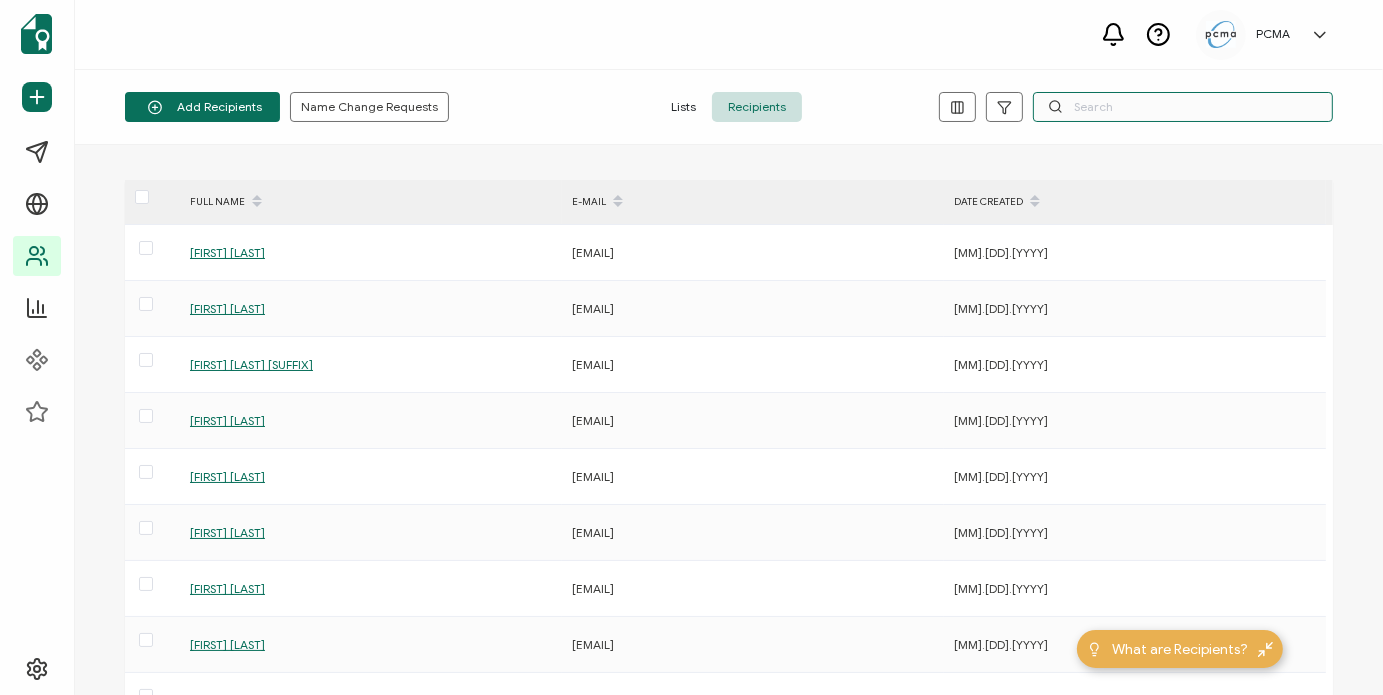 click at bounding box center [1183, 107] 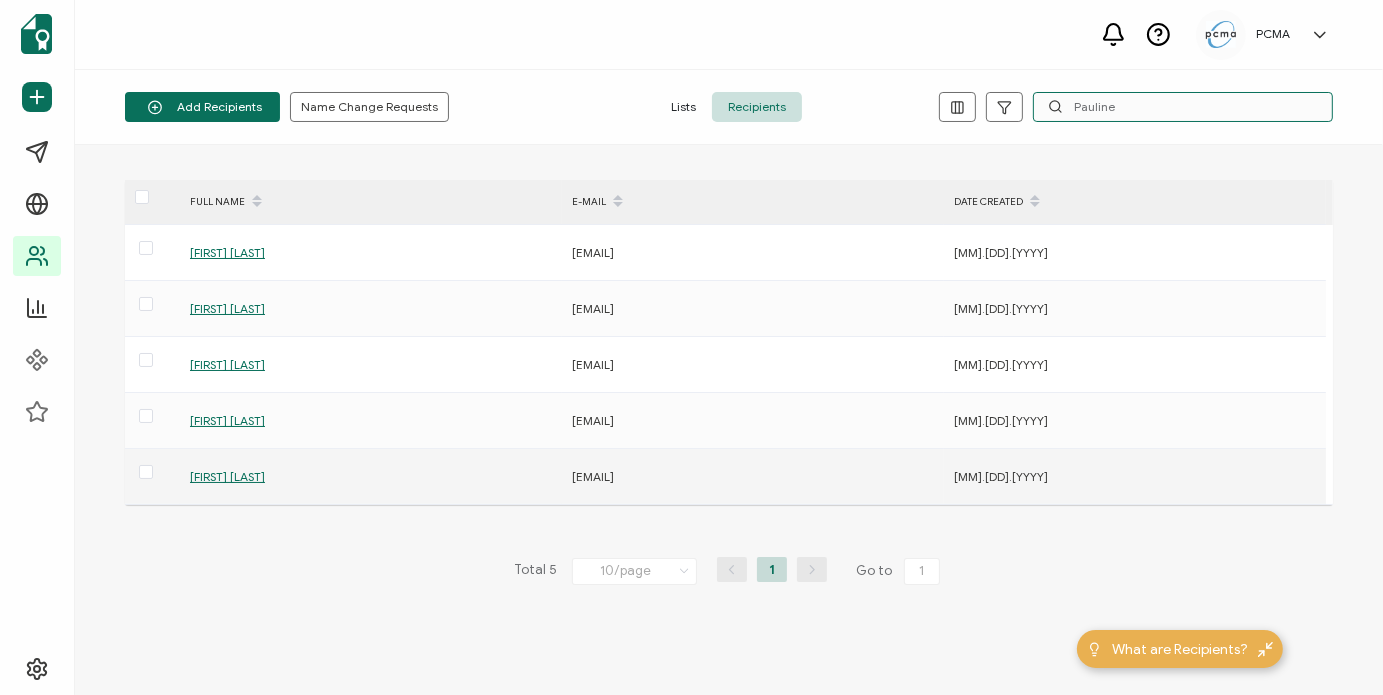 type on "Pauline" 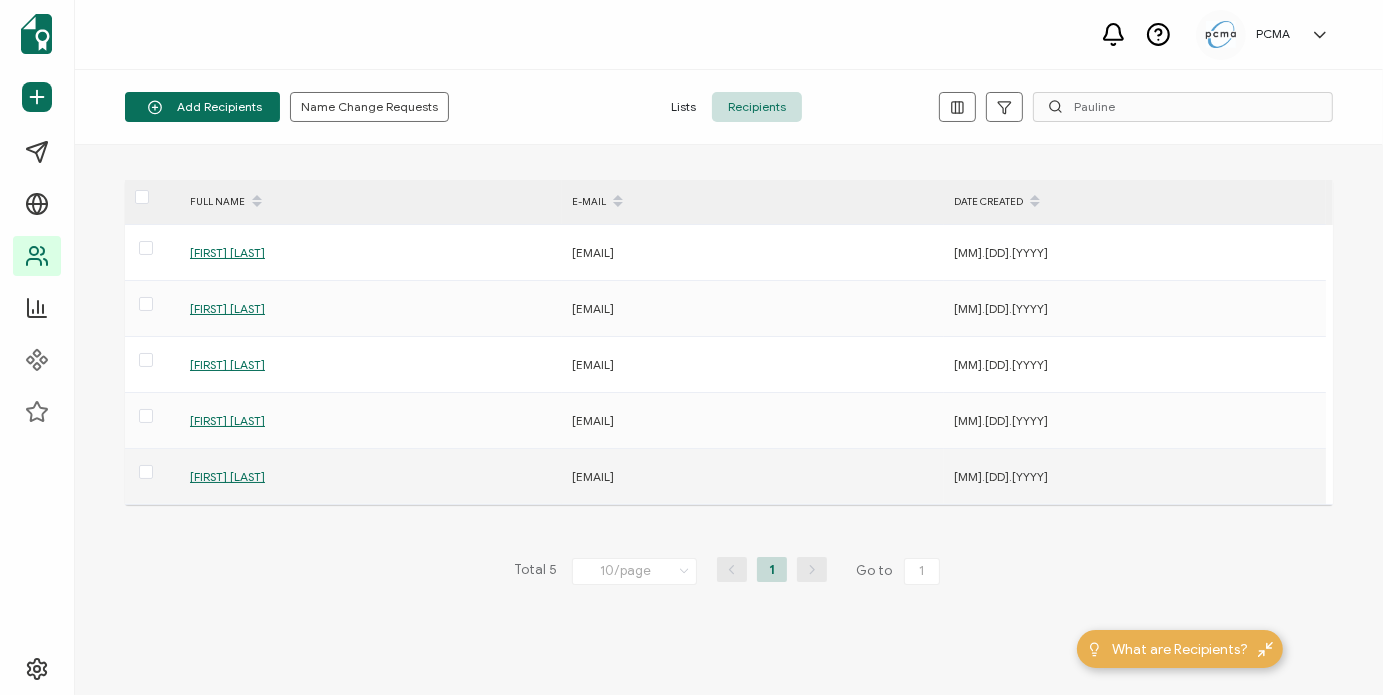 click on "Pauline Cheong" at bounding box center [227, 476] 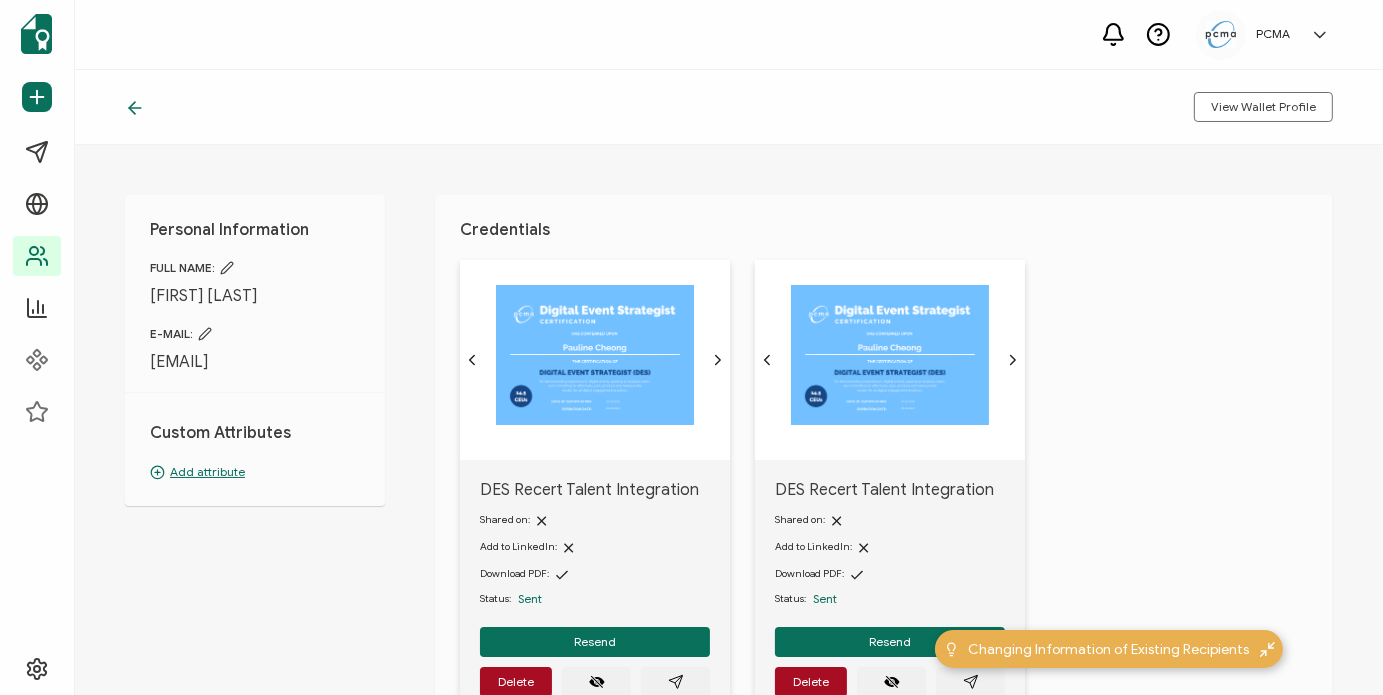 drag, startPoint x: 256, startPoint y: 479, endPoint x: 295, endPoint y: 591, distance: 118.595955 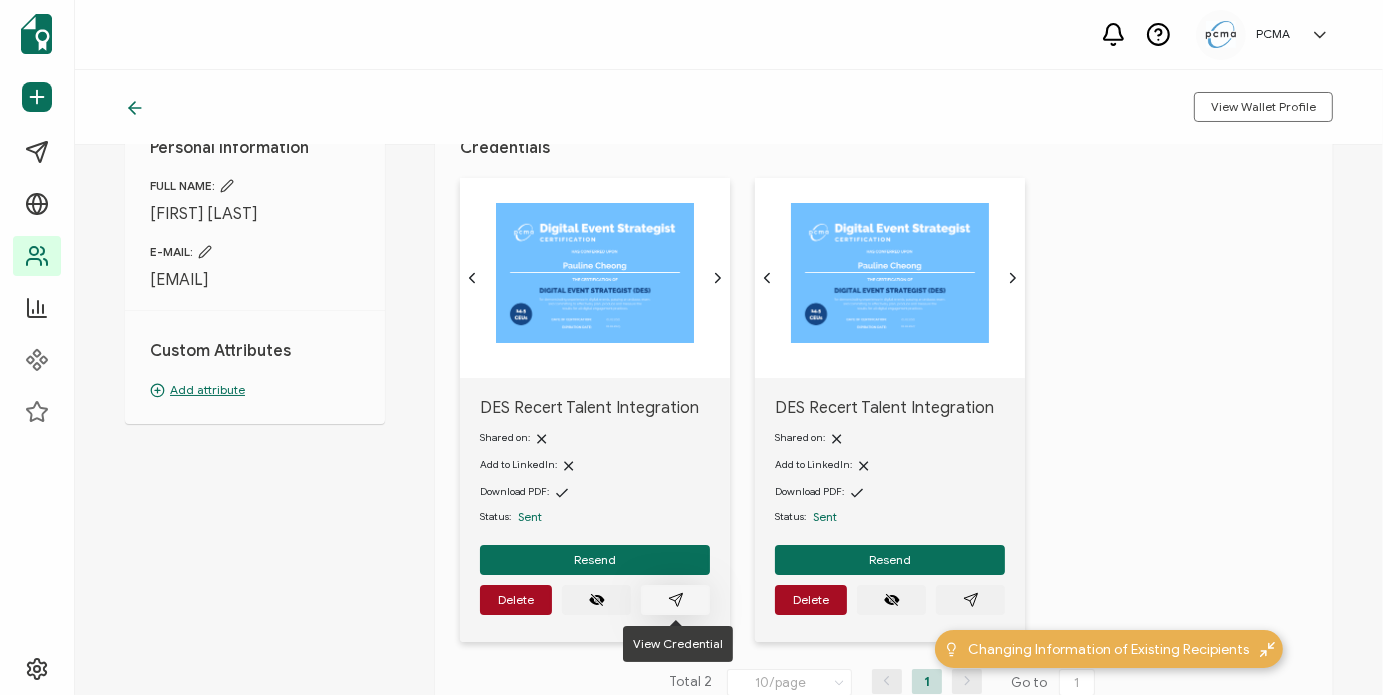 click at bounding box center (675, 600) 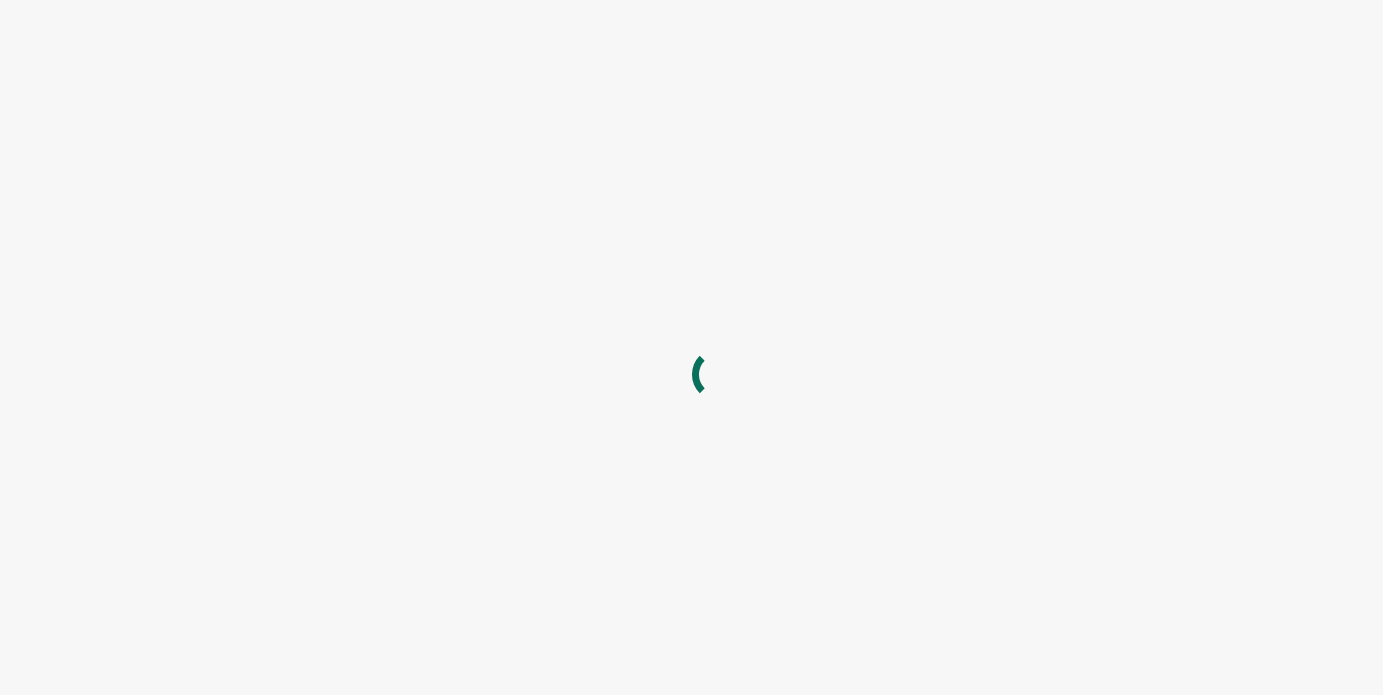 scroll, scrollTop: 0, scrollLeft: 0, axis: both 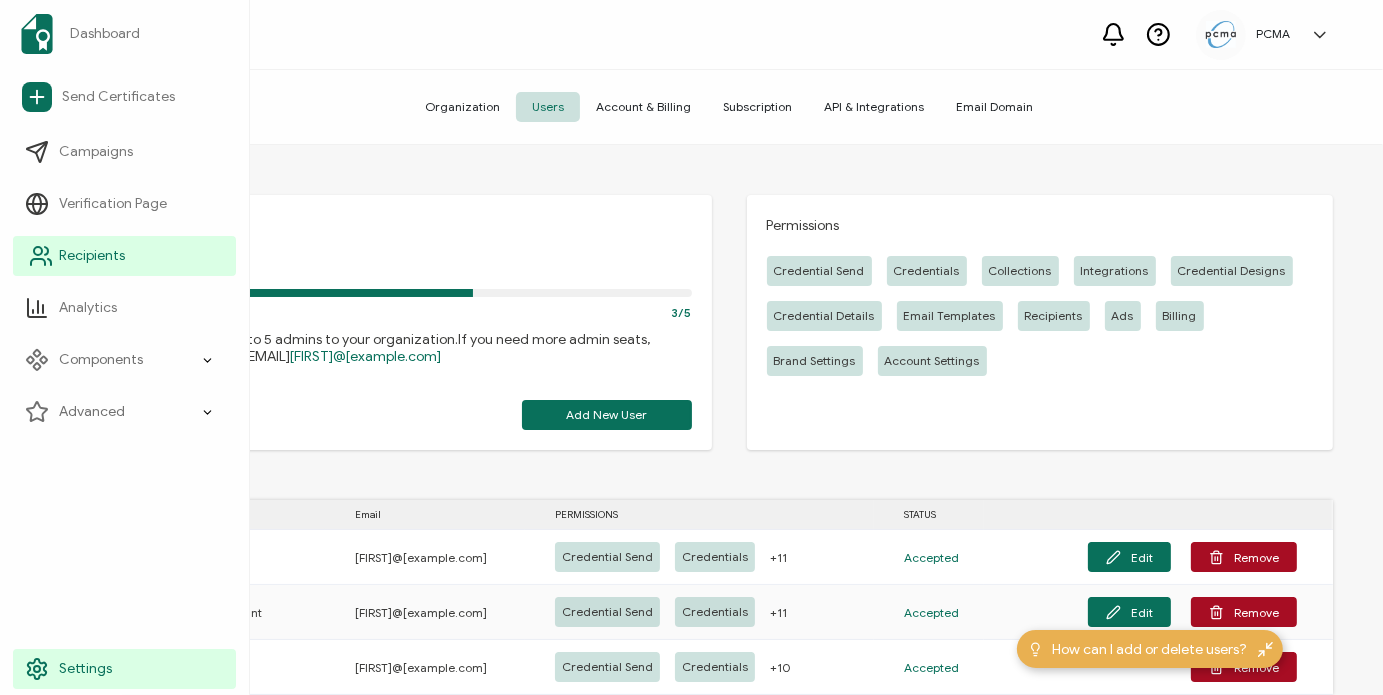 click on "Recipients" at bounding box center (92, 256) 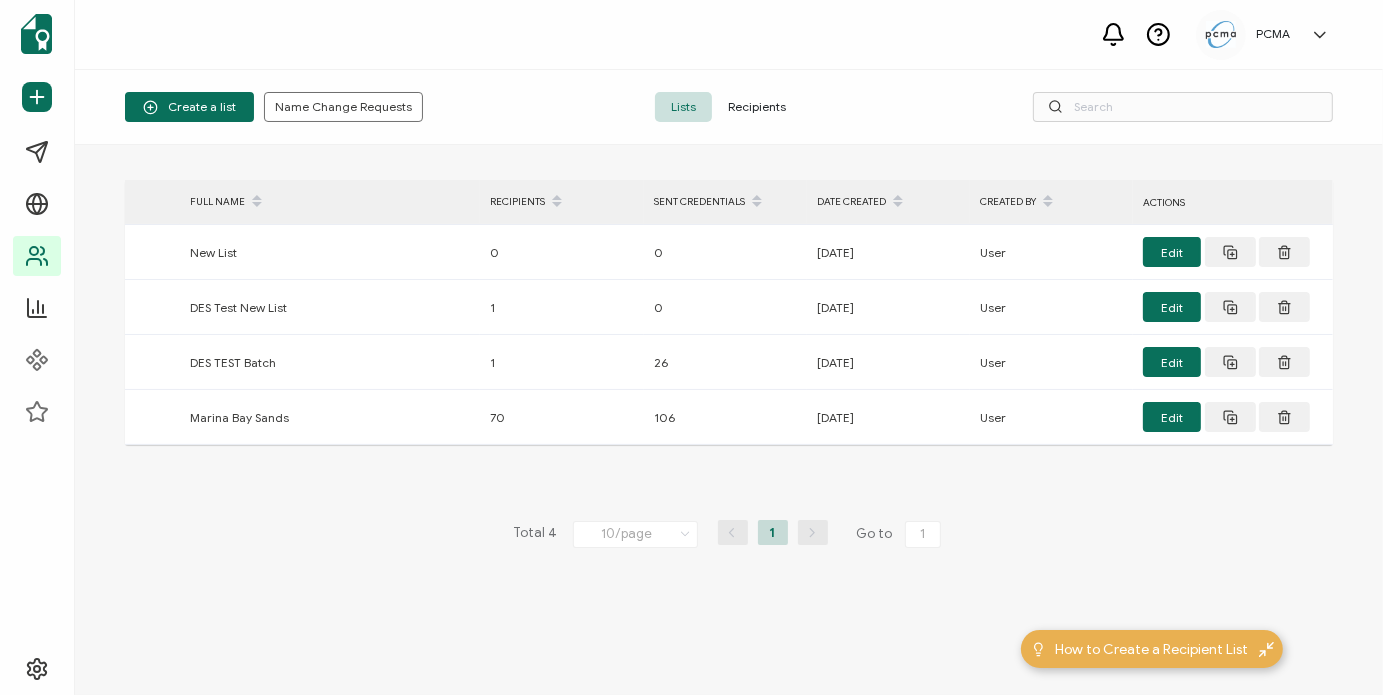 click on "Recipients" at bounding box center (757, 107) 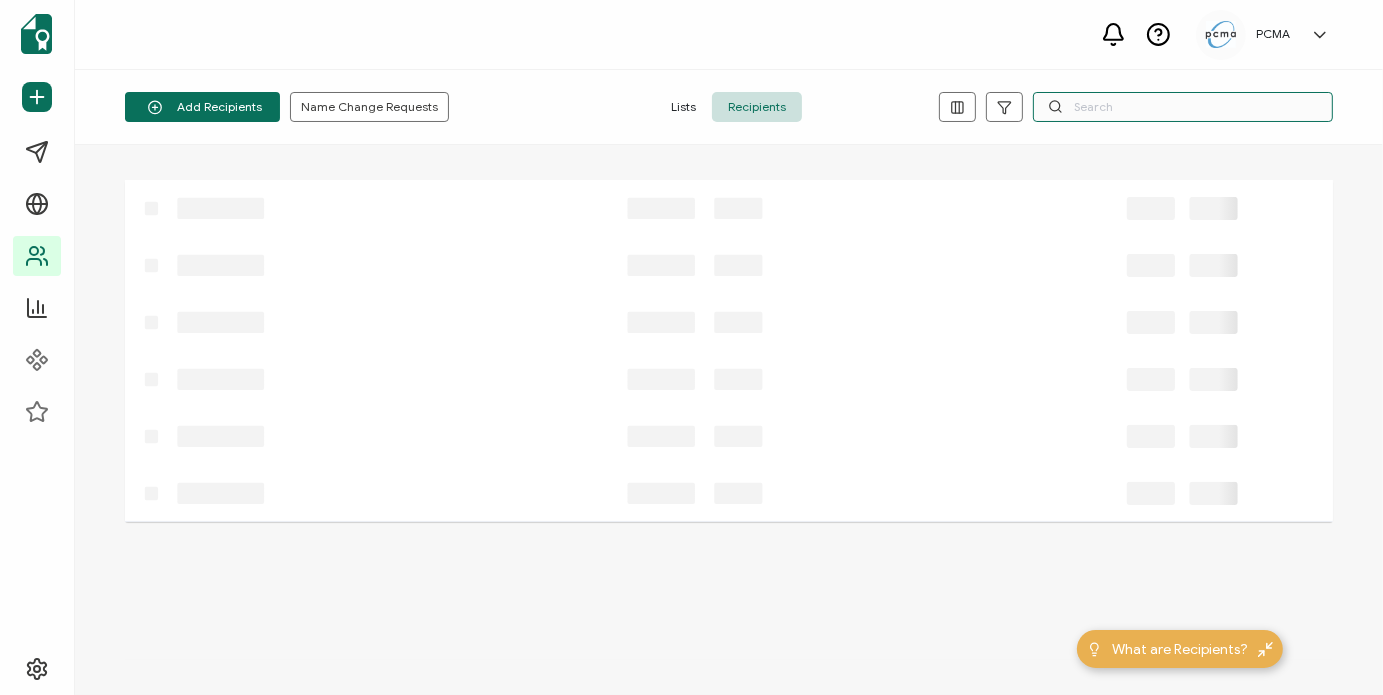 click at bounding box center [1183, 107] 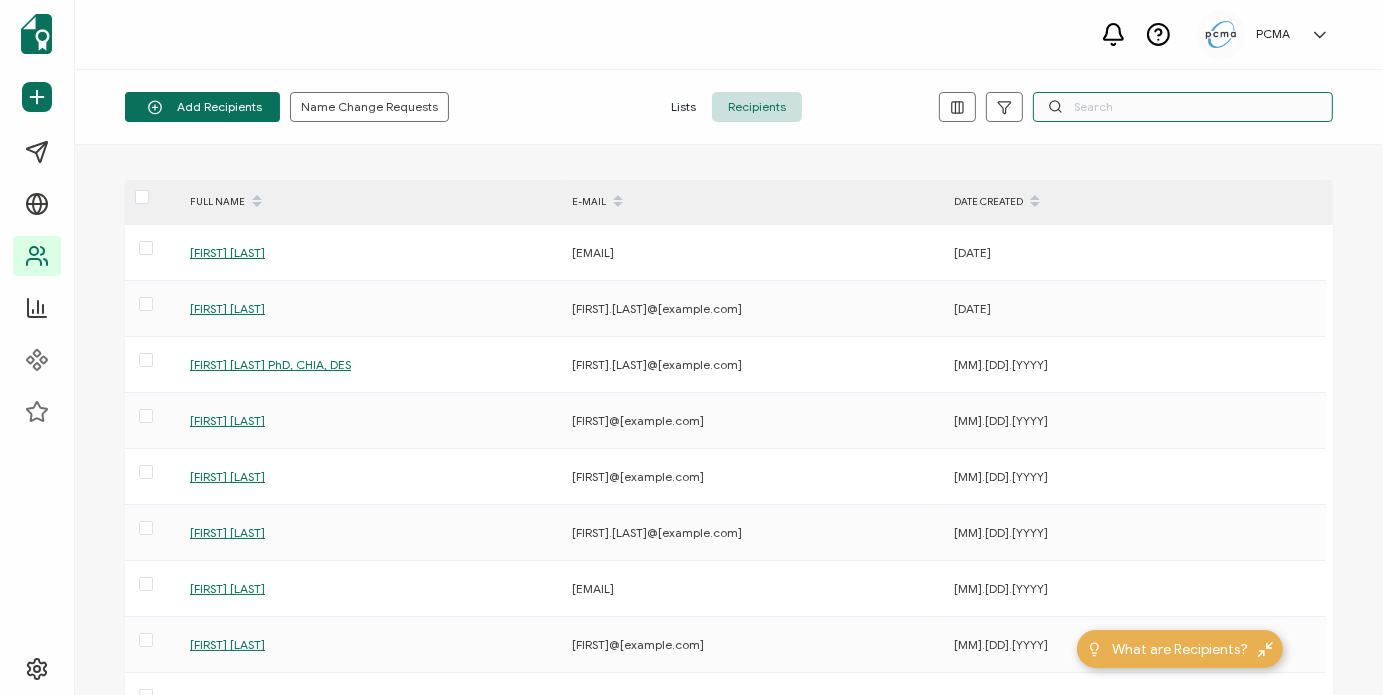 paste on "Genevieve Lim" 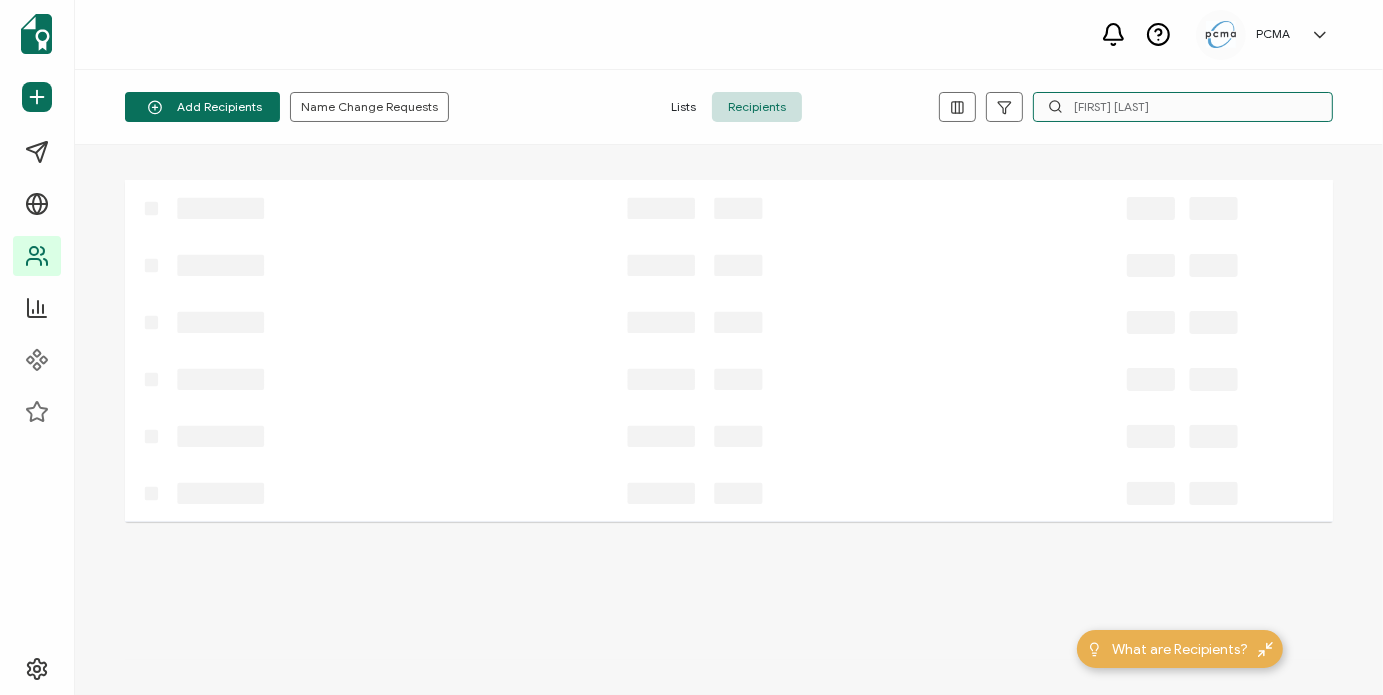 type on "Genevieve Lim" 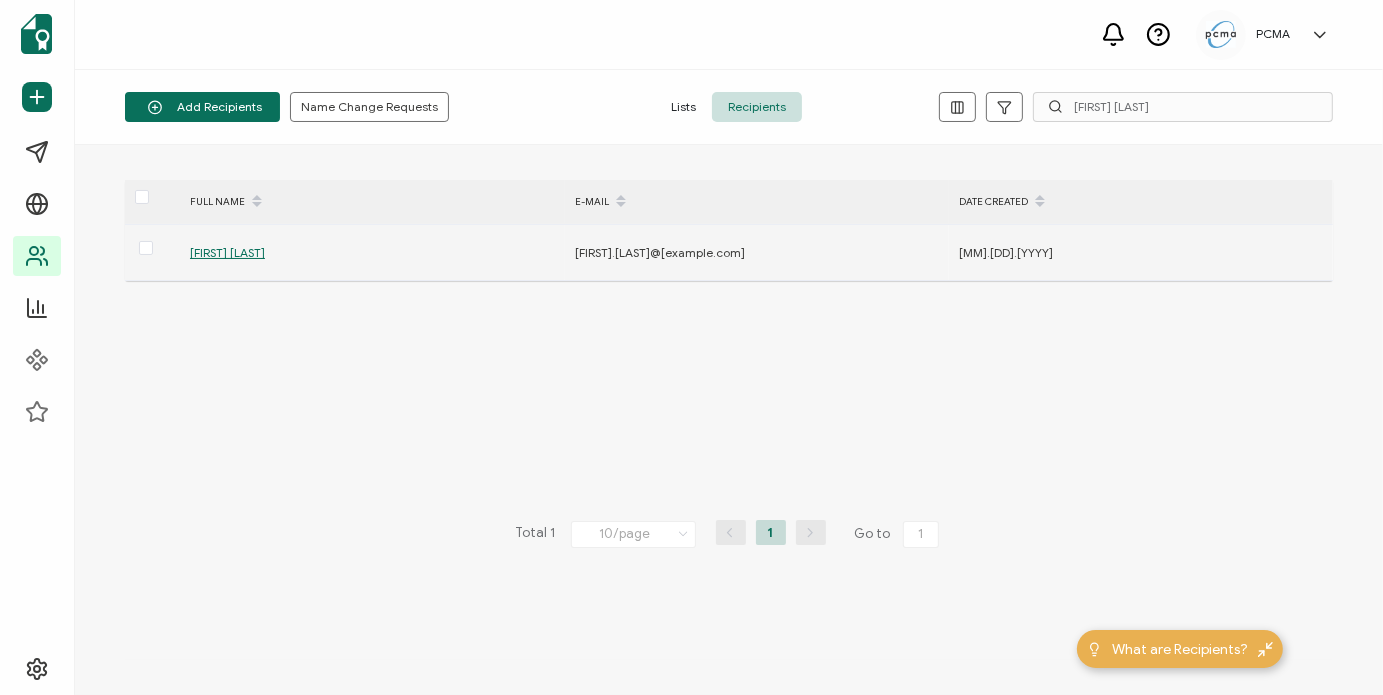 click on "Genevieve Lim" at bounding box center [227, 252] 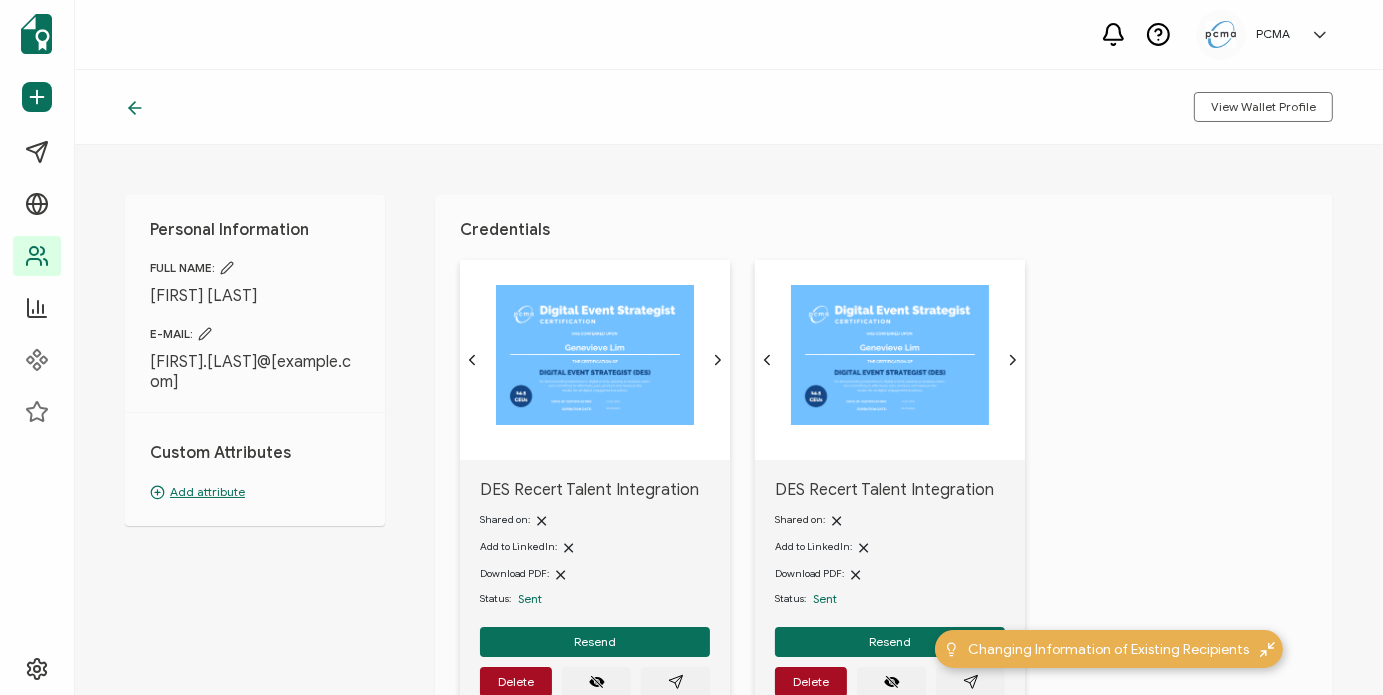 scroll, scrollTop: 123, scrollLeft: 0, axis: vertical 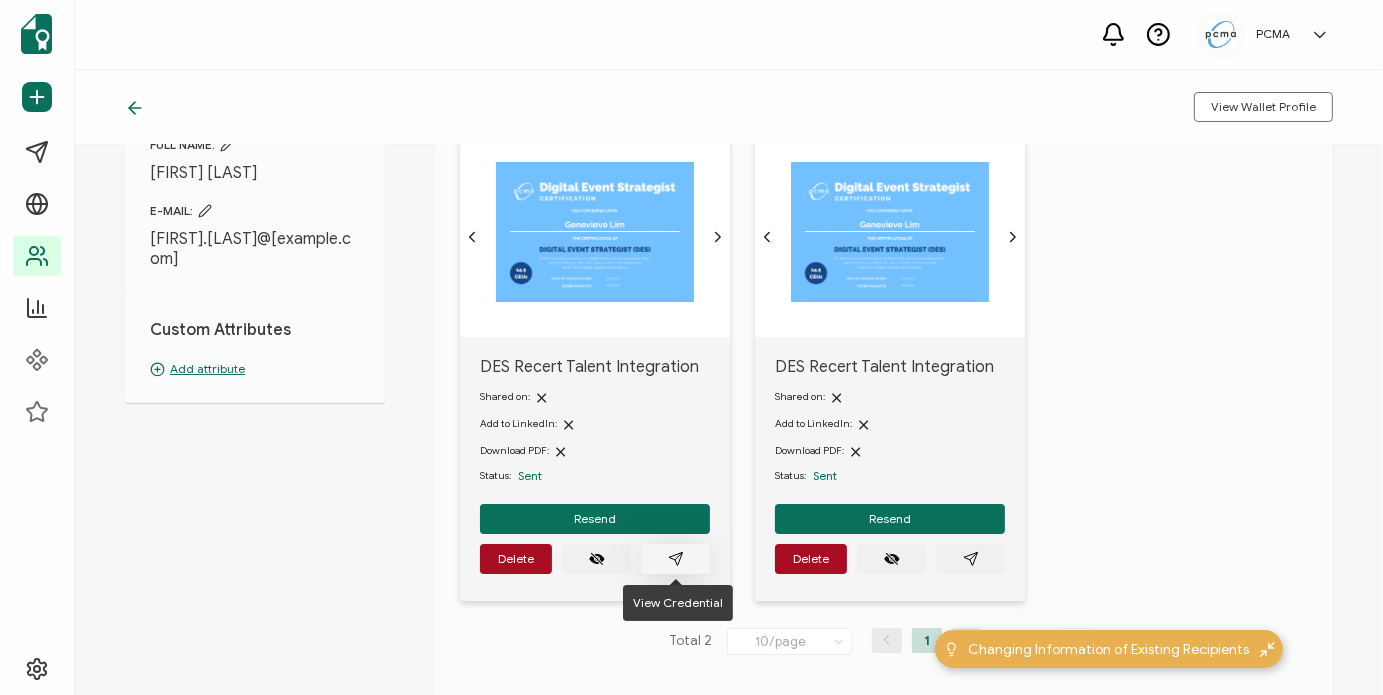 click 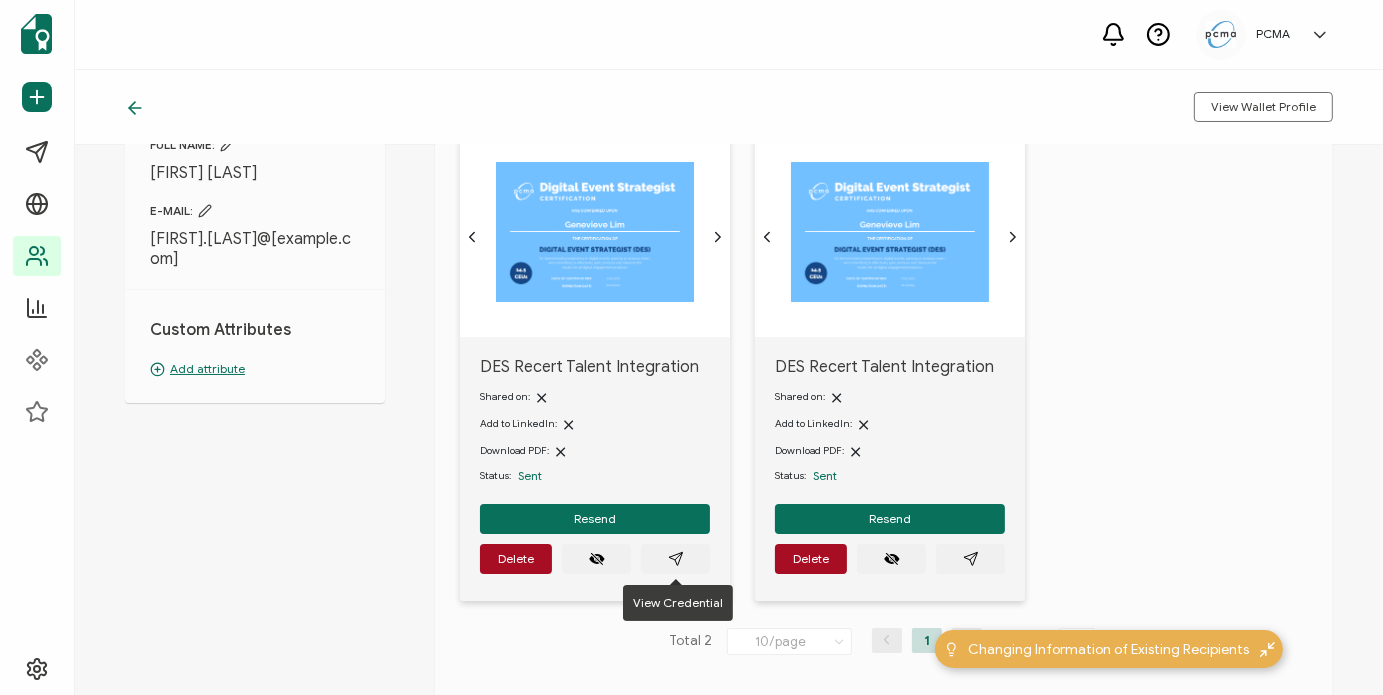 click 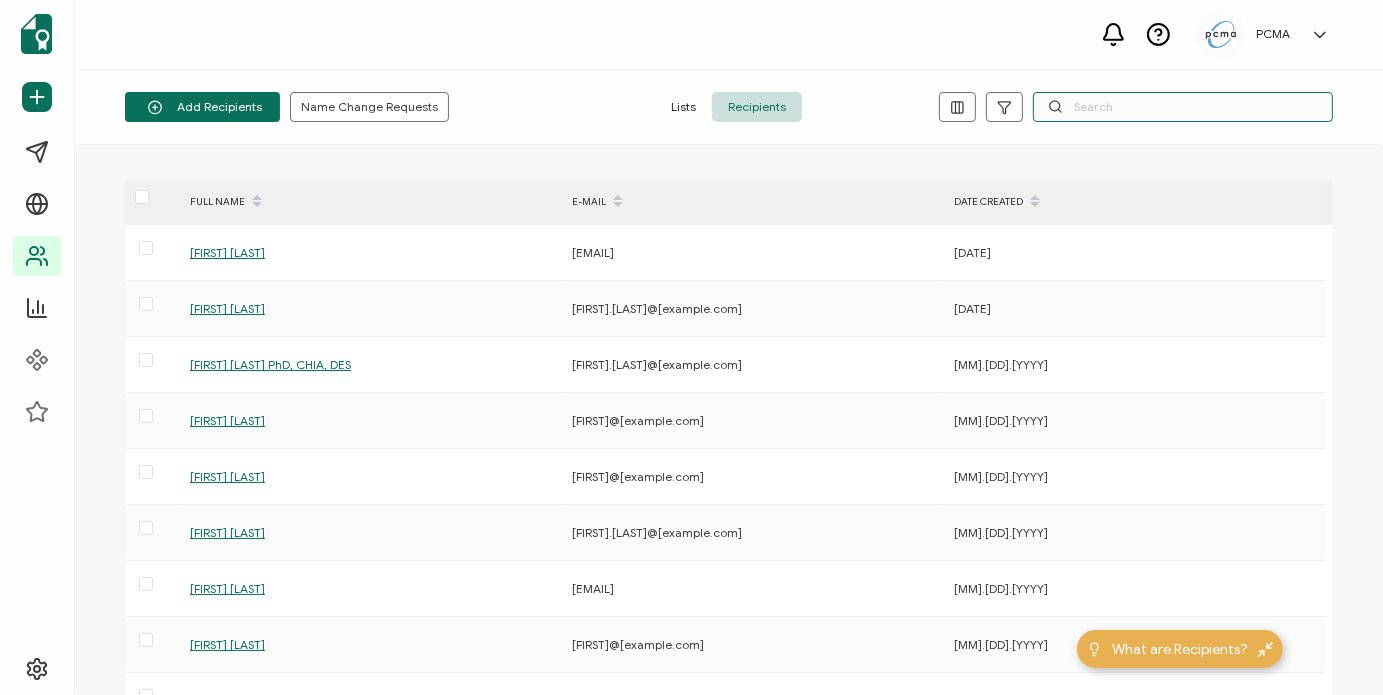 click at bounding box center [1183, 107] 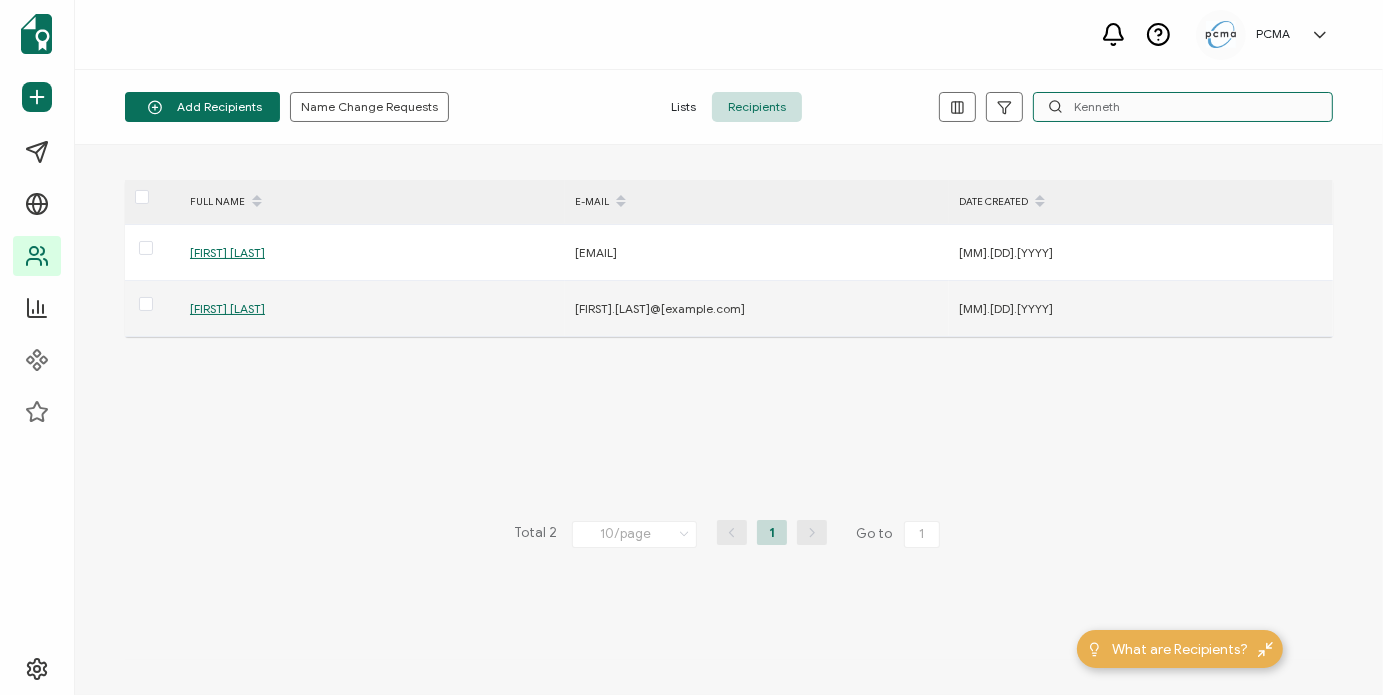 type on "Kenneth" 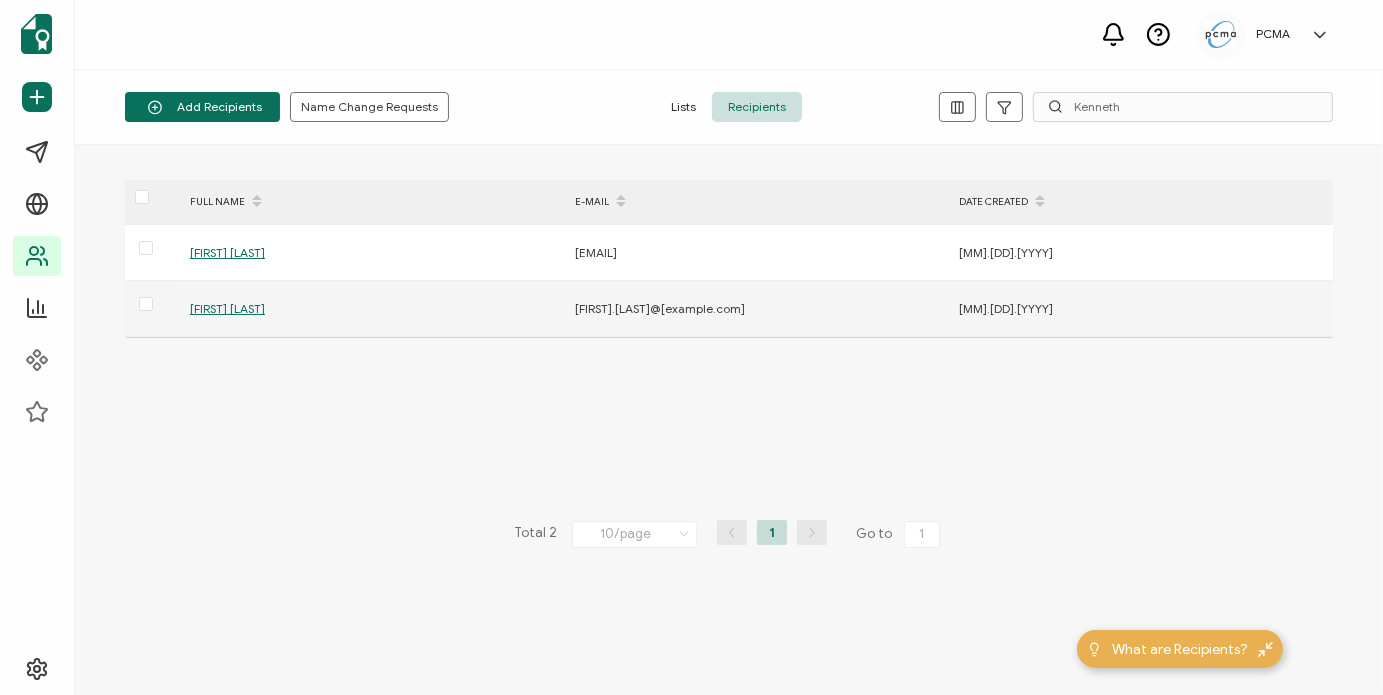drag, startPoint x: 772, startPoint y: 308, endPoint x: 572, endPoint y: 323, distance: 200.5617 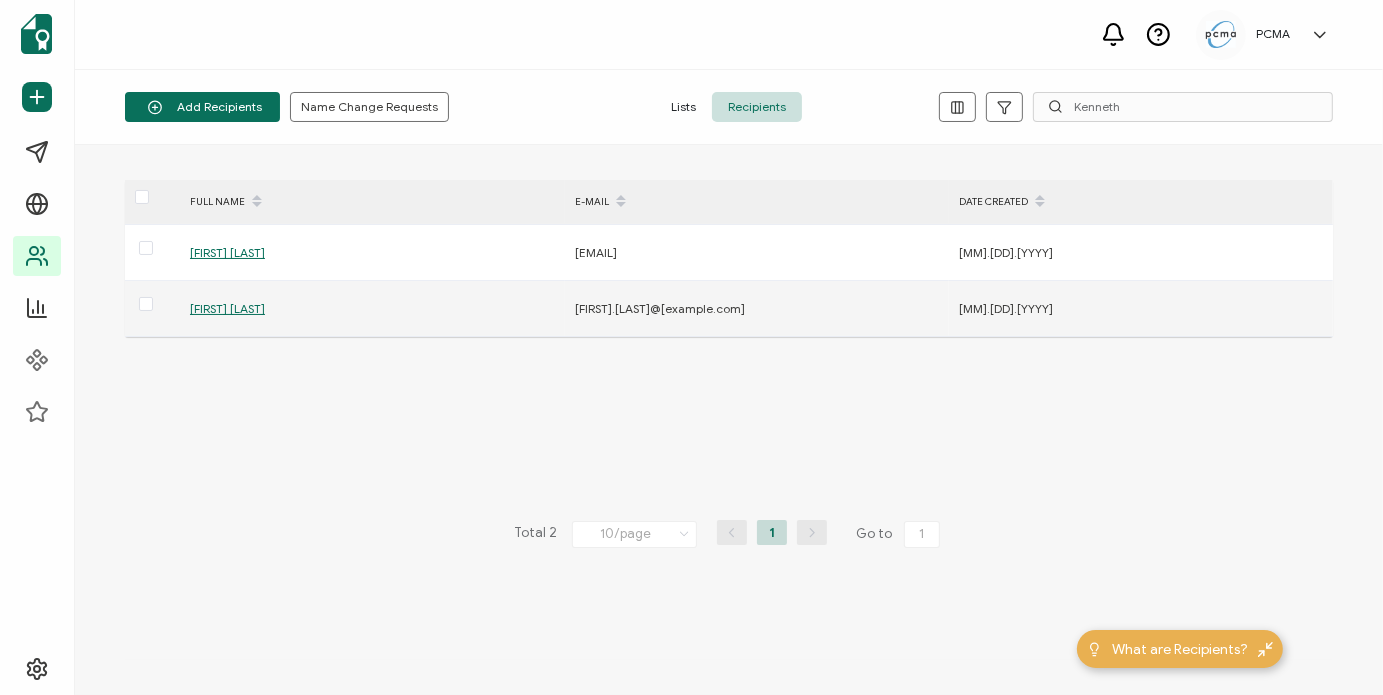 copy on "yuehun.leong@marinabaysands.com" 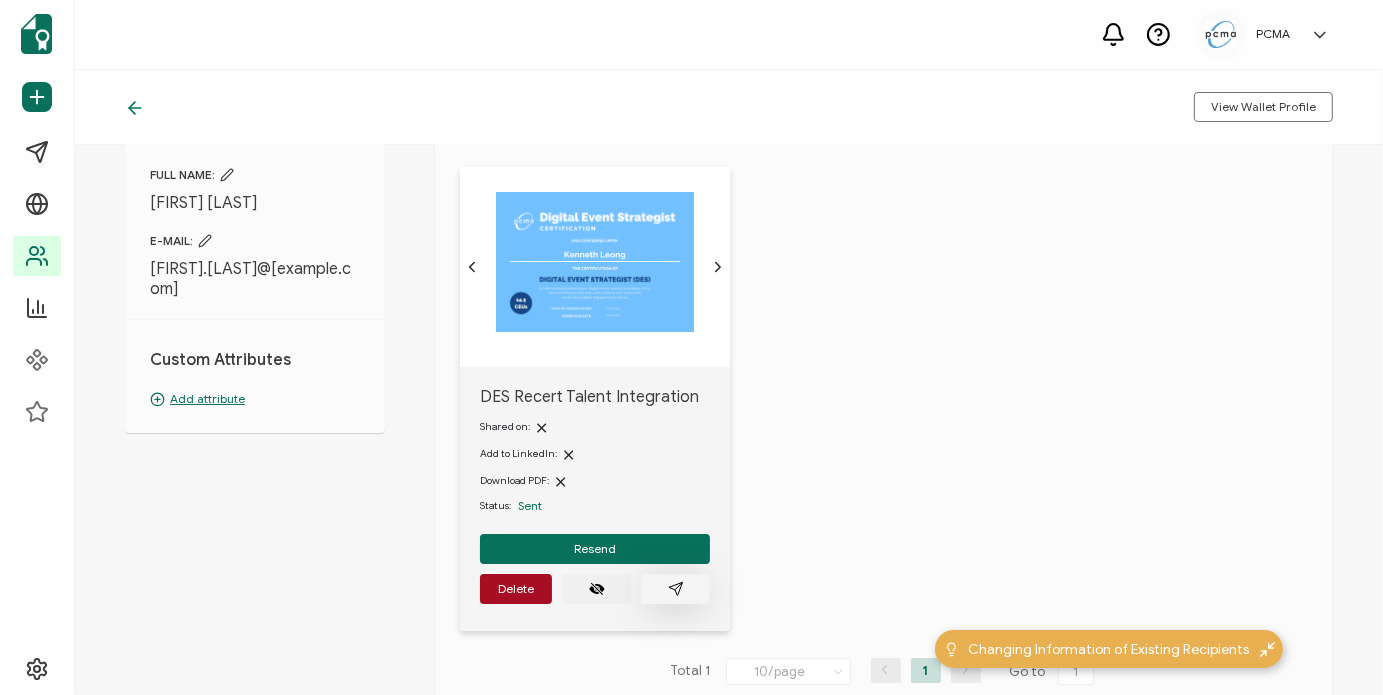 scroll, scrollTop: 94, scrollLeft: 0, axis: vertical 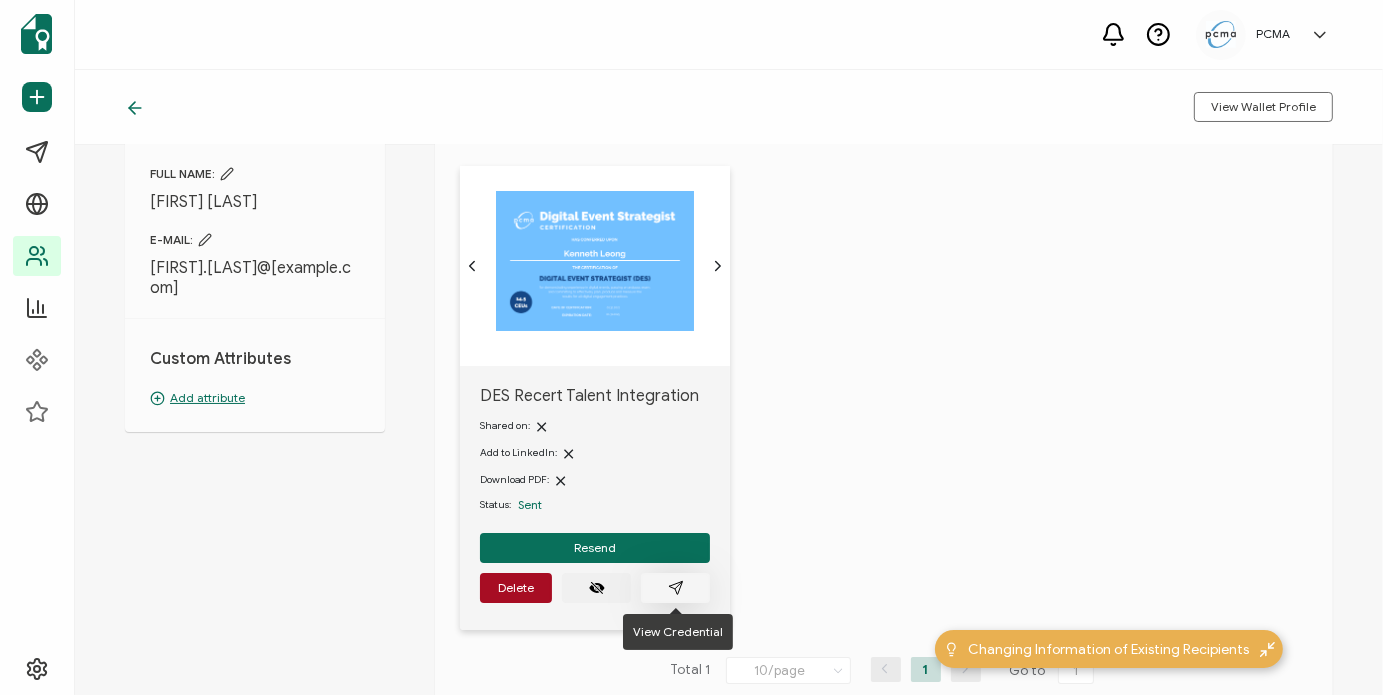 click 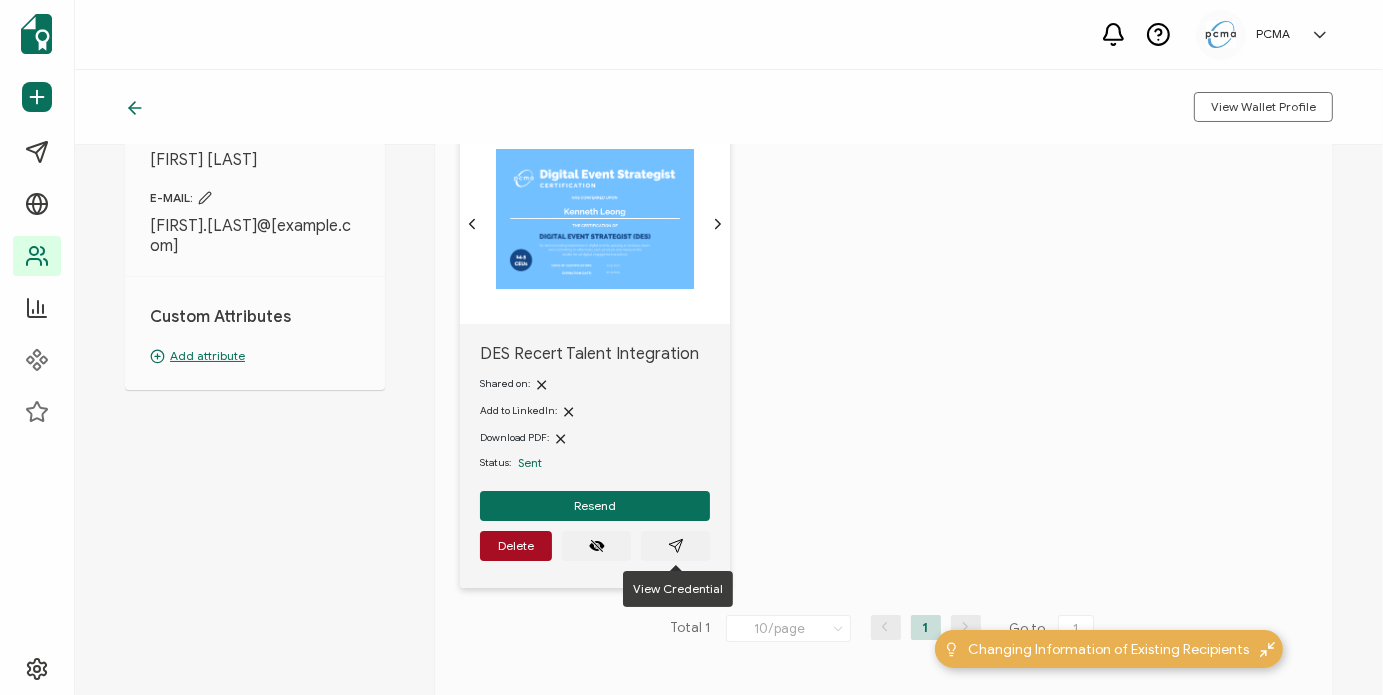 scroll, scrollTop: 137, scrollLeft: 0, axis: vertical 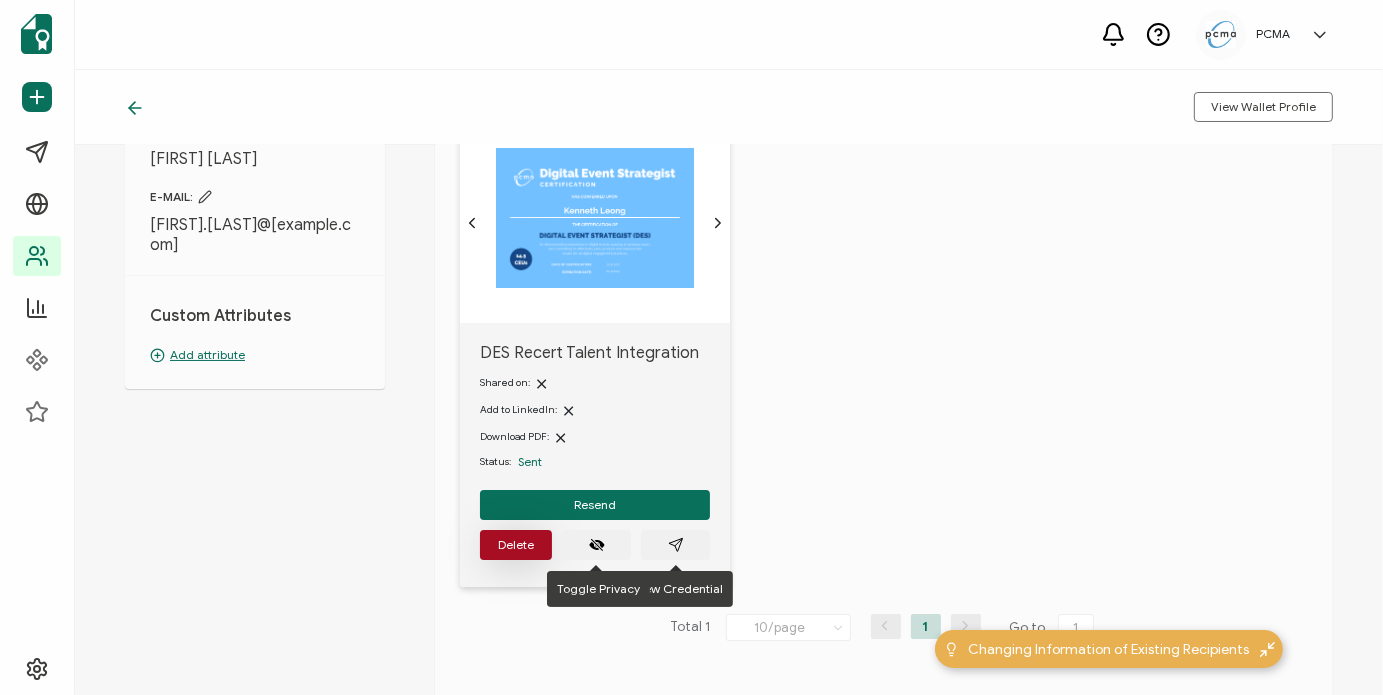 click on "Delete" at bounding box center [516, 545] 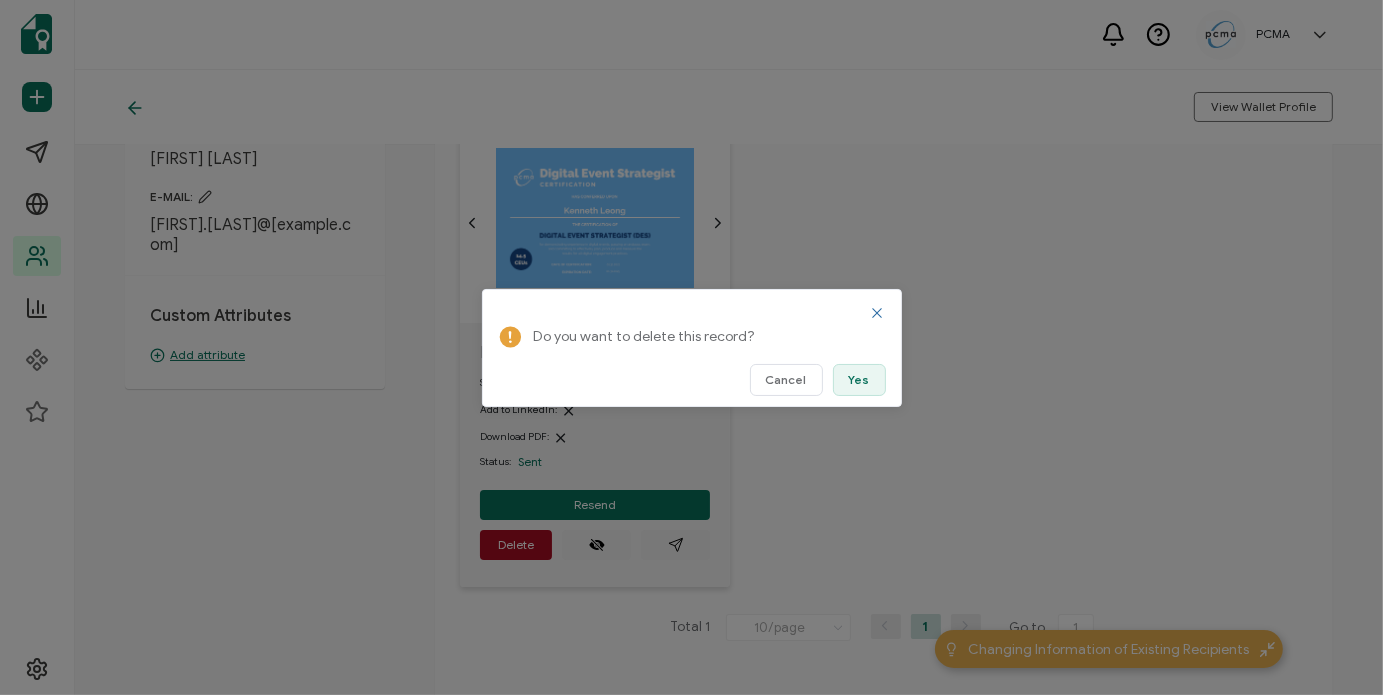 click on "Yes" at bounding box center (859, 380) 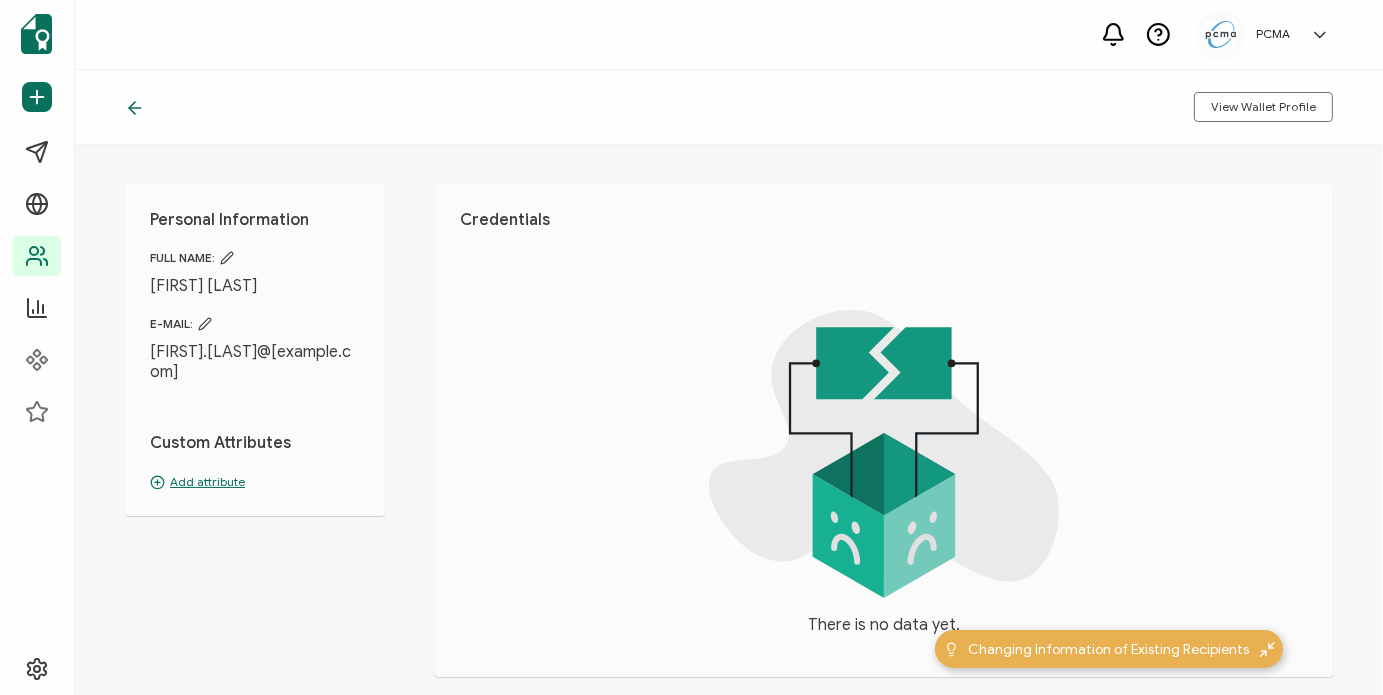 scroll, scrollTop: 0, scrollLeft: 0, axis: both 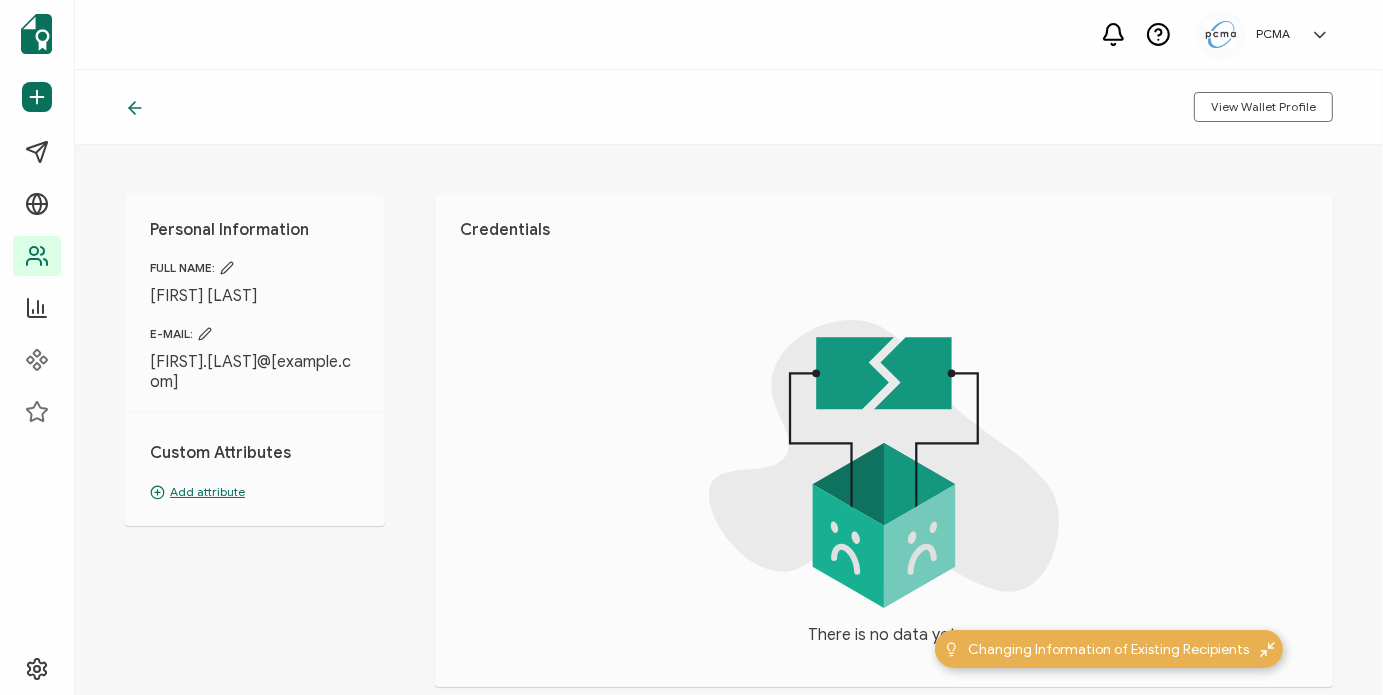 click 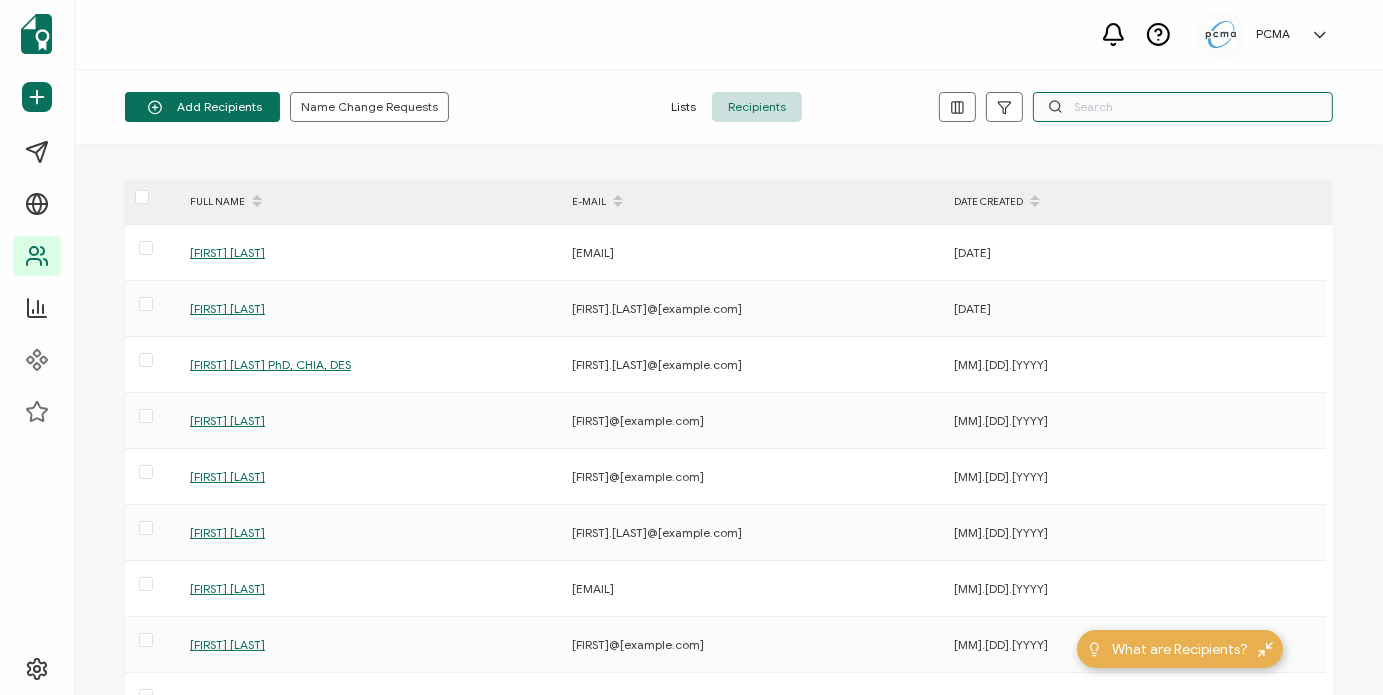 click at bounding box center (1183, 107) 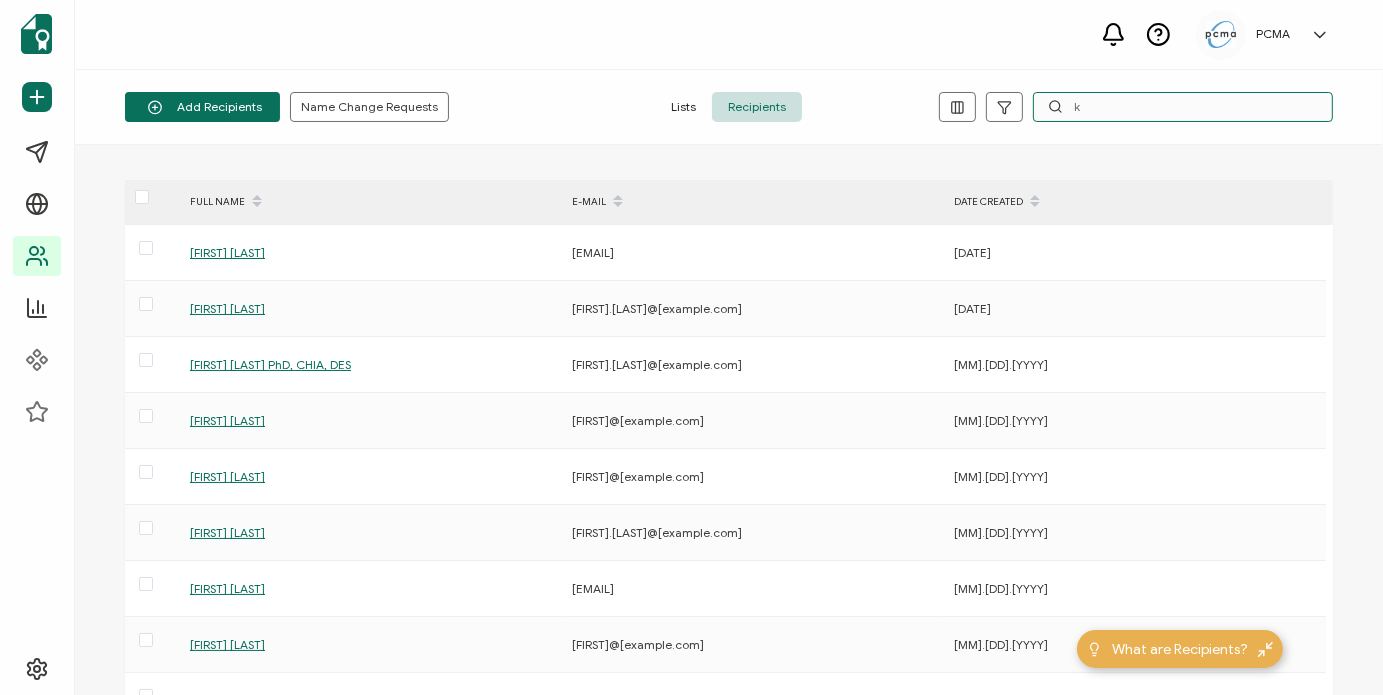 click on "k" at bounding box center [1183, 107] 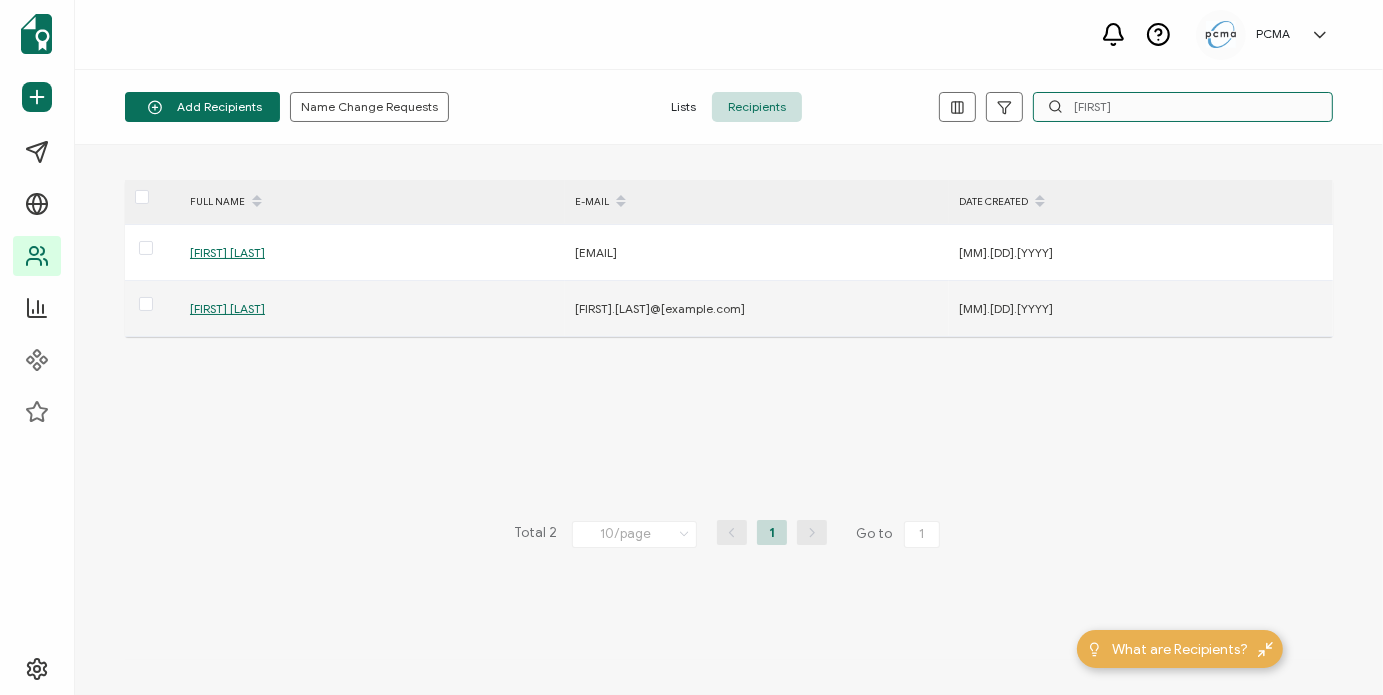 type on "kenneth" 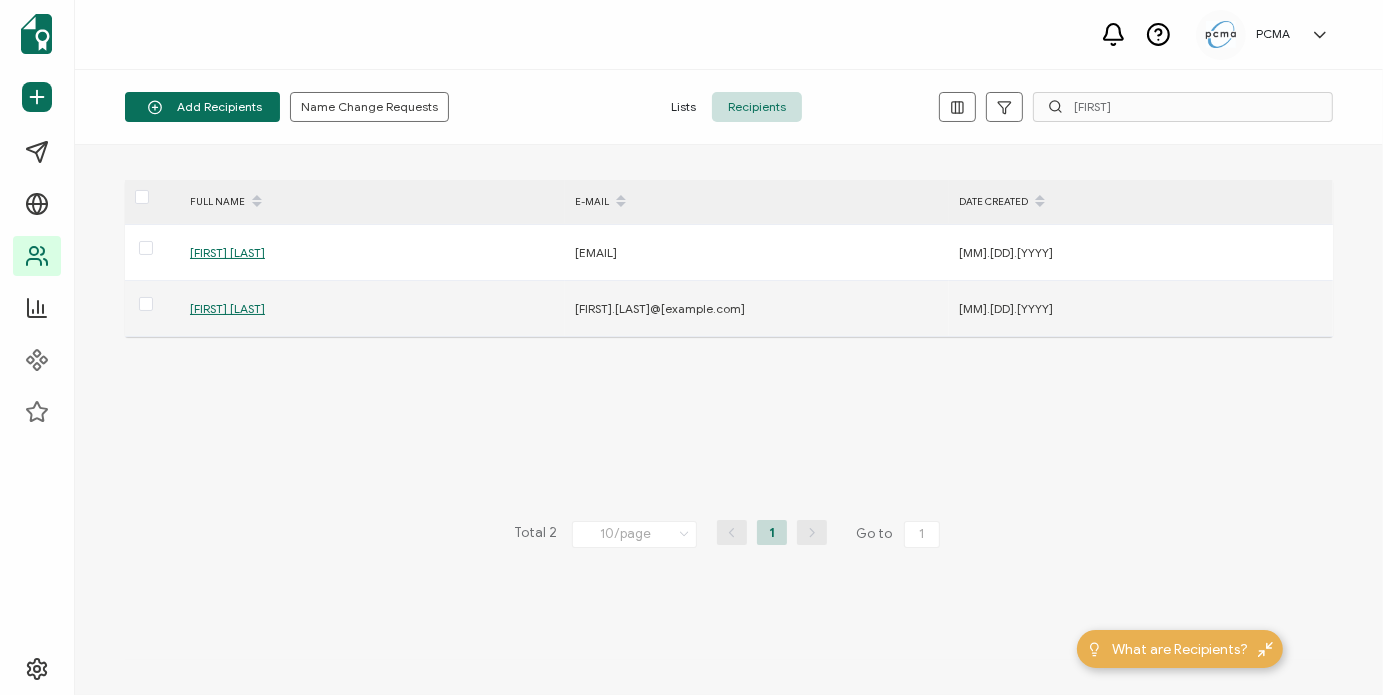 click on "Kenneth Leong" at bounding box center (227, 308) 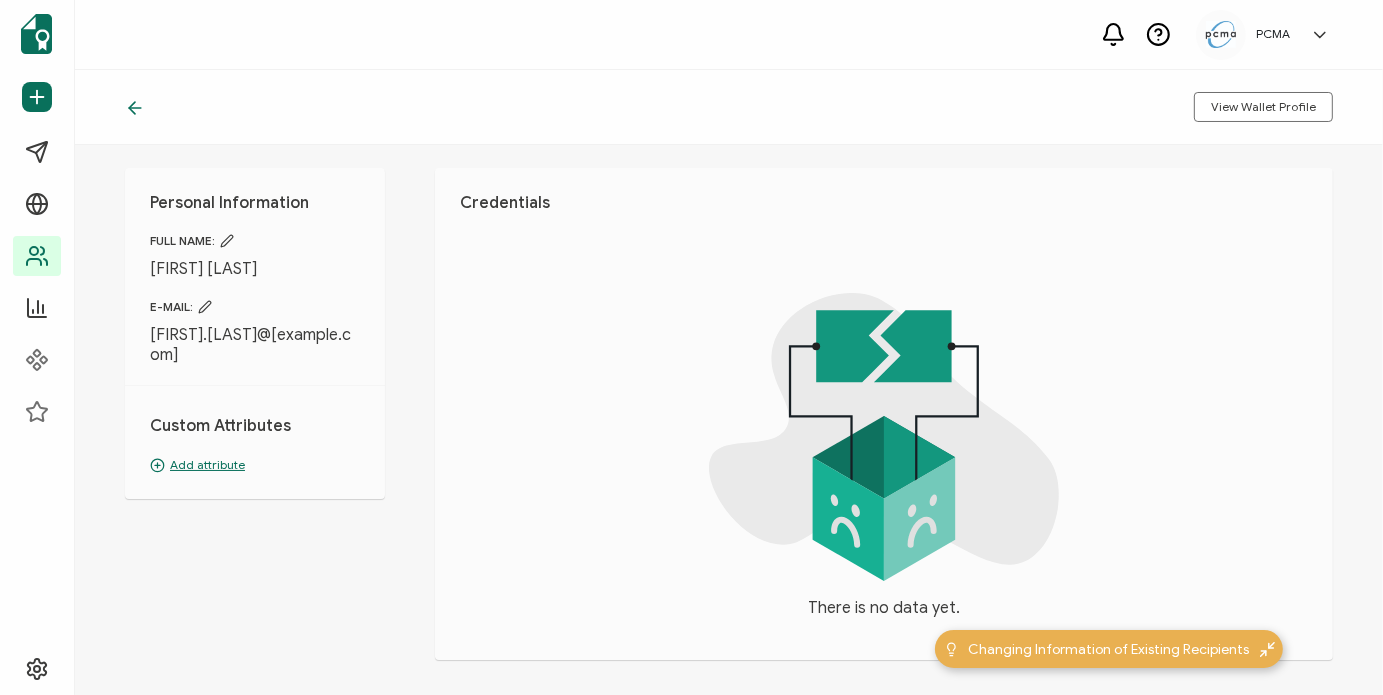 scroll, scrollTop: 0, scrollLeft: 0, axis: both 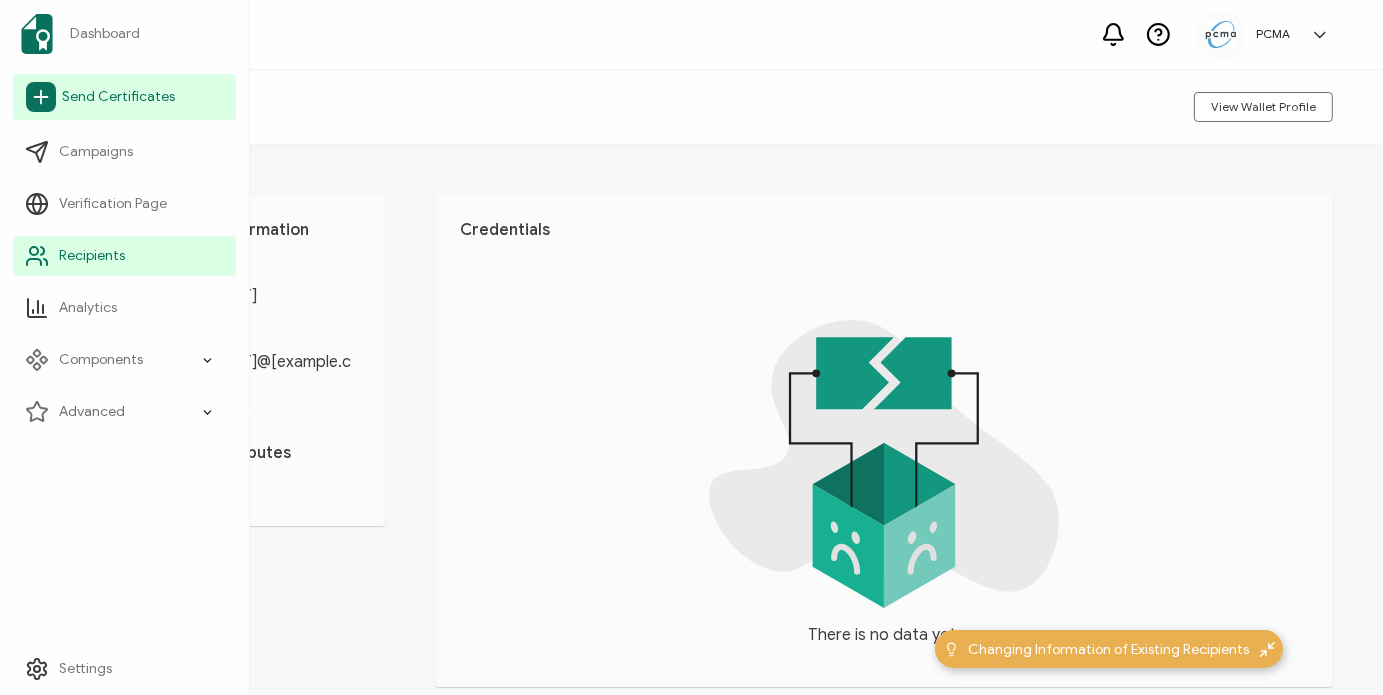 click on "Send Certificates" at bounding box center [118, 97] 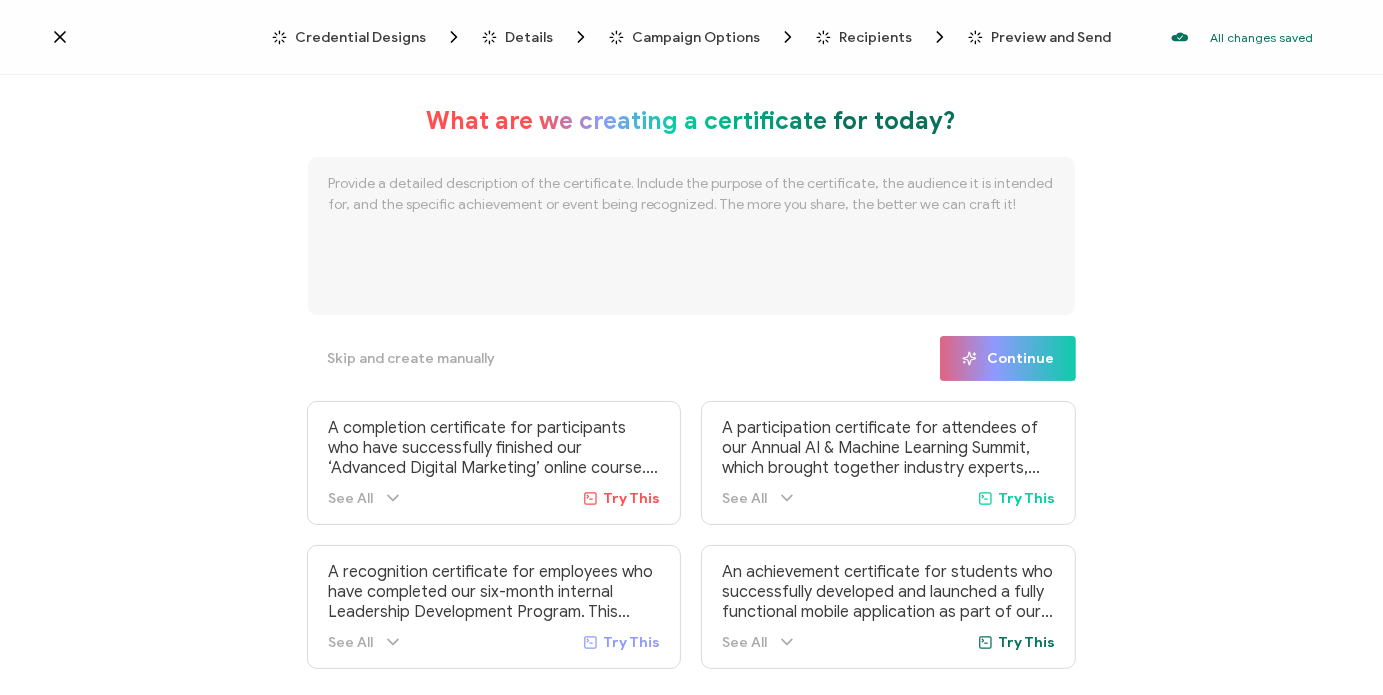 click 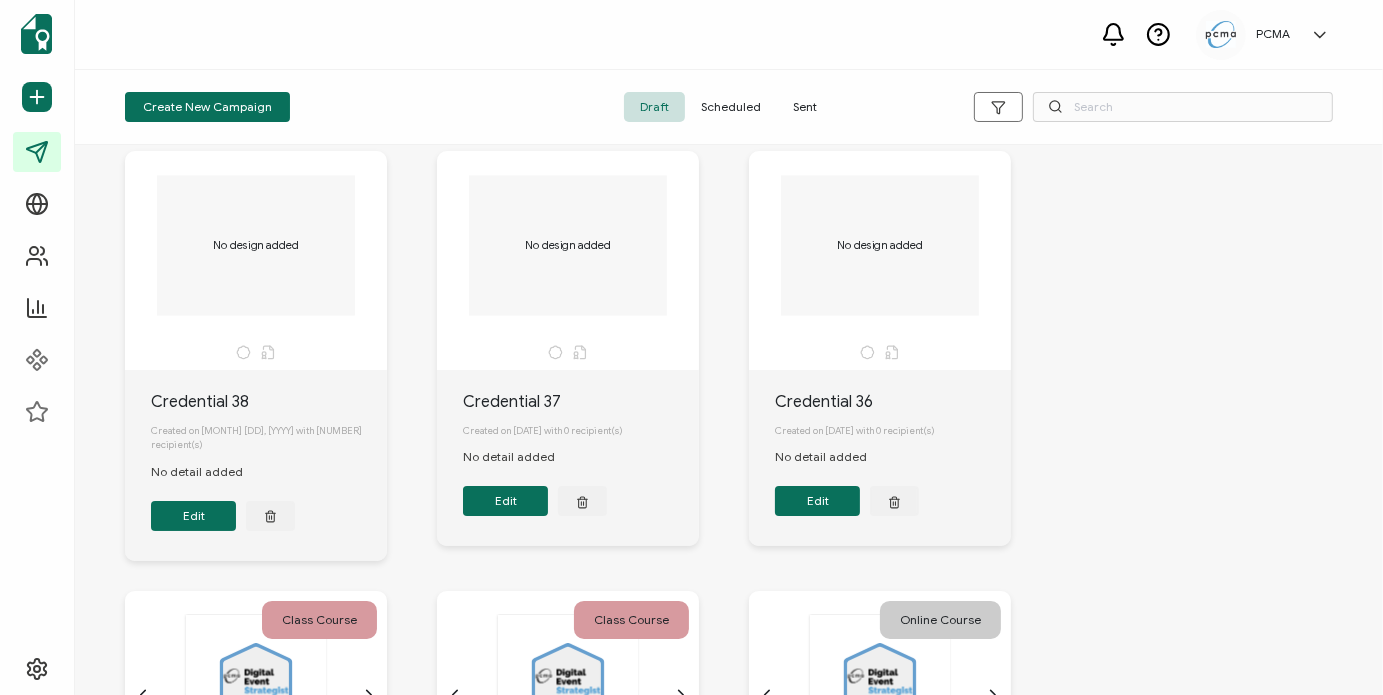 scroll, scrollTop: 0, scrollLeft: 0, axis: both 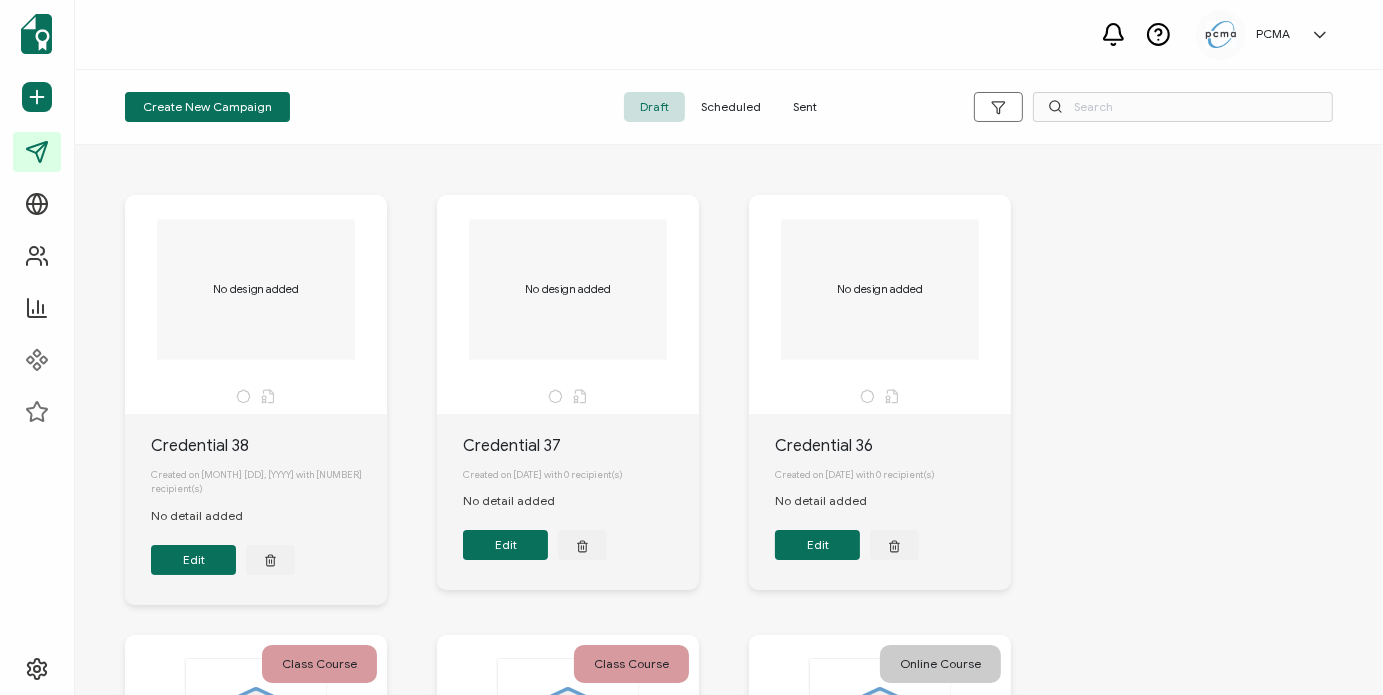 click on "Scheduled" at bounding box center [731, 107] 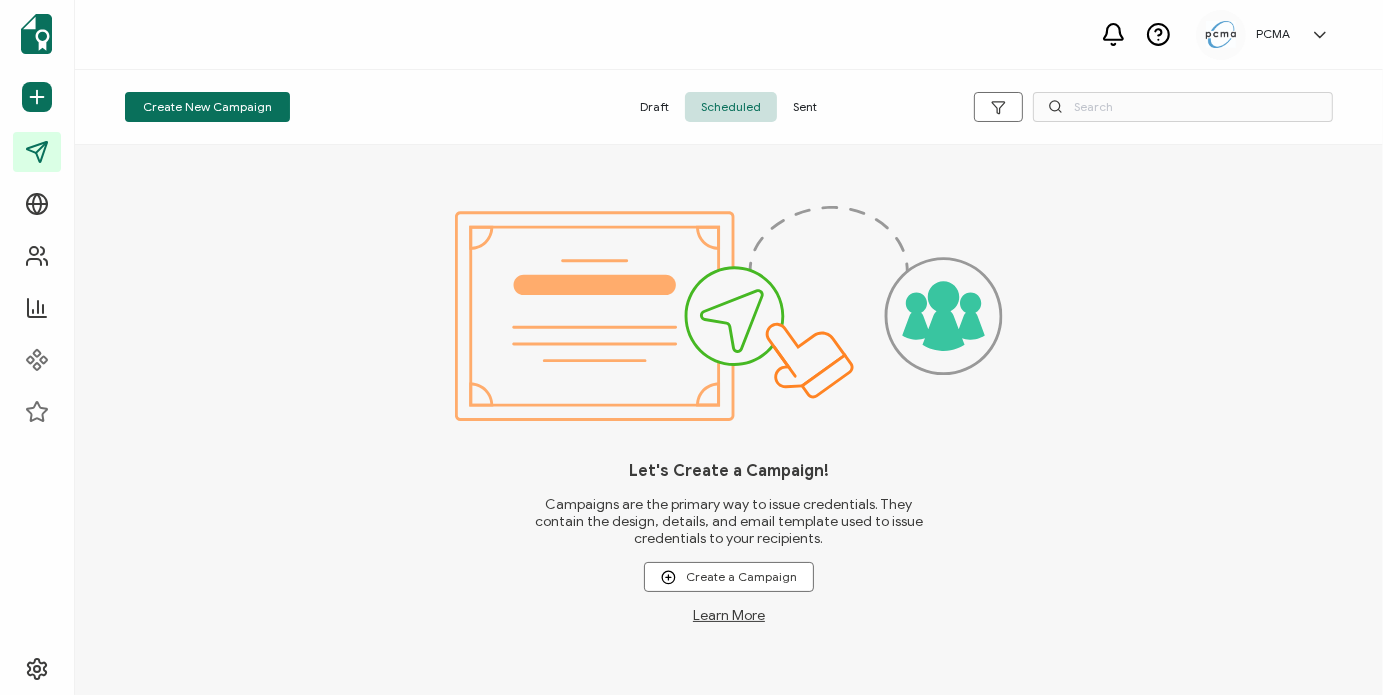 click on "Sent" at bounding box center [805, 107] 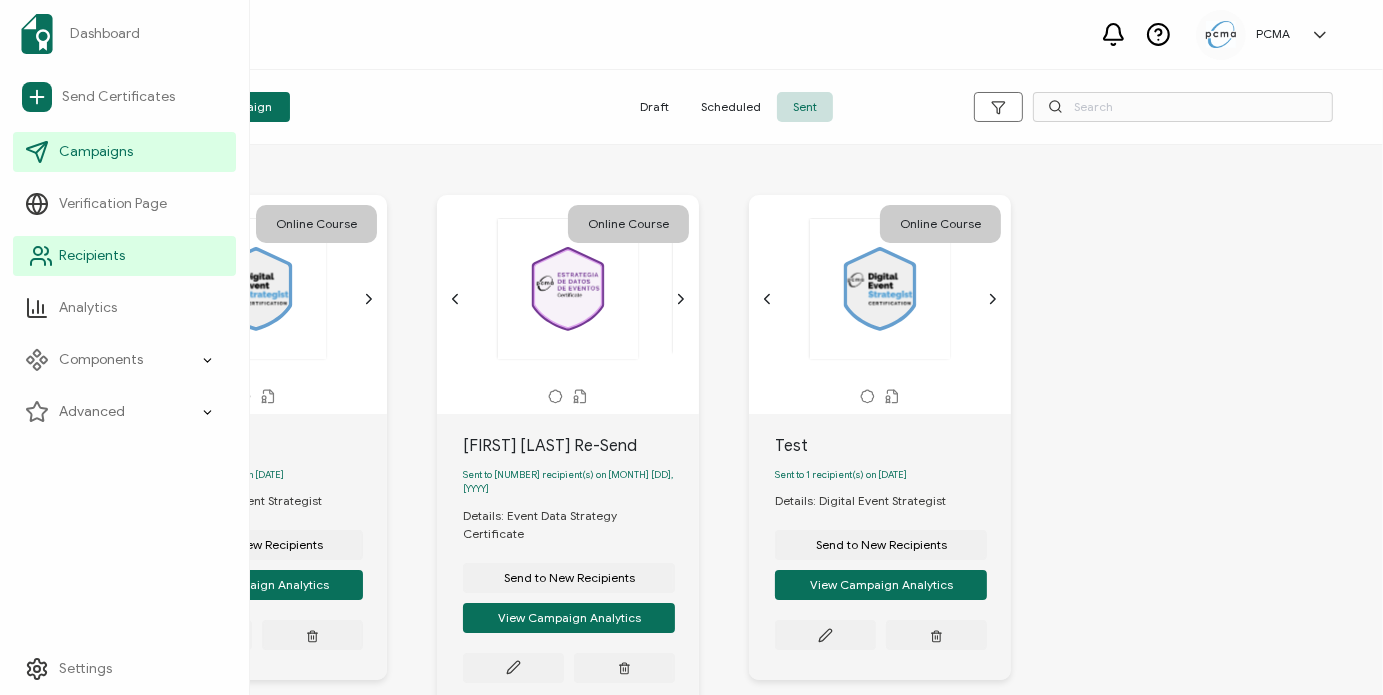 click on "Recipients" at bounding box center [92, 256] 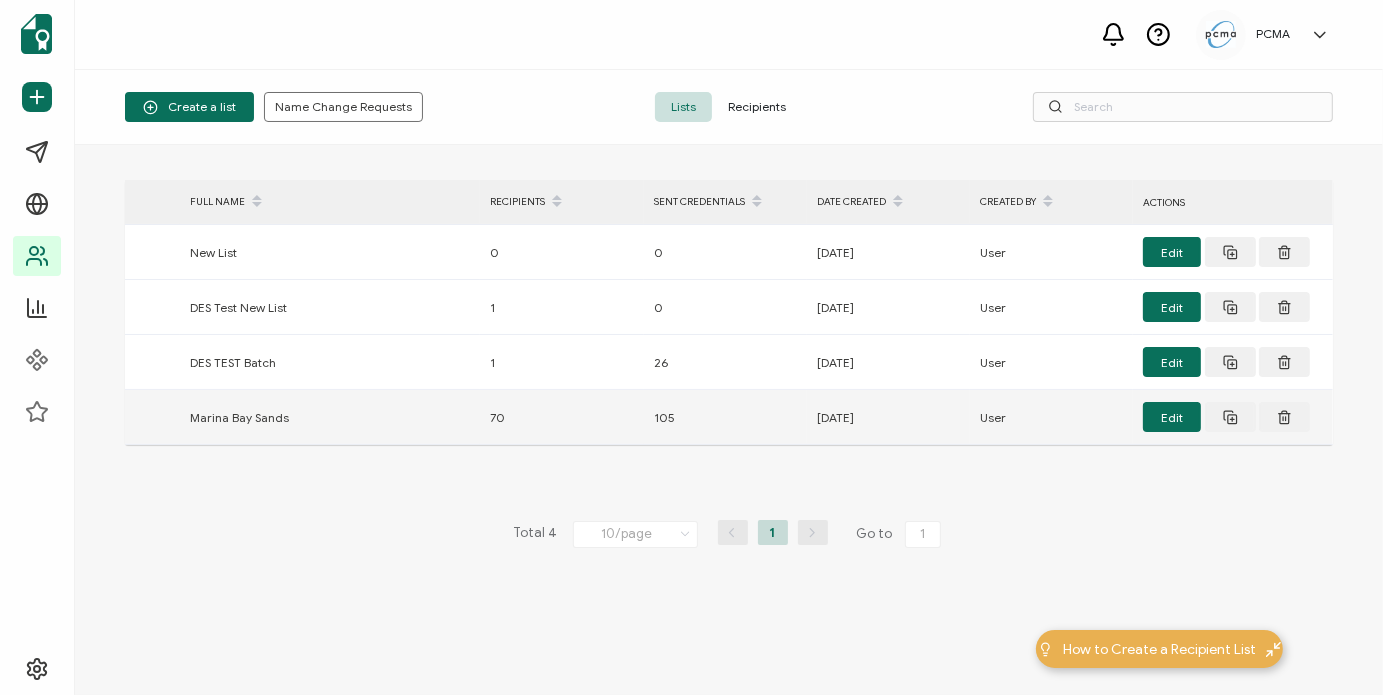 click on "Marina Bay Sands" at bounding box center [330, 417] 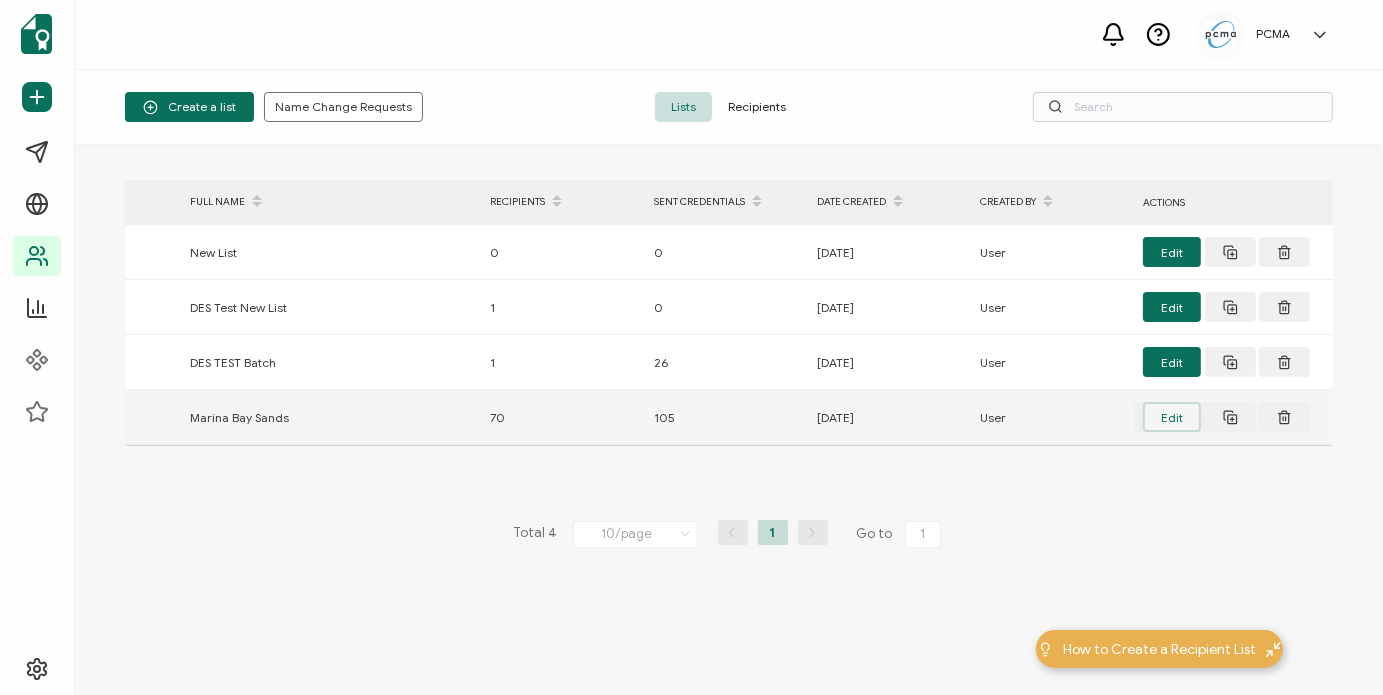 click on "Edit" at bounding box center (1172, 417) 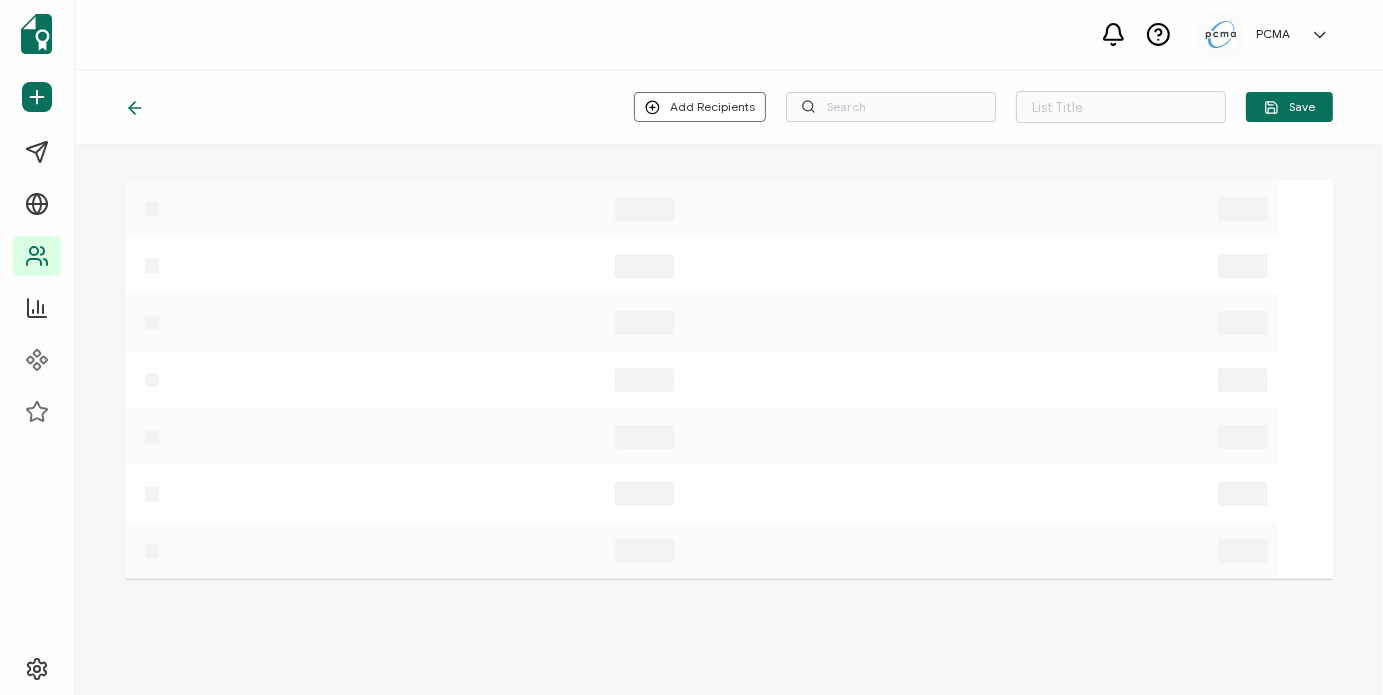 type on "Marina Bay Sands" 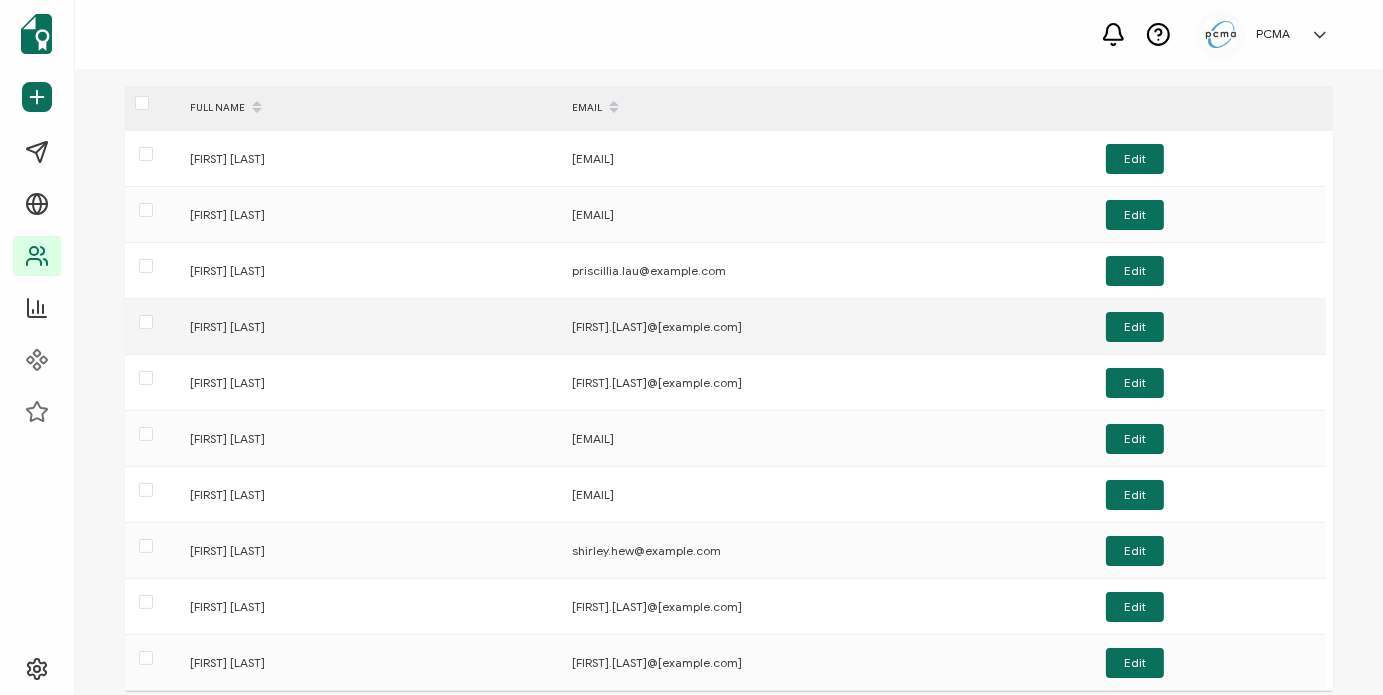 scroll, scrollTop: 0, scrollLeft: 0, axis: both 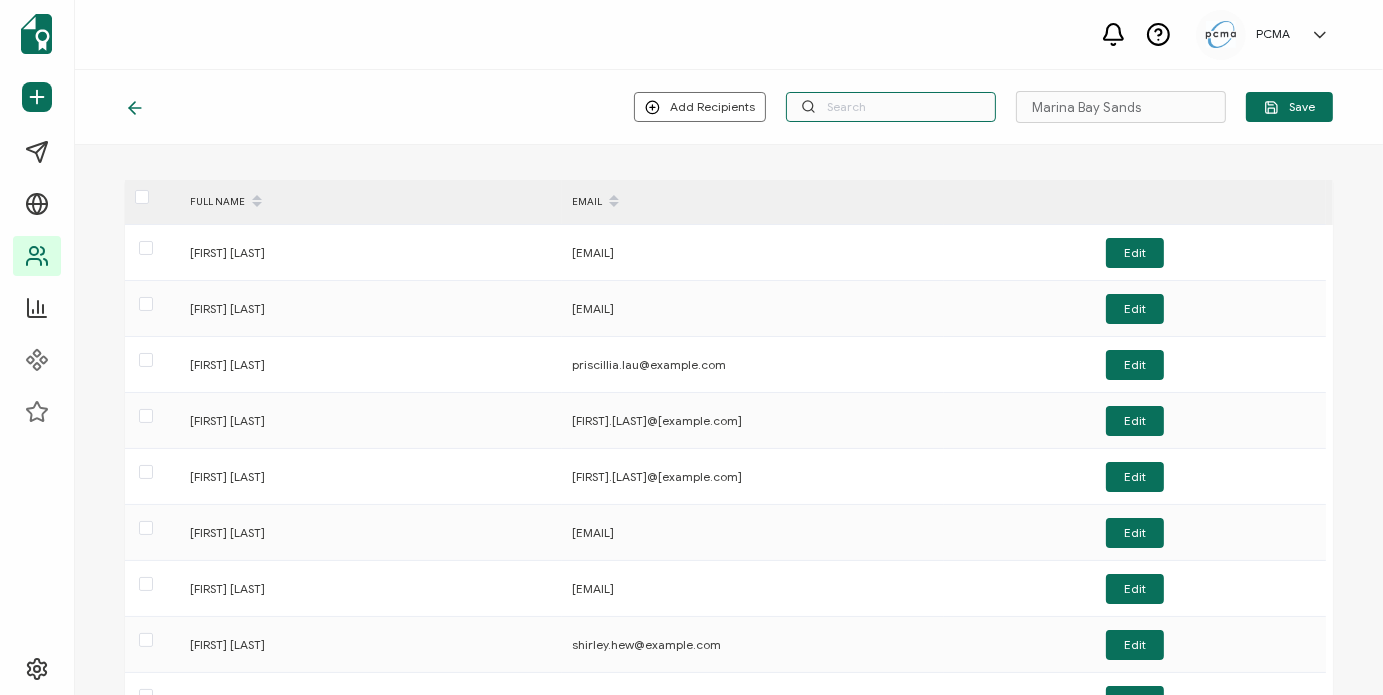 click at bounding box center (891, 107) 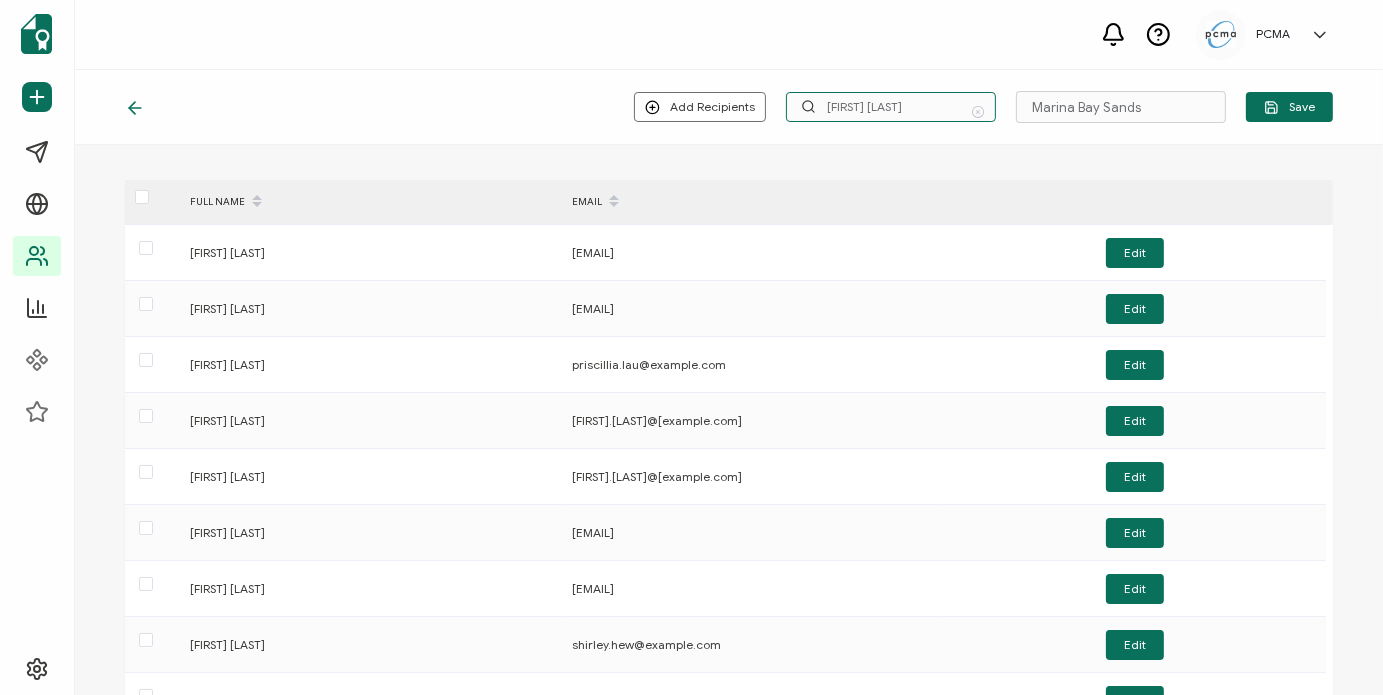 type on "Kenneth Leong" 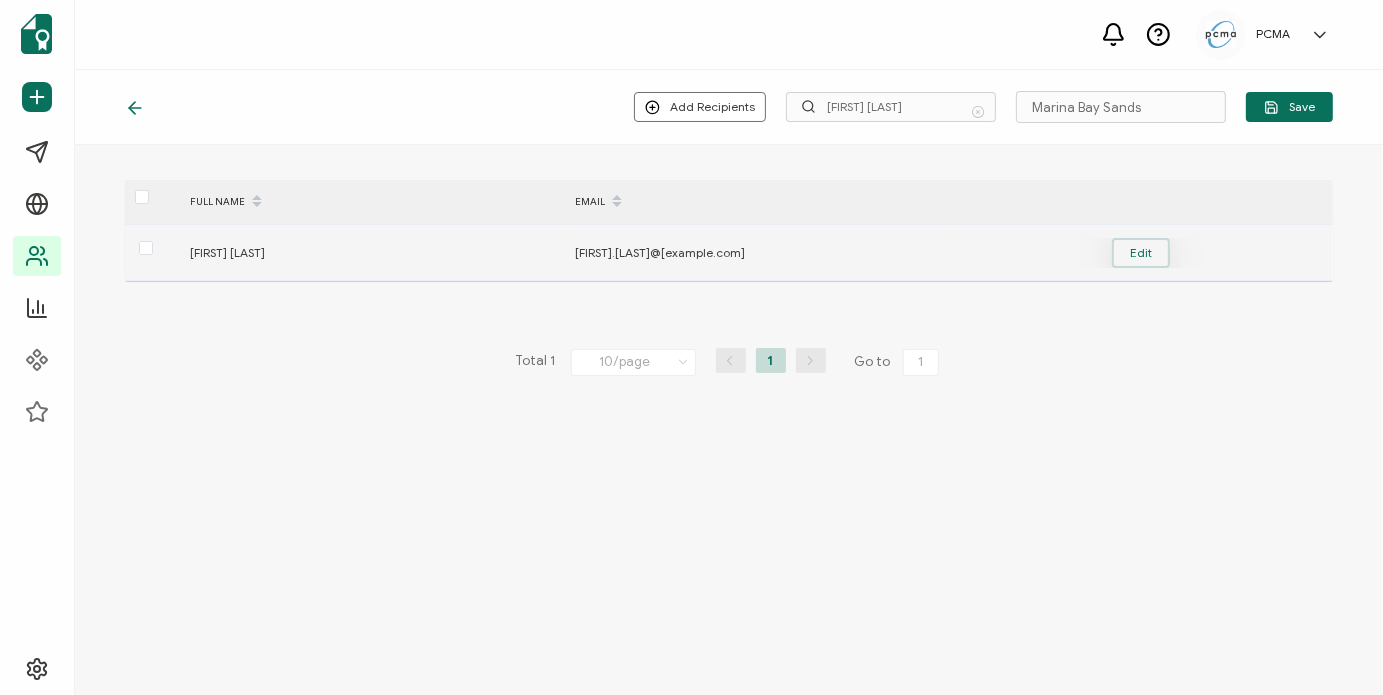 click on "Edit" at bounding box center (1141, 253) 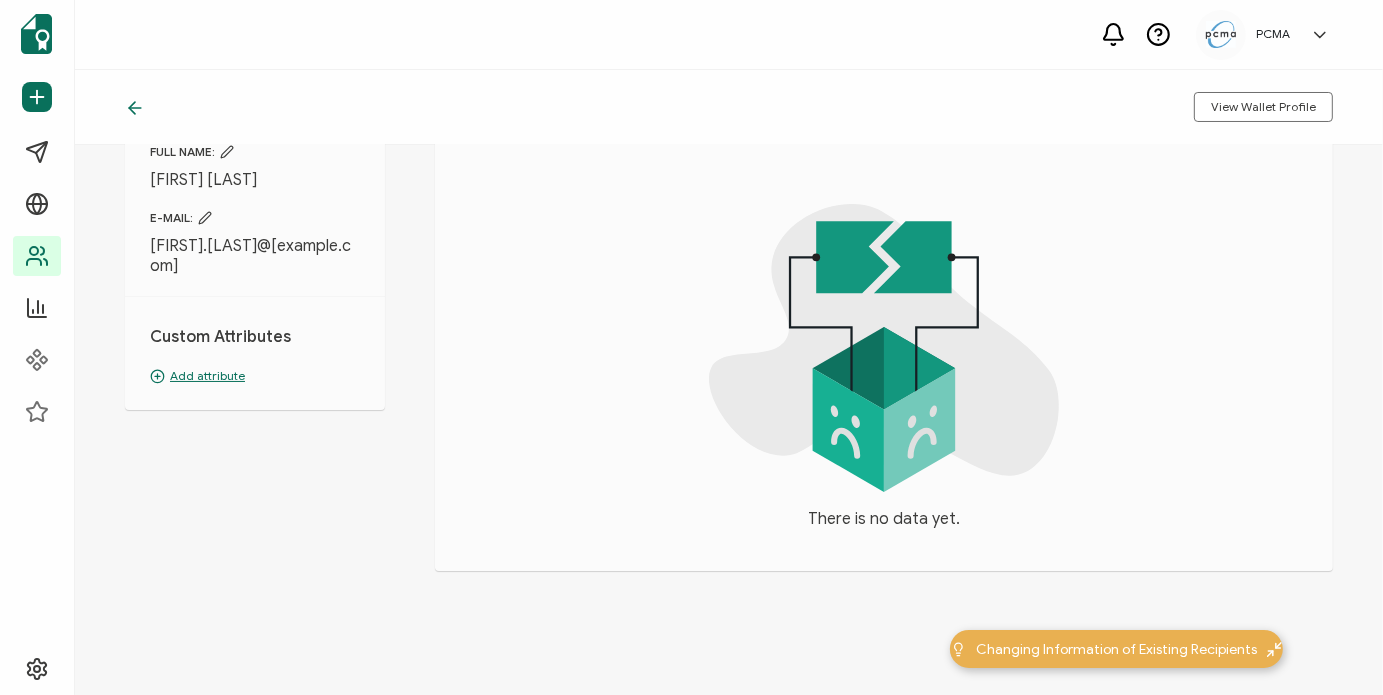 scroll, scrollTop: 0, scrollLeft: 0, axis: both 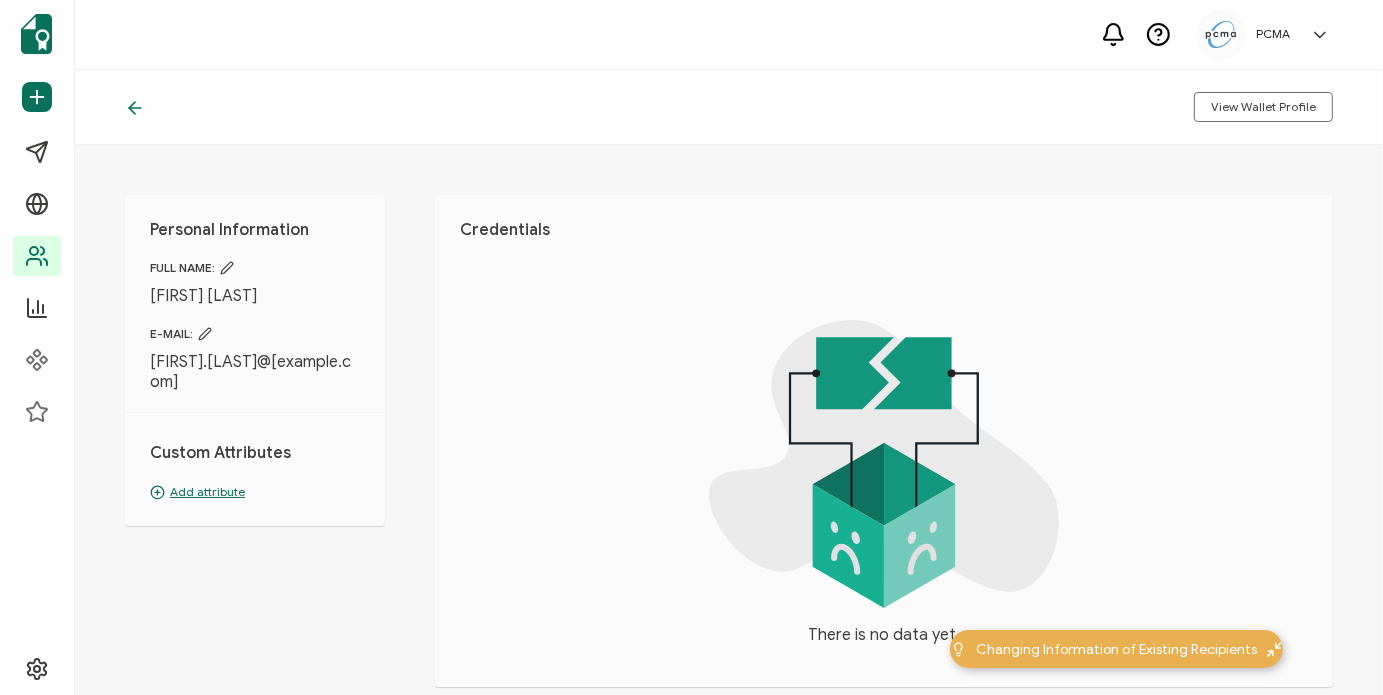 click at bounding box center (884, 464) 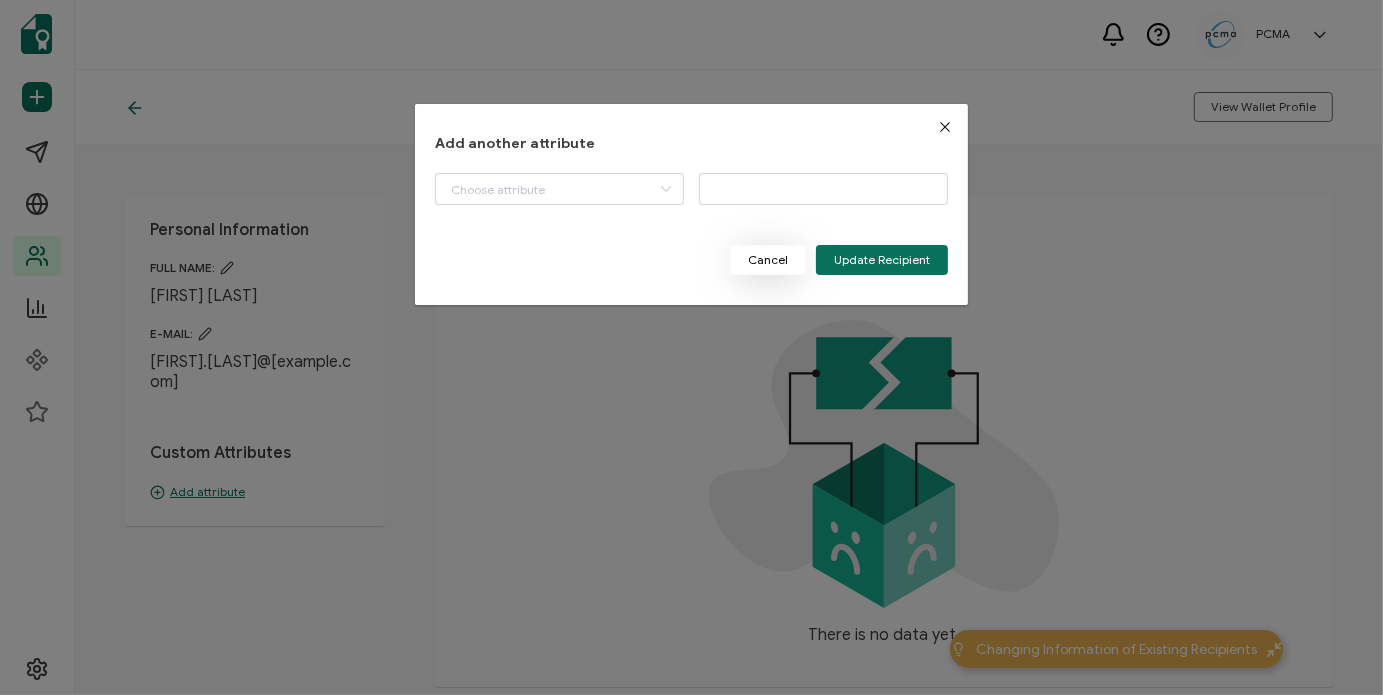 click on "Cancel" at bounding box center (768, 260) 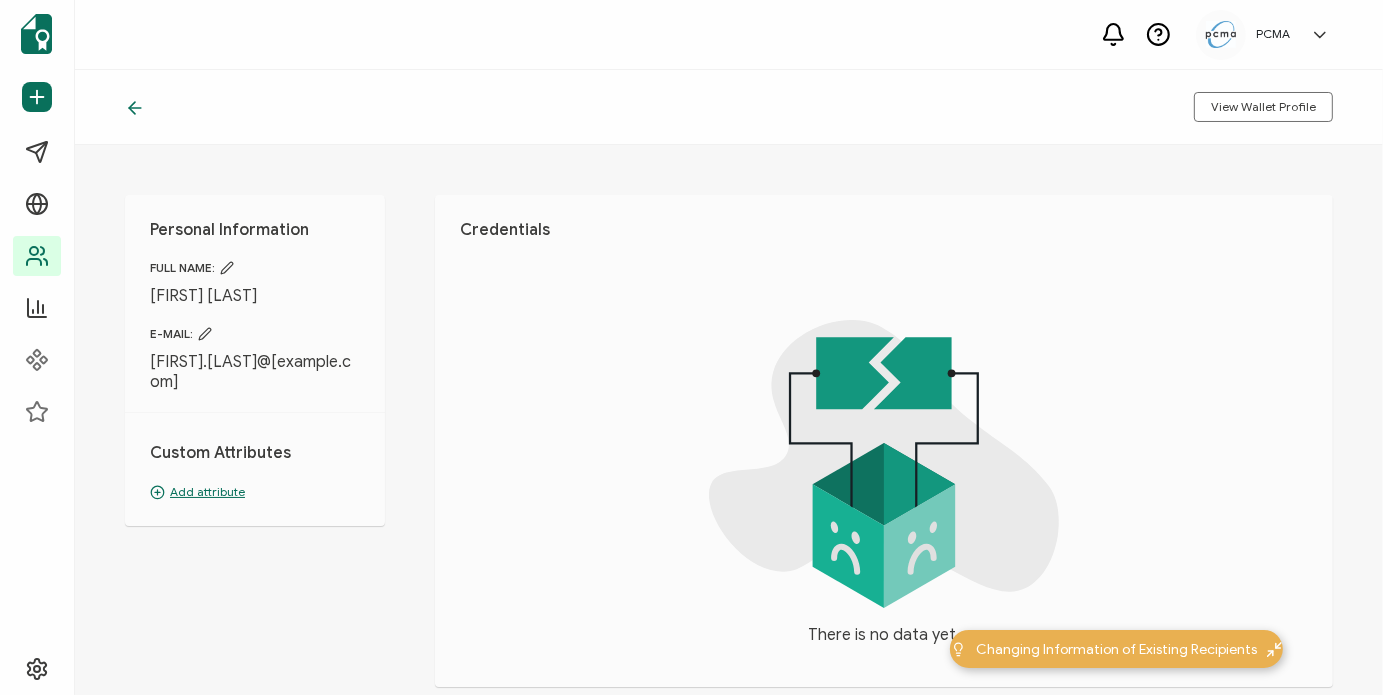 click on "Add attribute" at bounding box center [255, 492] 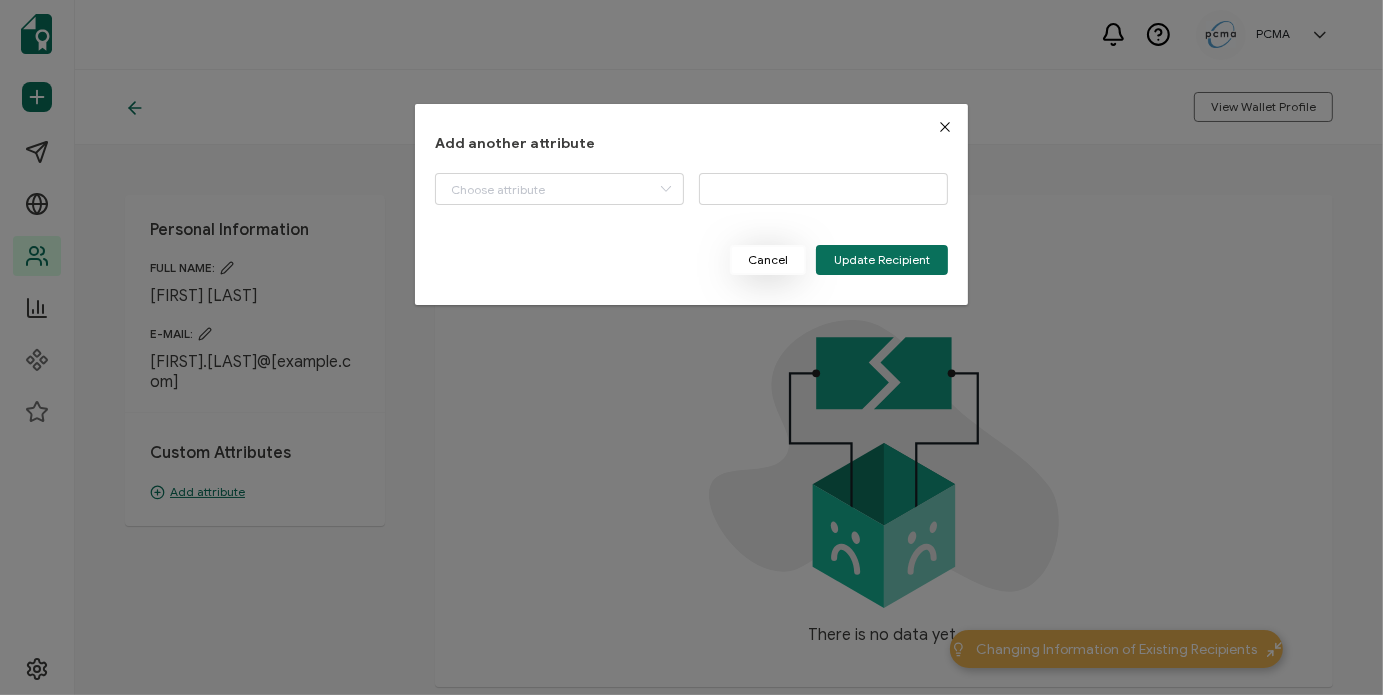 click on "Cancel" at bounding box center [768, 260] 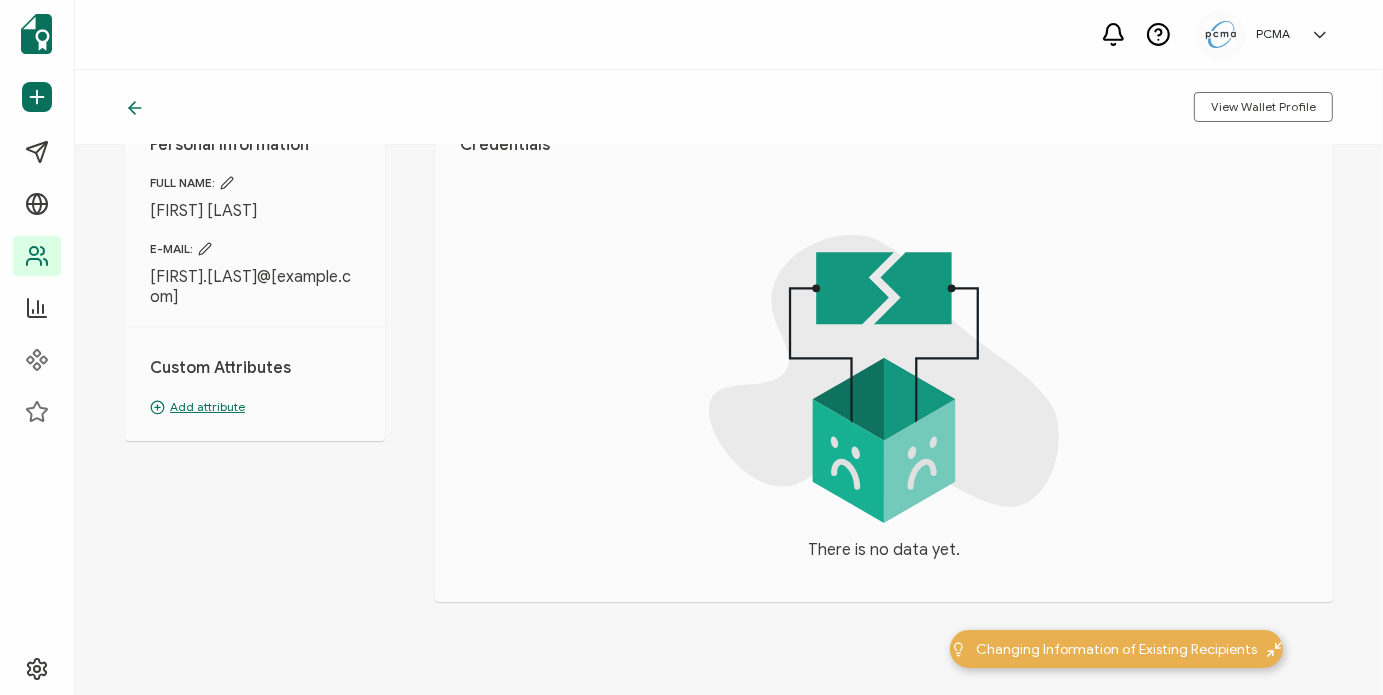 scroll, scrollTop: 116, scrollLeft: 0, axis: vertical 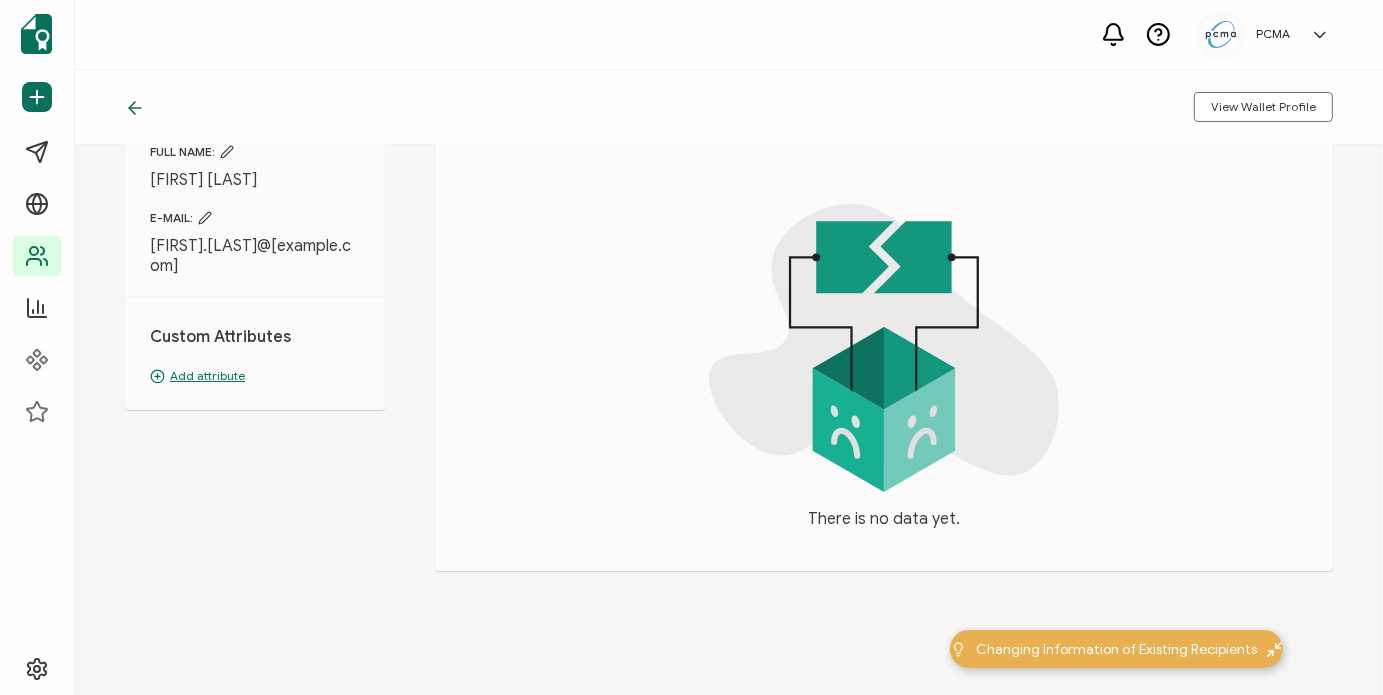 click 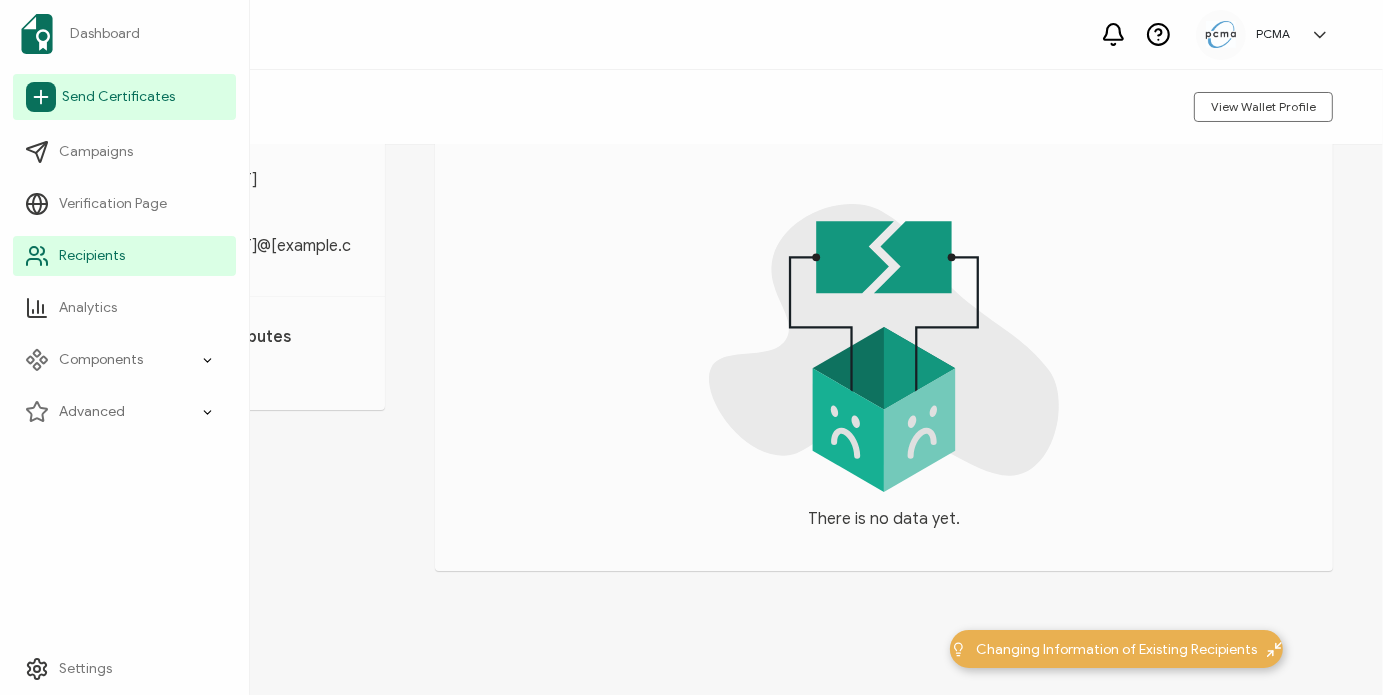 click on "Send Certificates" at bounding box center [118, 97] 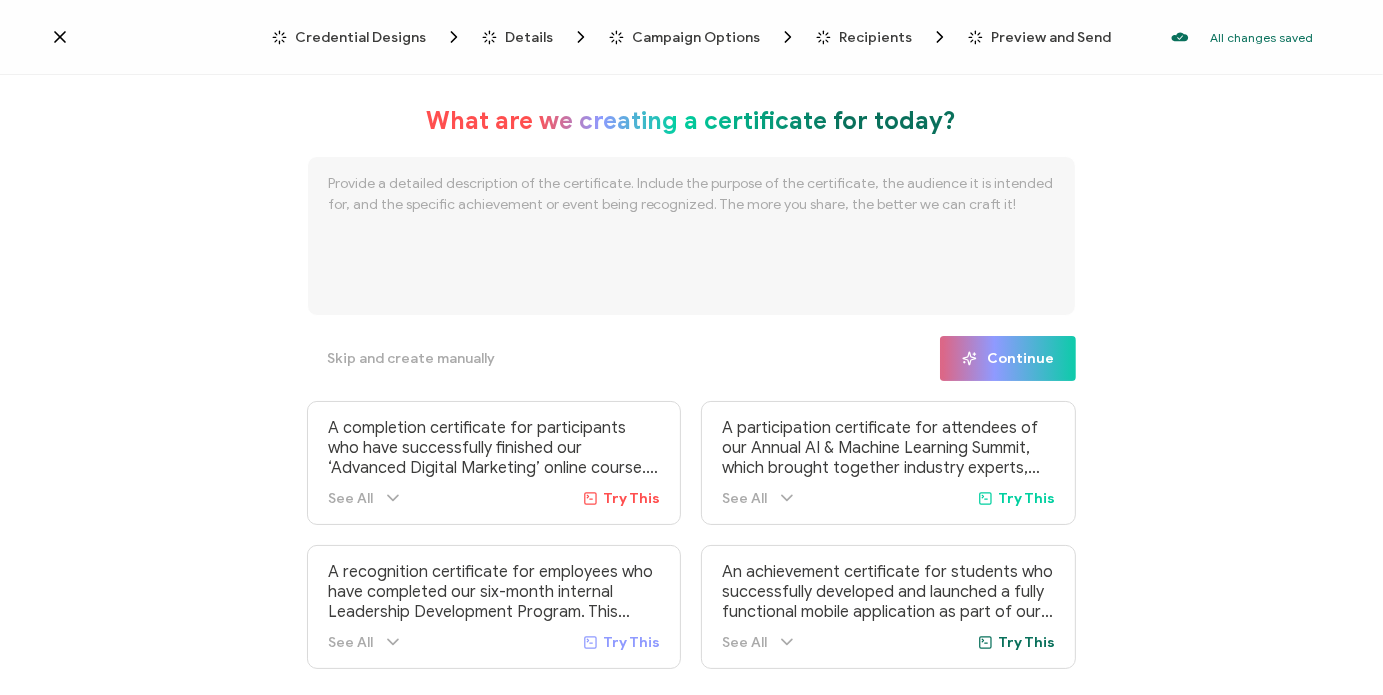 click 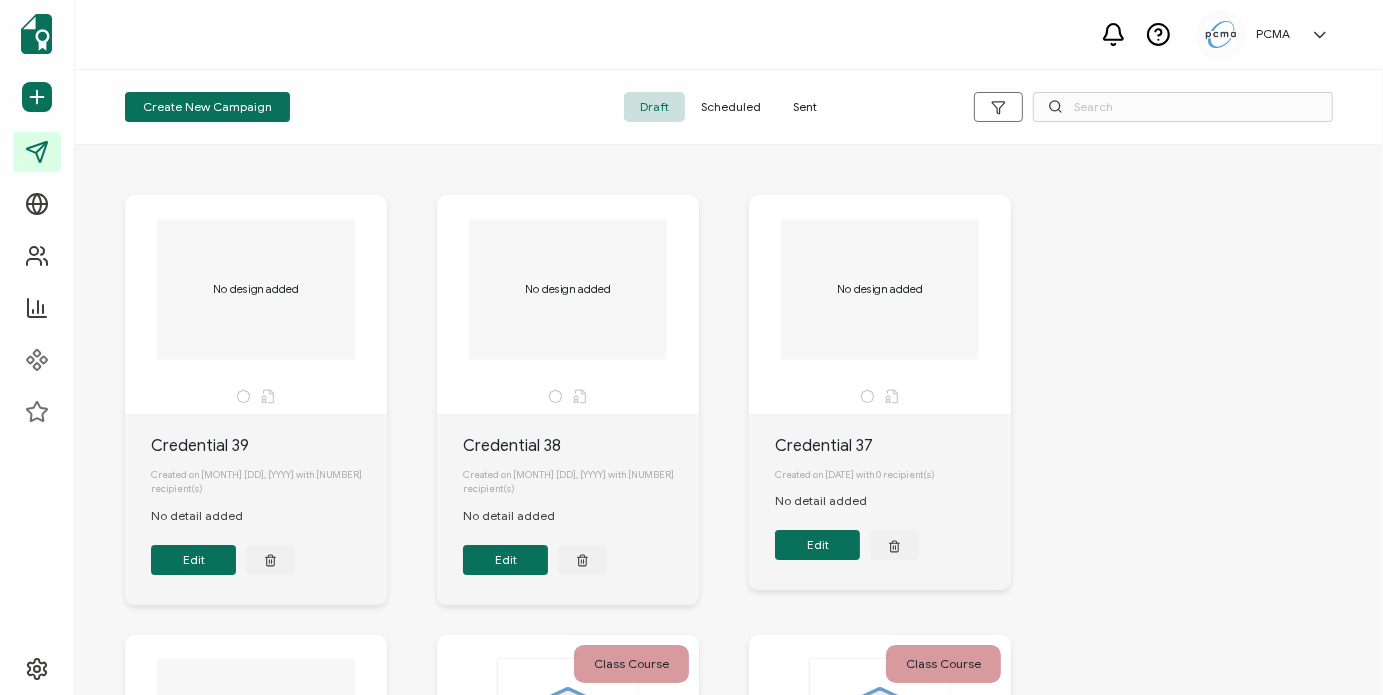 click on "Sent" at bounding box center [805, 107] 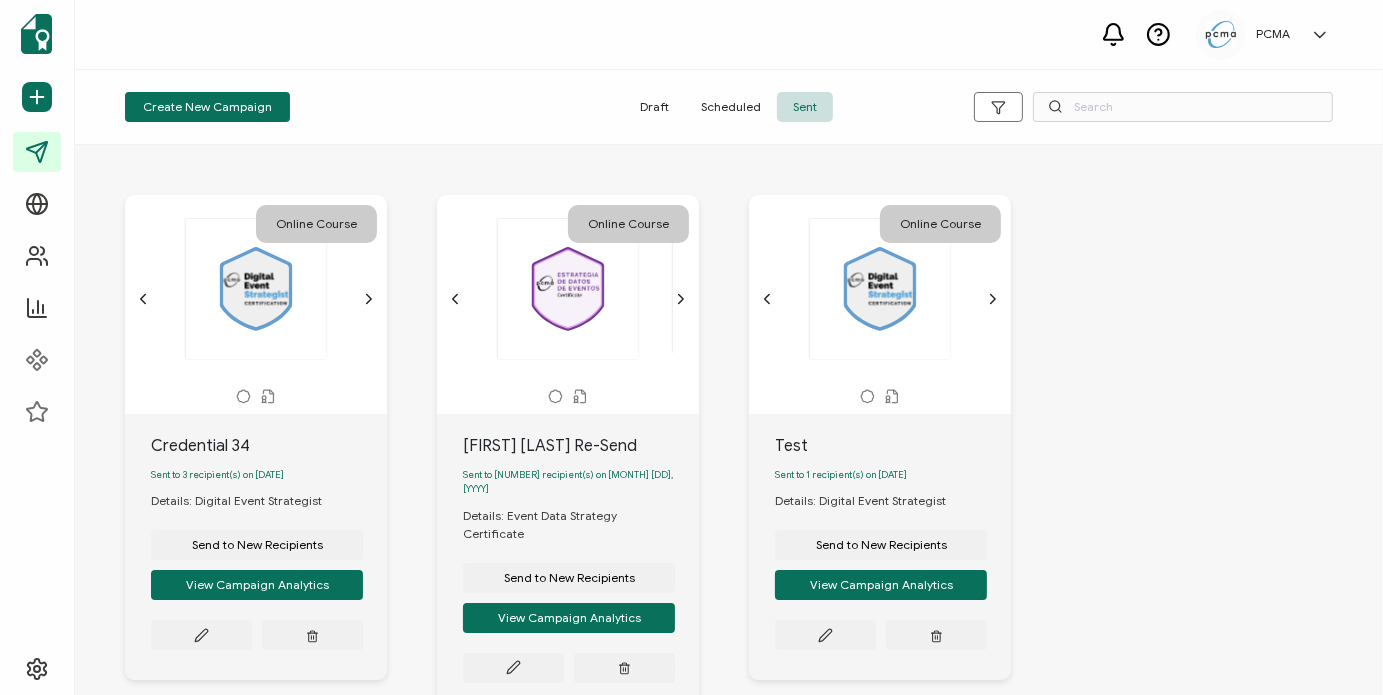 click 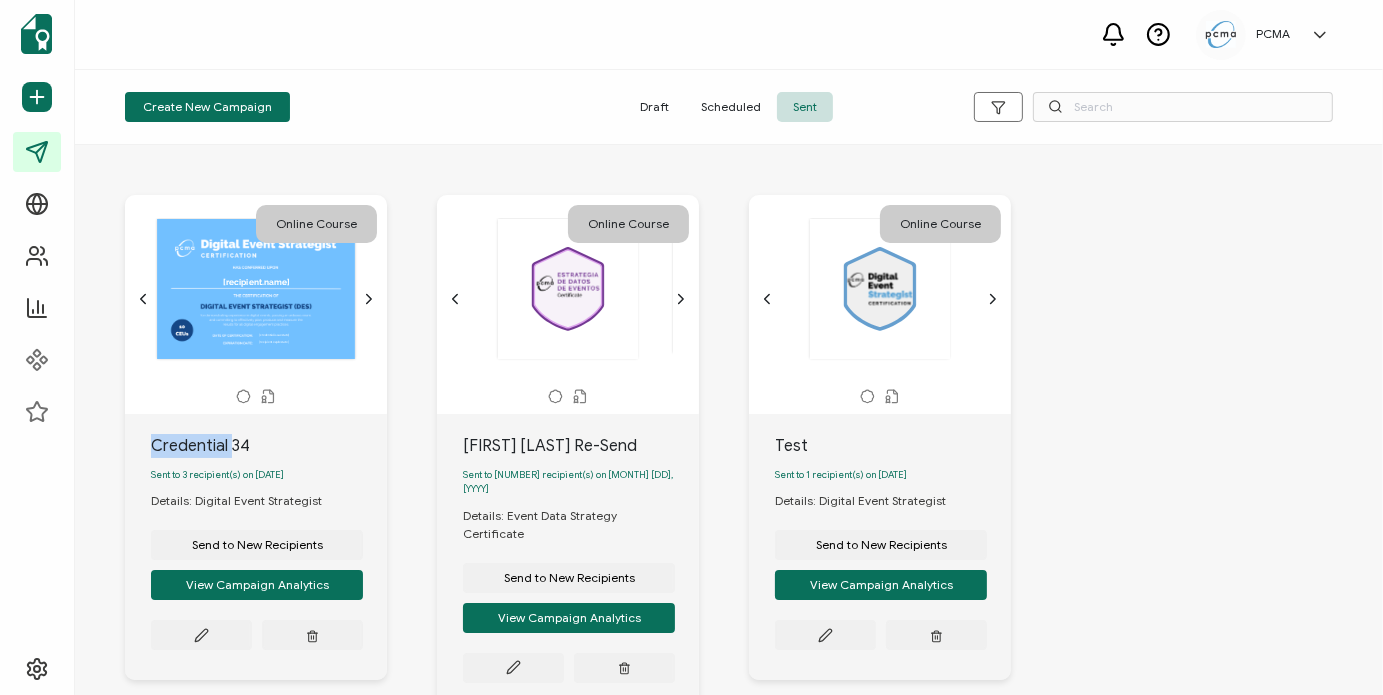 click 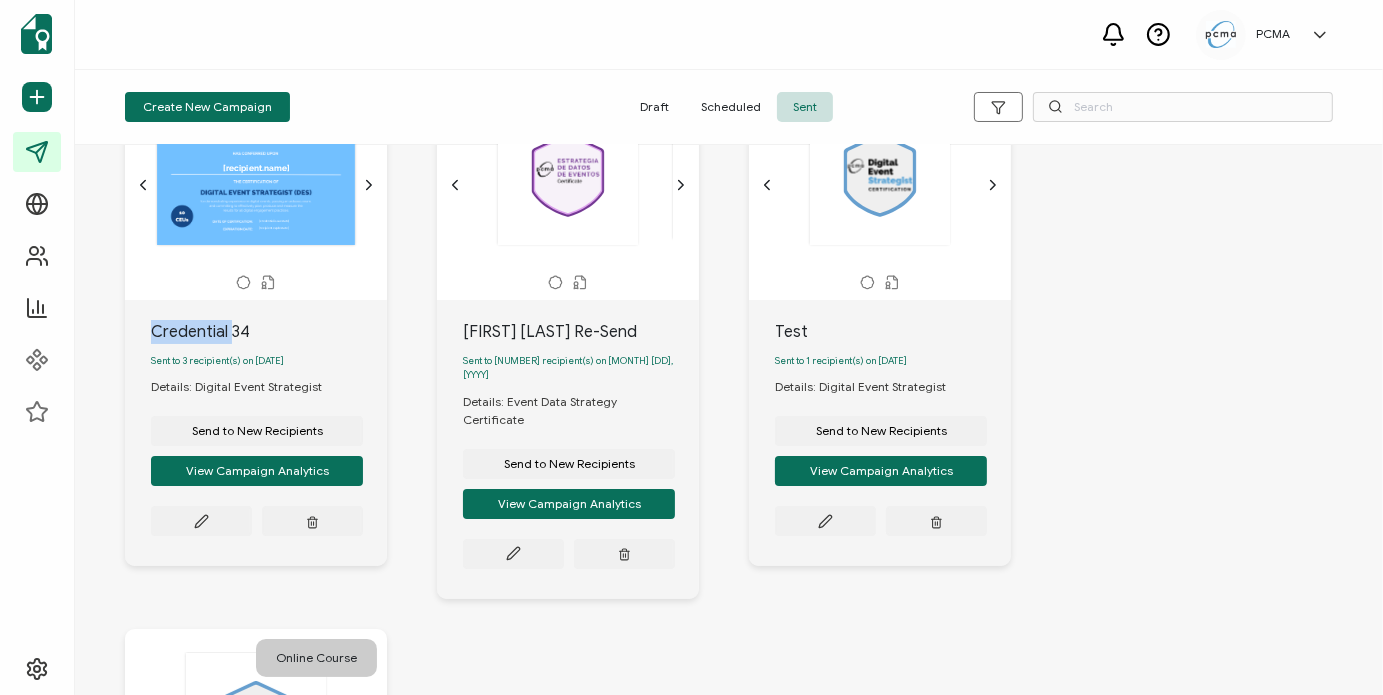 scroll, scrollTop: 128, scrollLeft: 0, axis: vertical 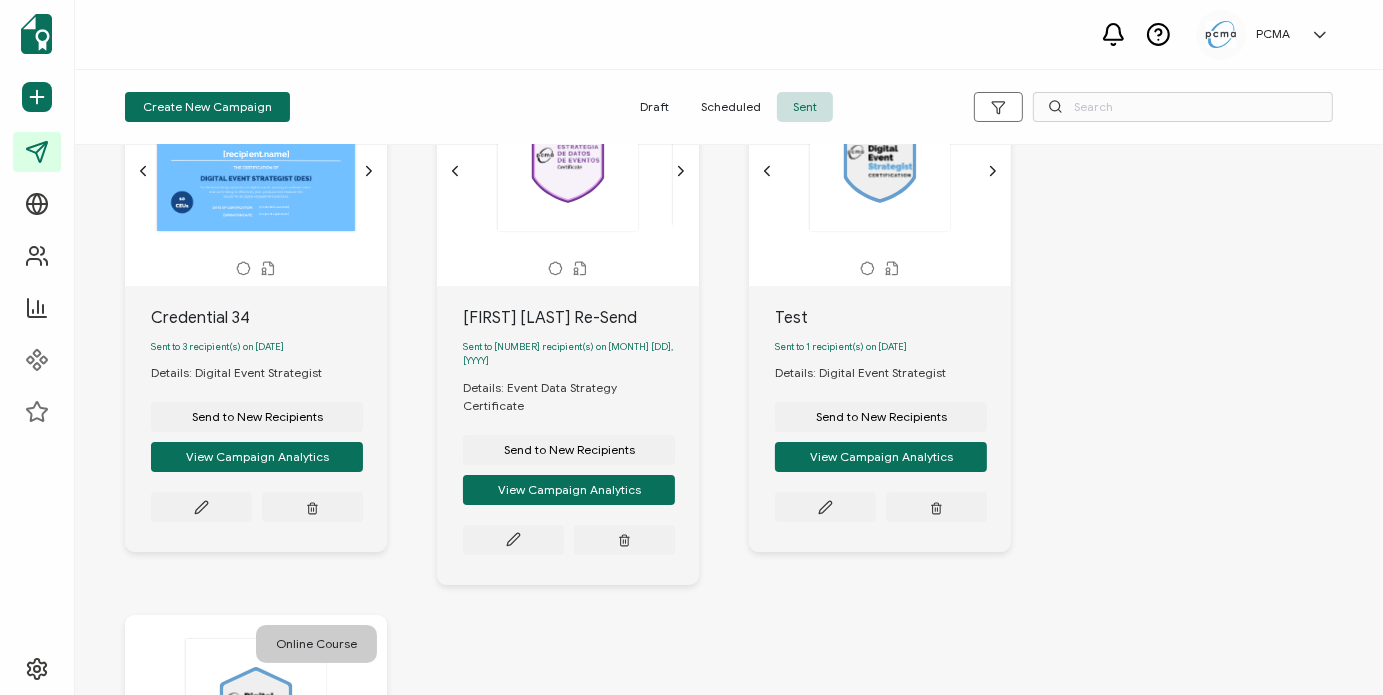click on "Credential 34" at bounding box center (269, 318) 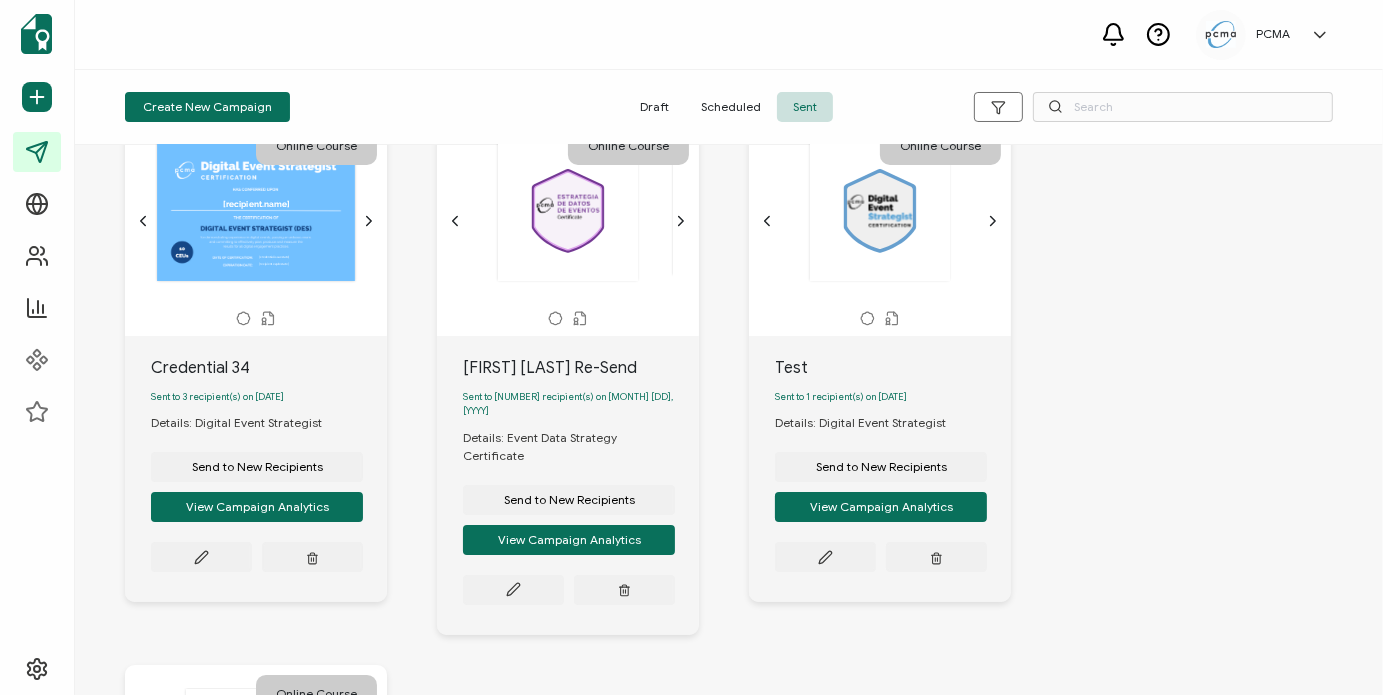 scroll, scrollTop: 82, scrollLeft: 0, axis: vertical 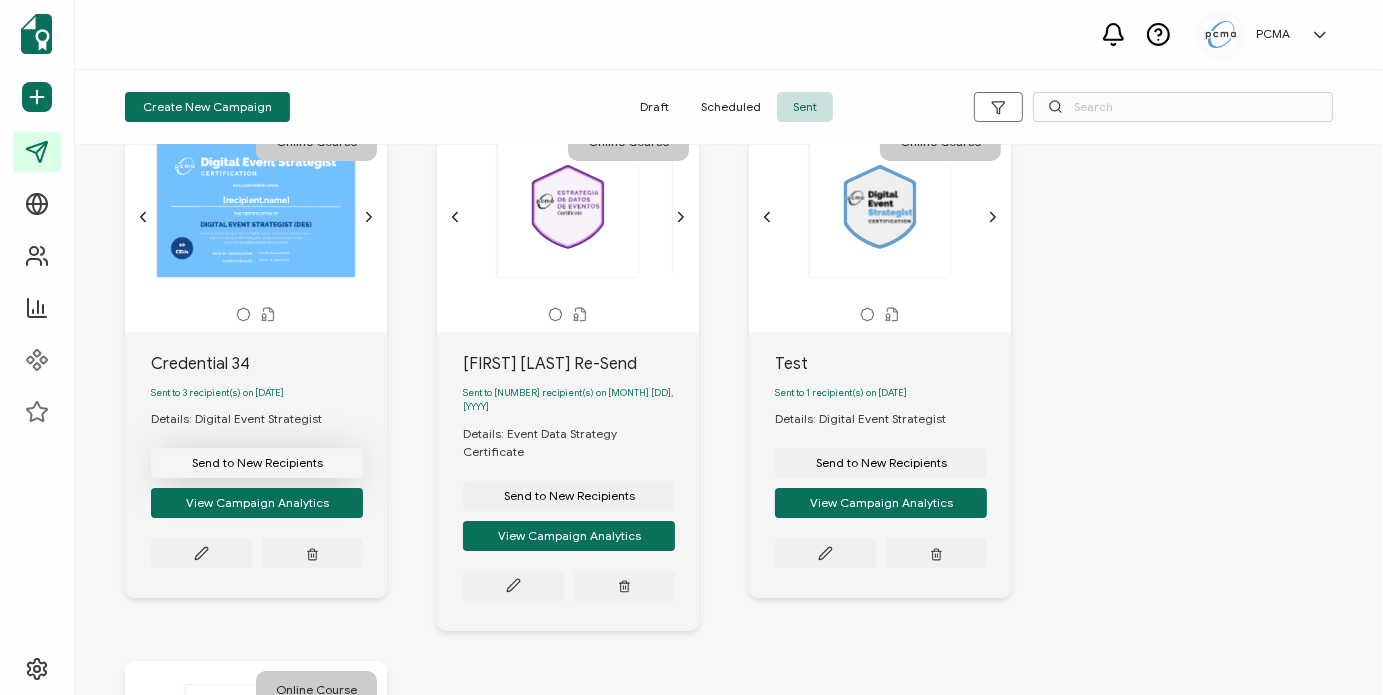 click on "Send to New Recipients" at bounding box center [257, 463] 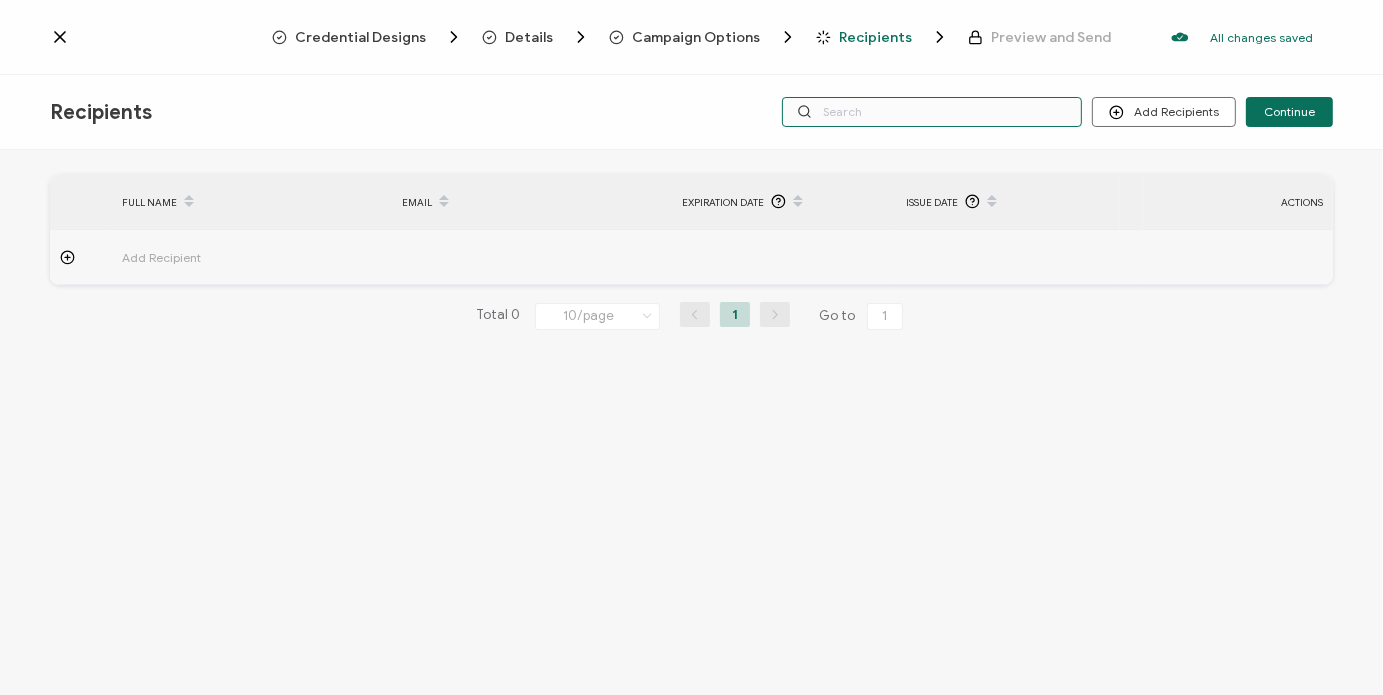 click at bounding box center [932, 112] 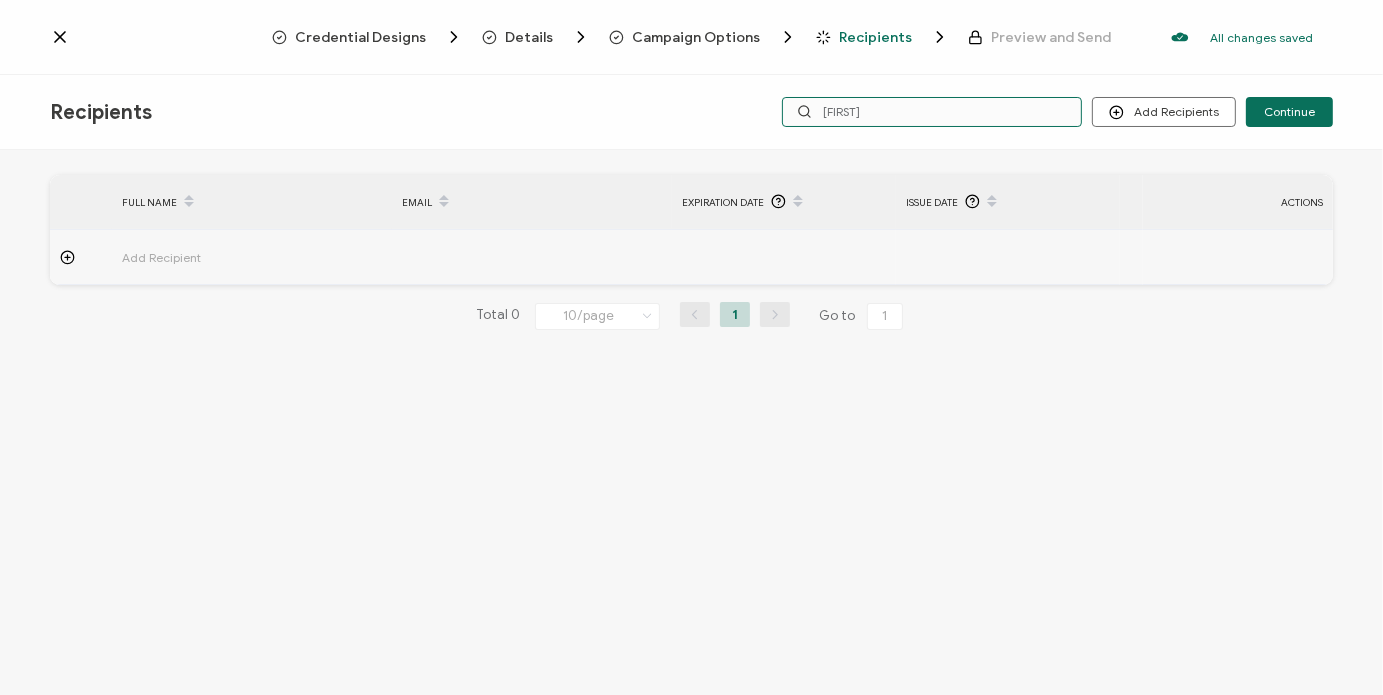 type on "Kenn" 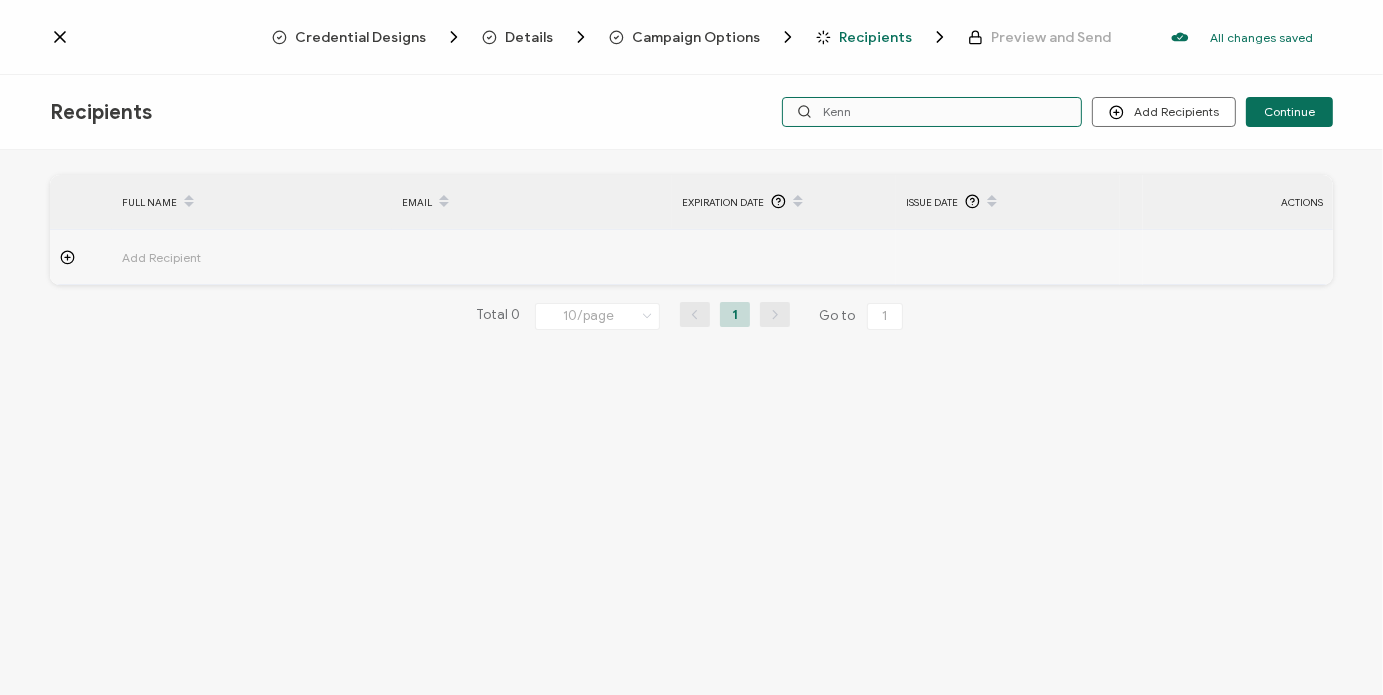 click on "Kenn" at bounding box center [932, 112] 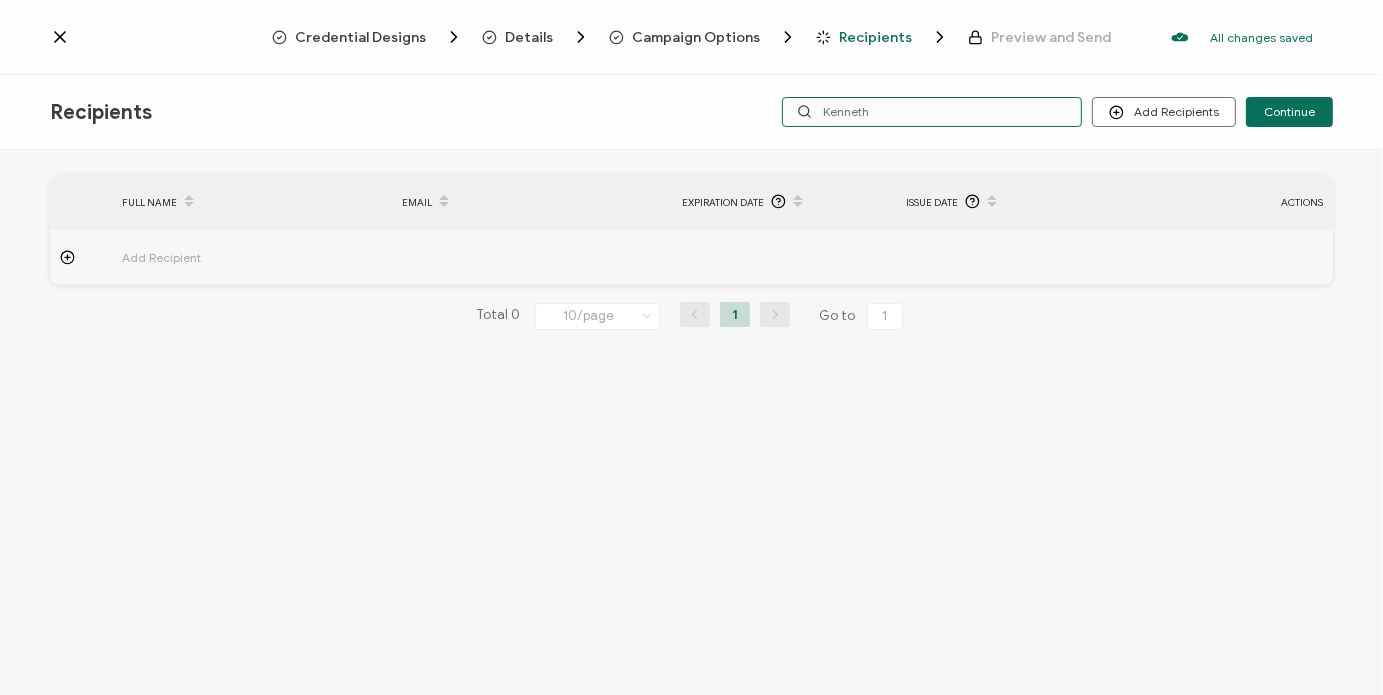 type on "Kenneth" 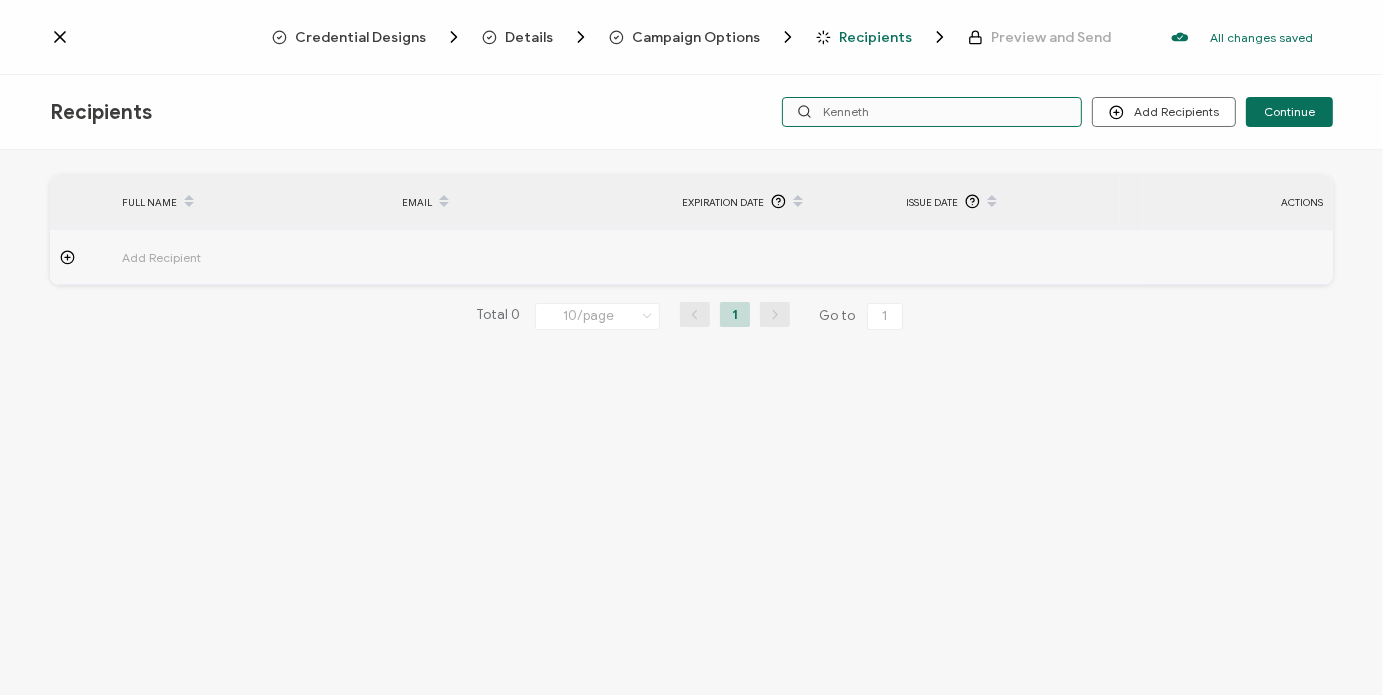 click on "Kenneth" at bounding box center [932, 112] 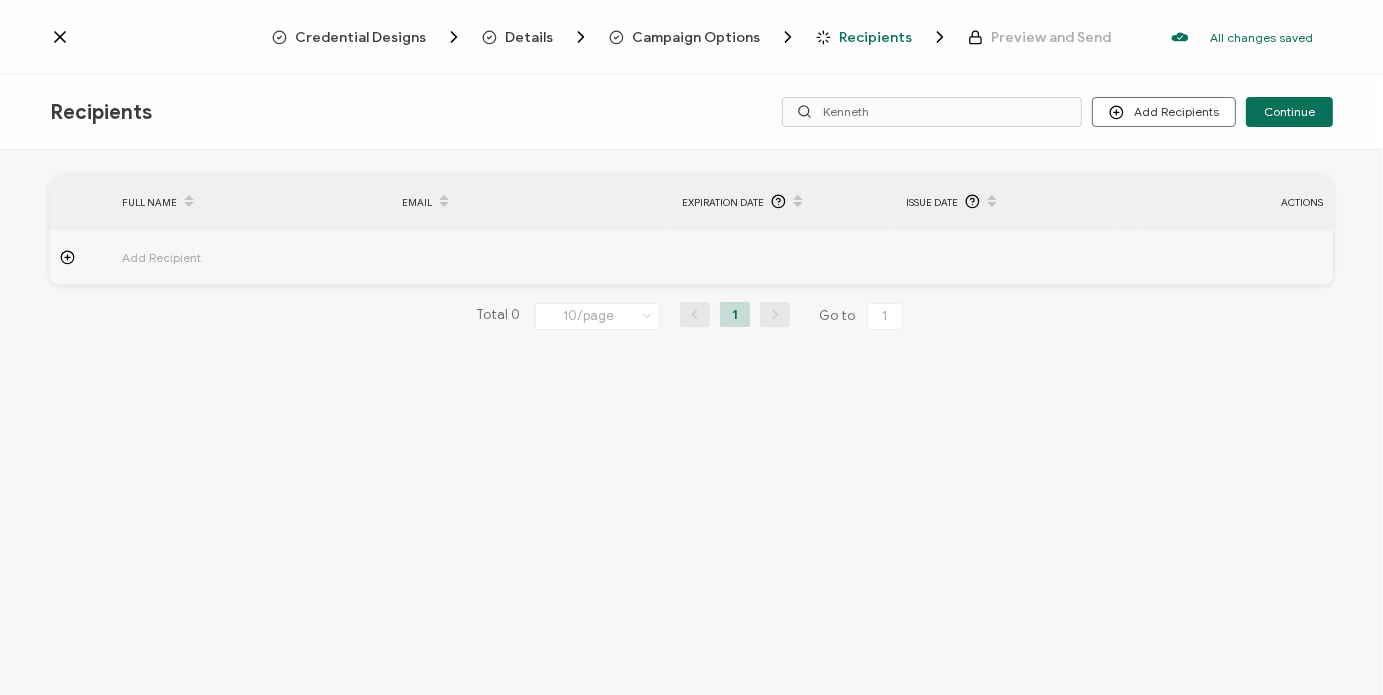 click 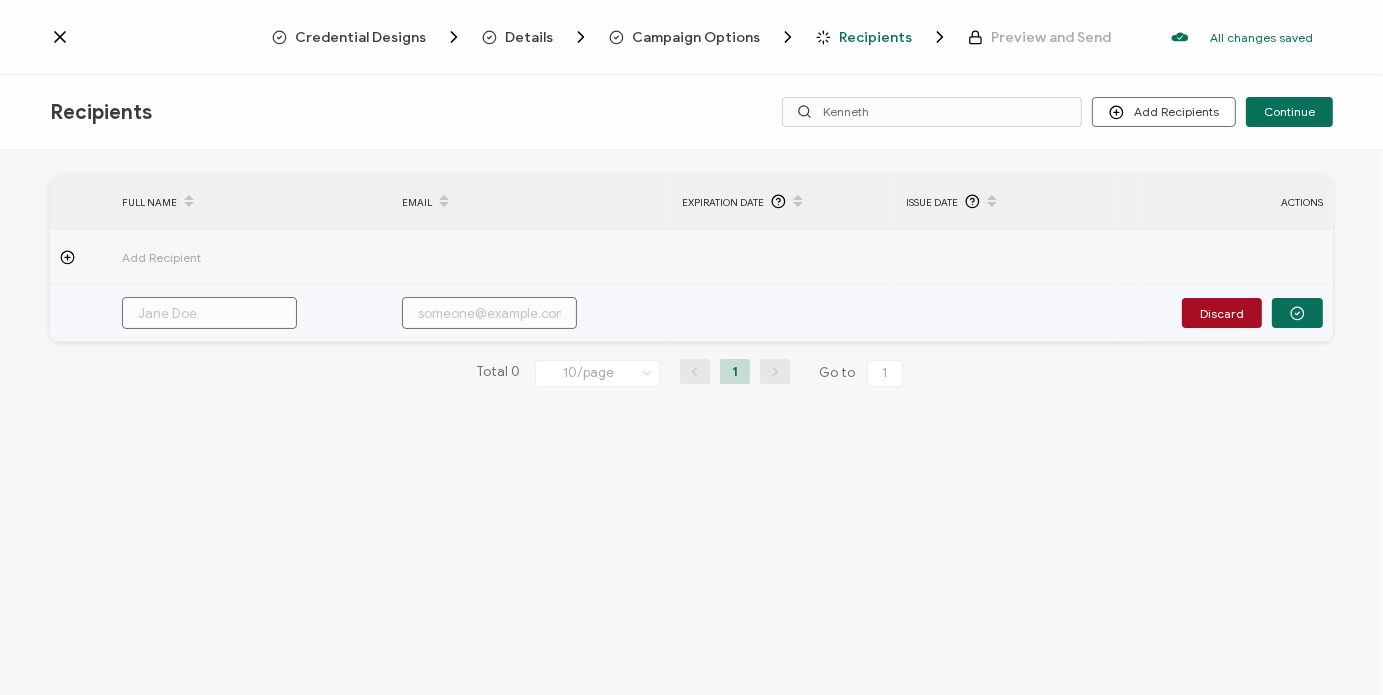 click at bounding box center (209, 313) 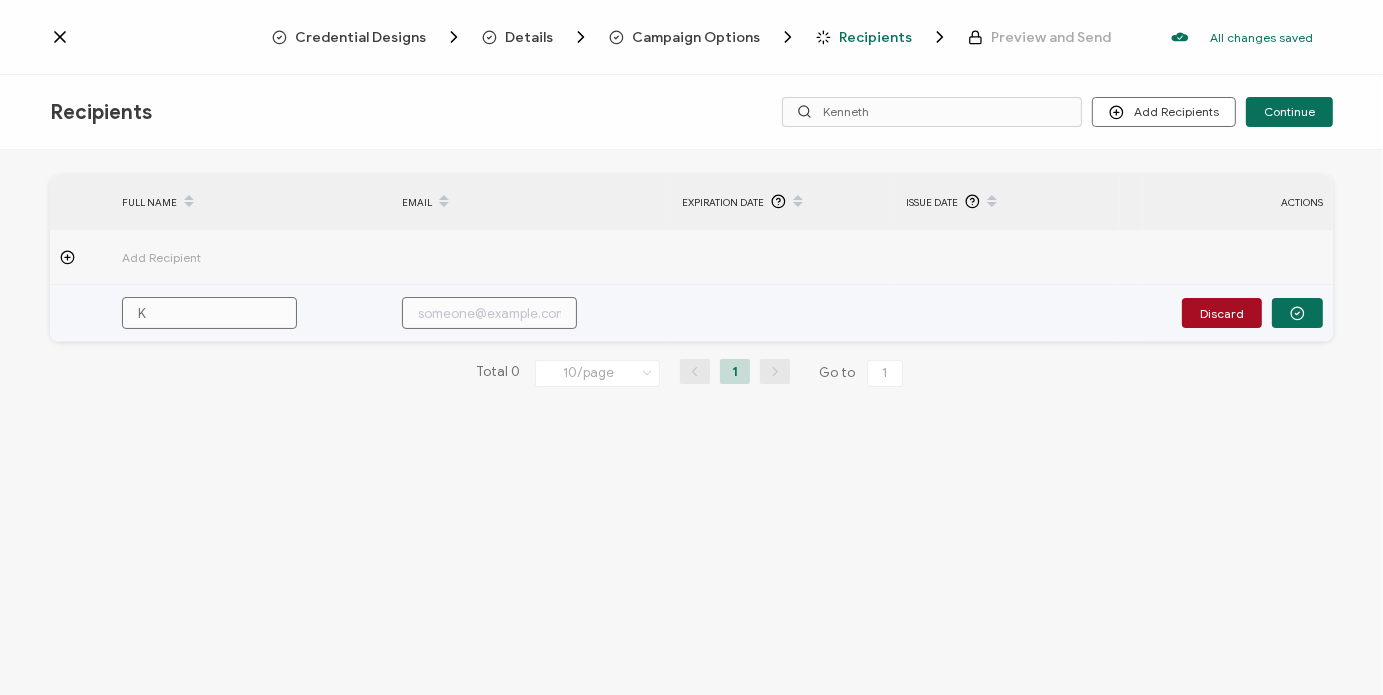 type on "Ke" 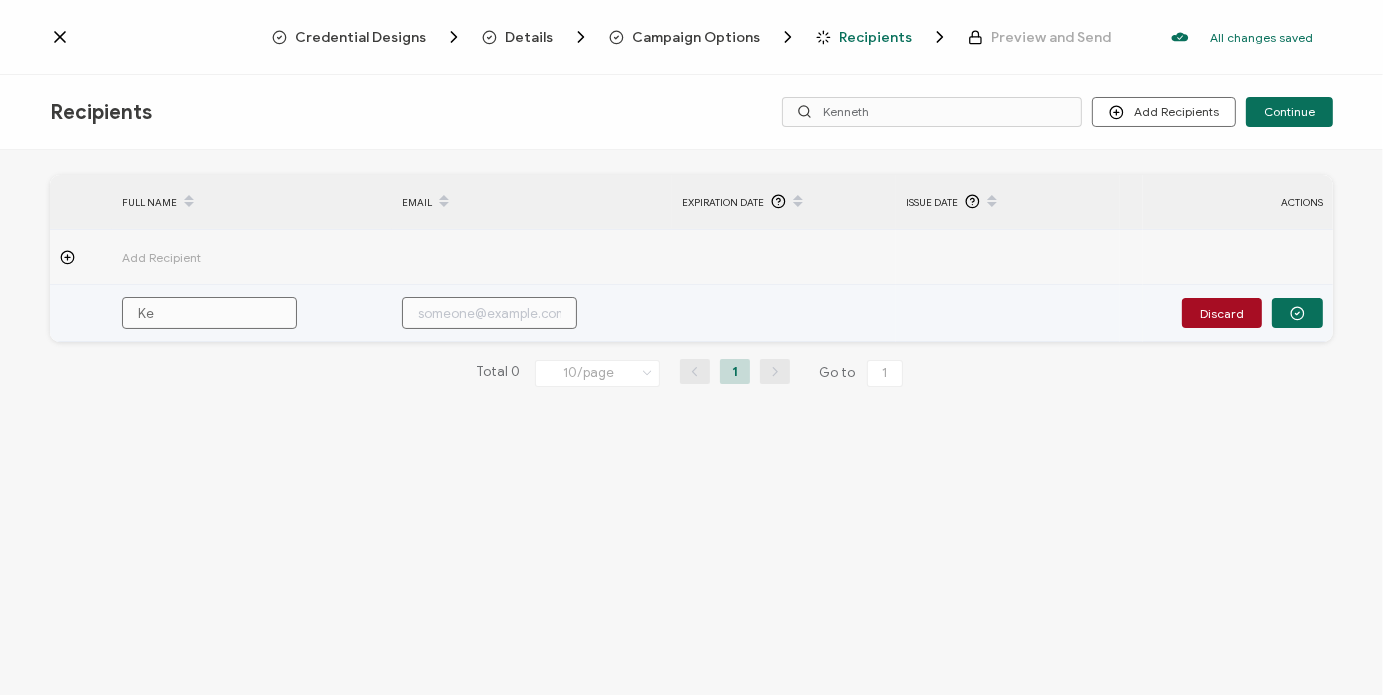 type on "Ken" 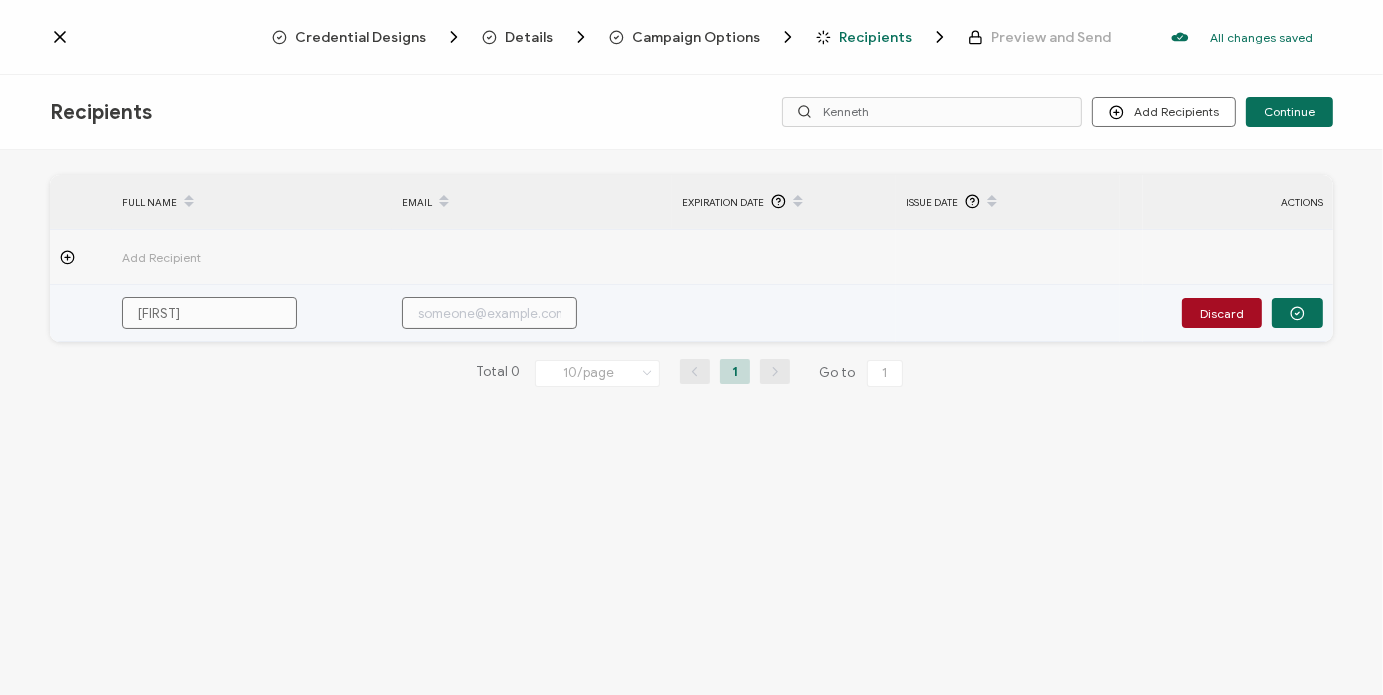 type on "Kenn" 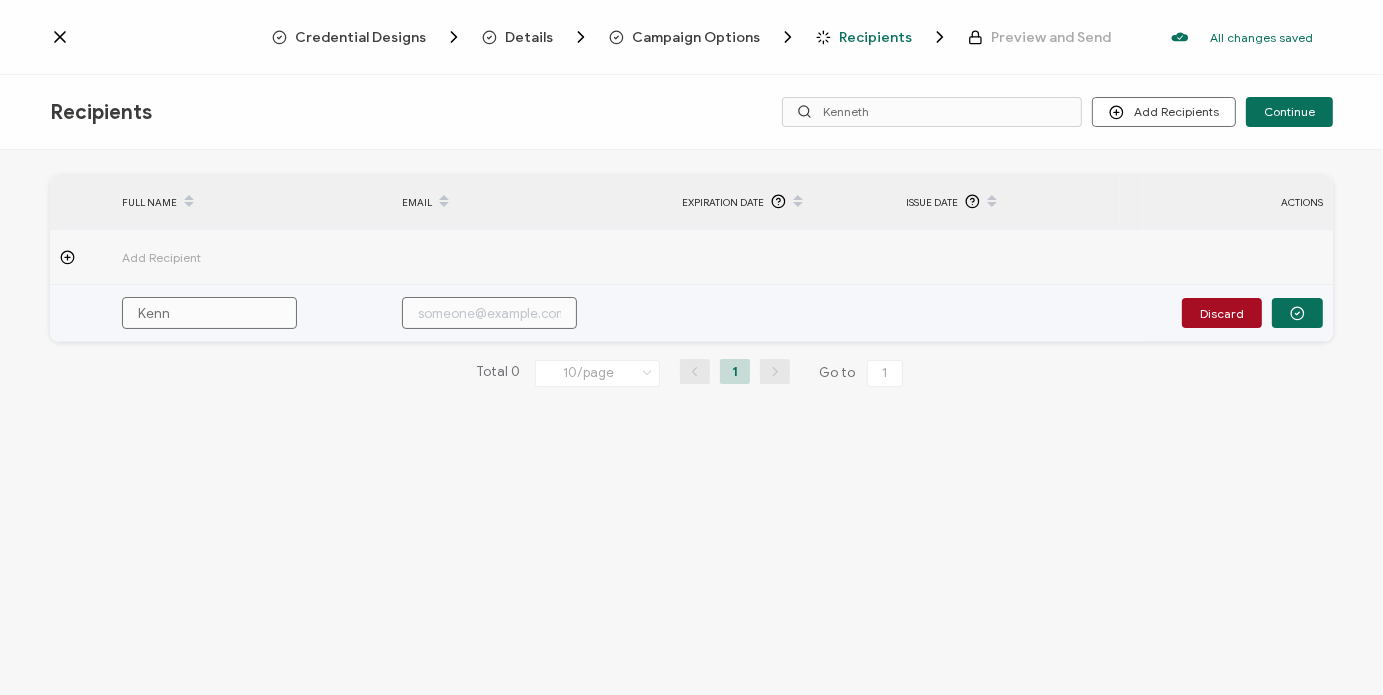 type on "Kenne" 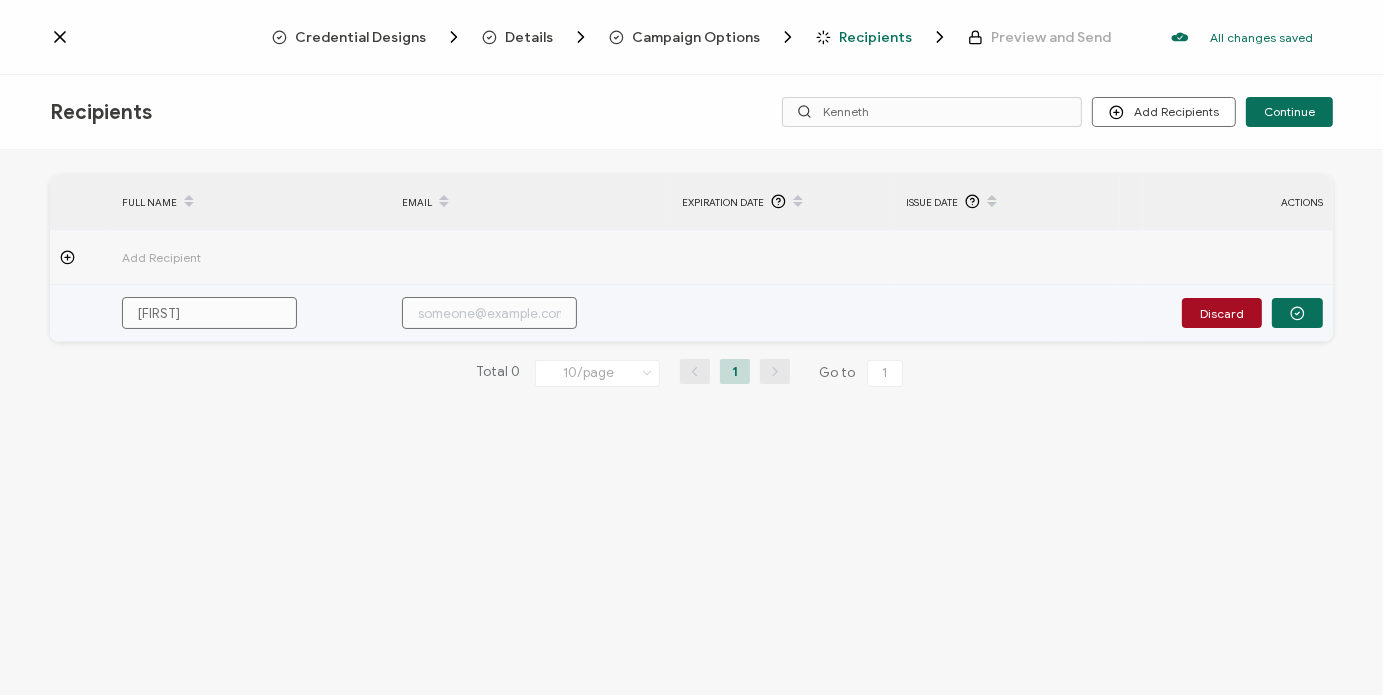 type on "Kennet" 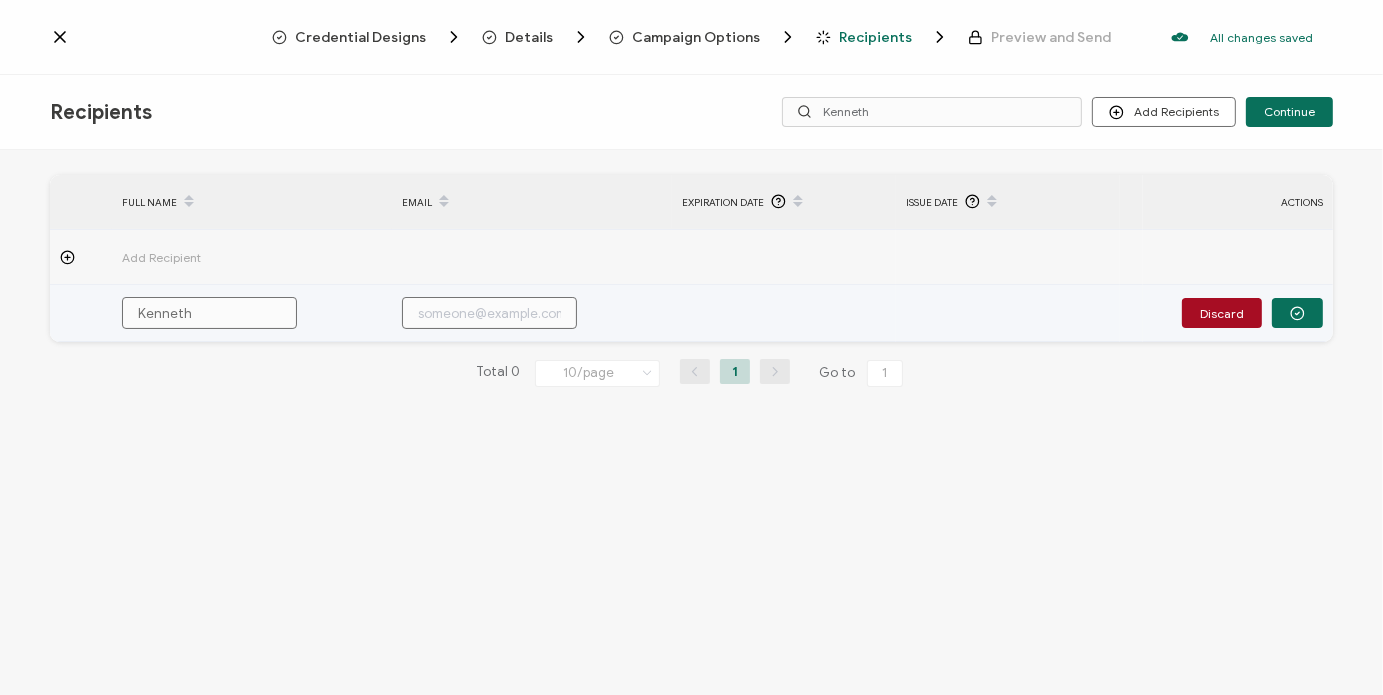 type on "Kenneth" 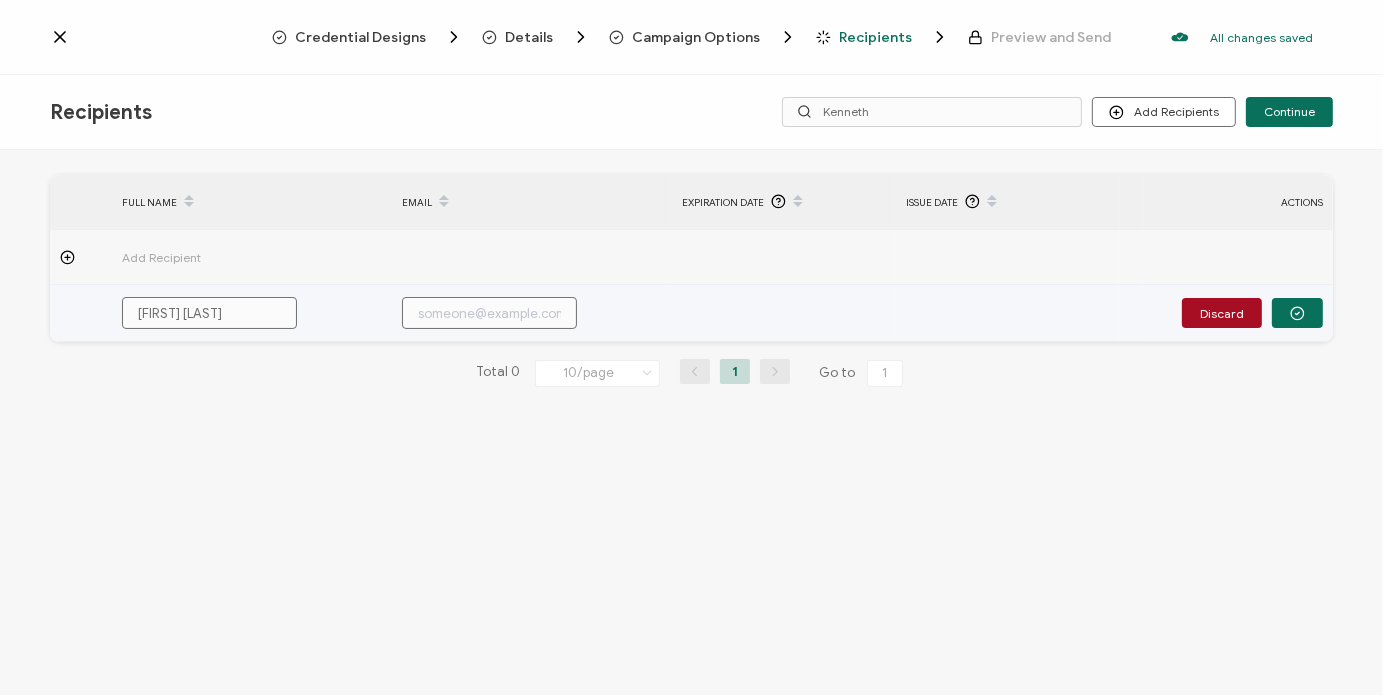 type on "Kenneth L" 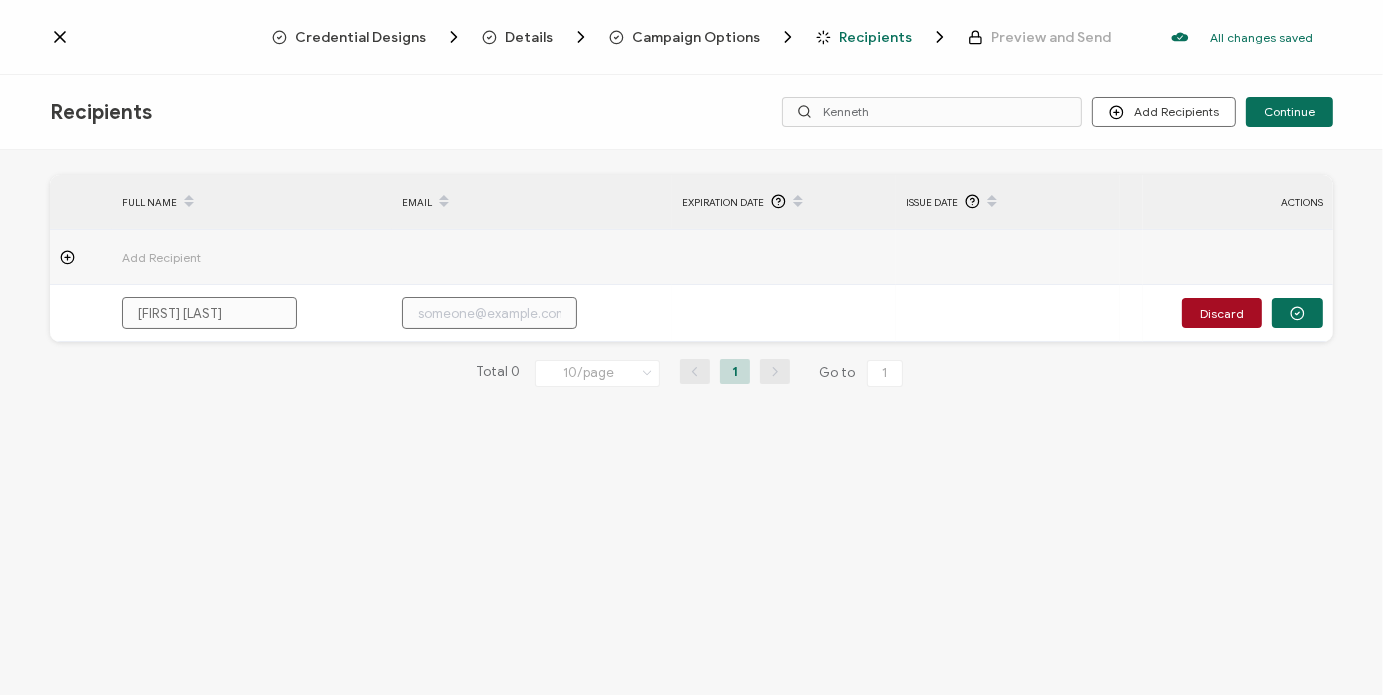 paste on "yuehun.leong@marinabaysands.com" 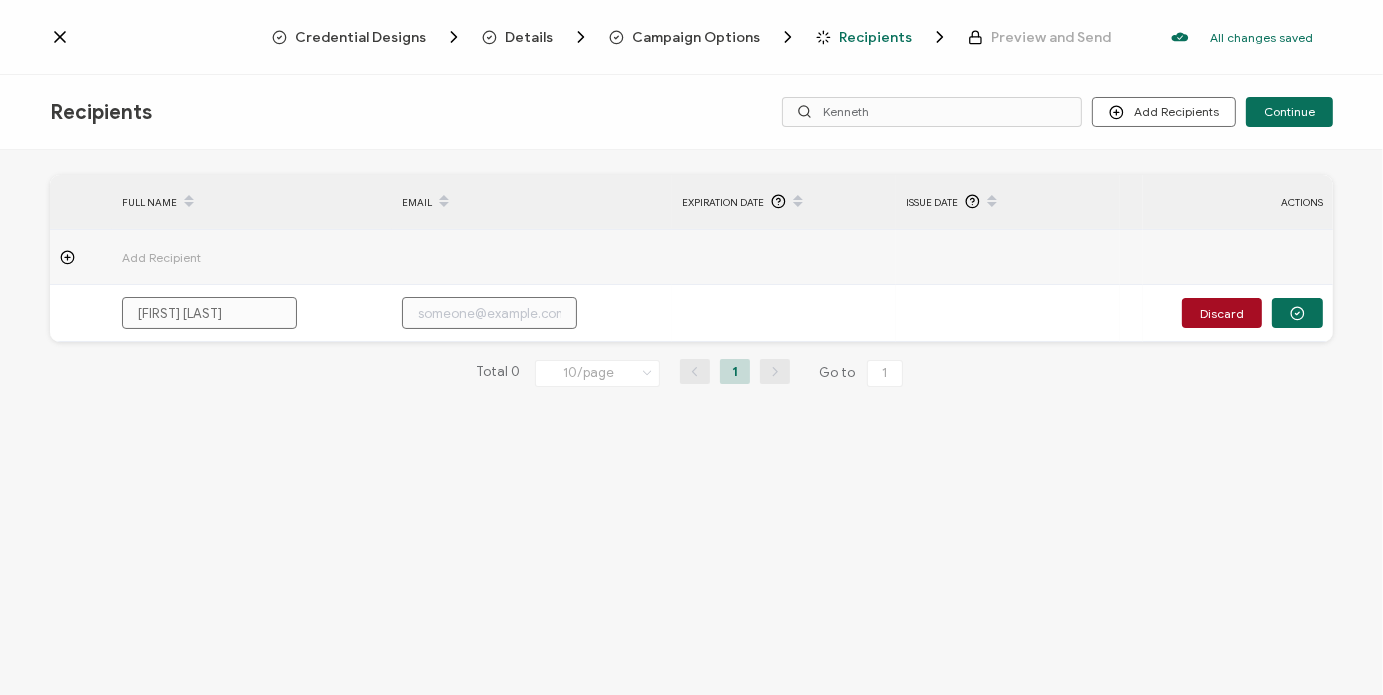 type on "yuehun.leong@marinabaysands.com" 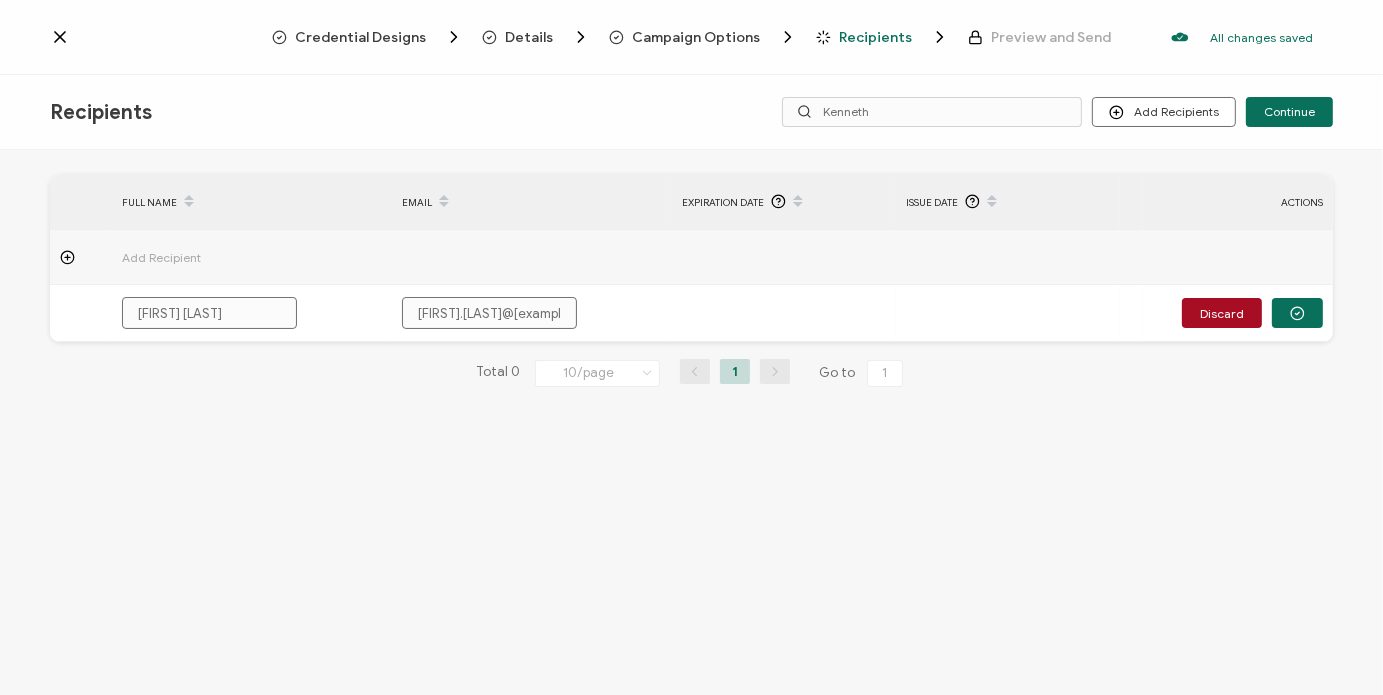scroll, scrollTop: 0, scrollLeft: 70, axis: horizontal 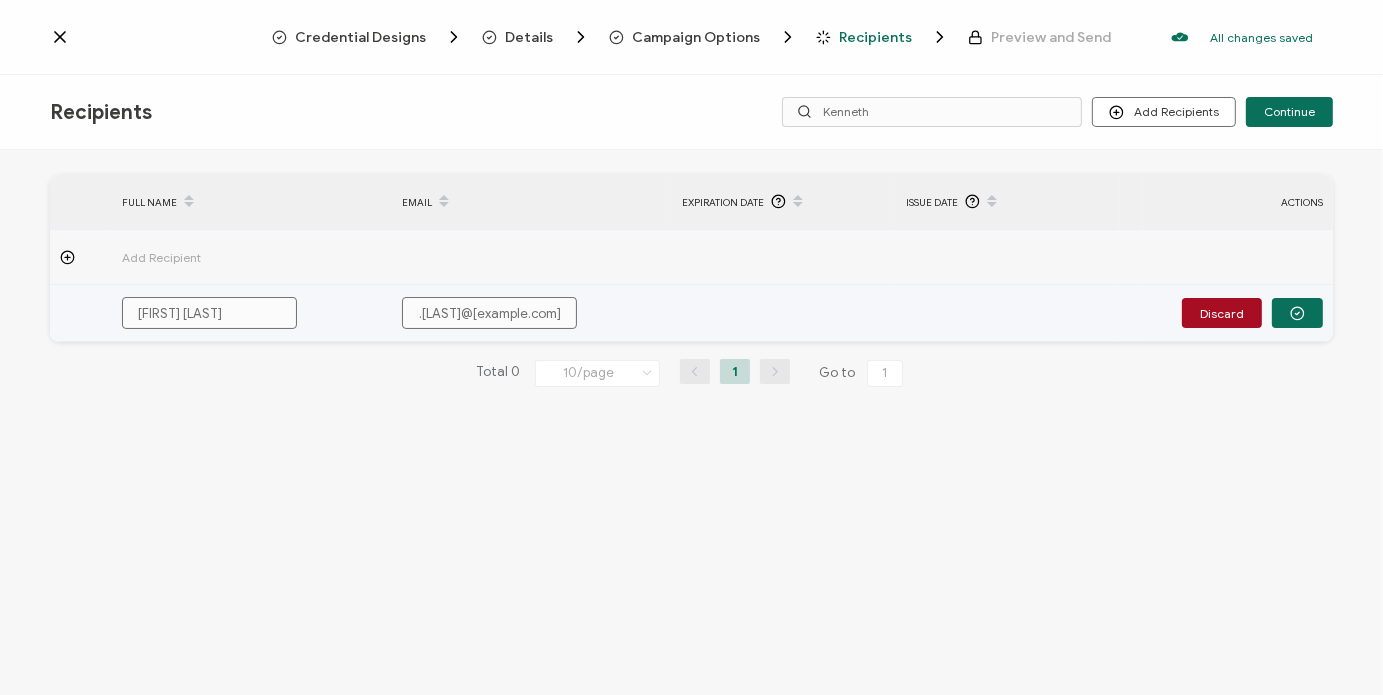 type on "yuehun.leong@marinabaysands.com" 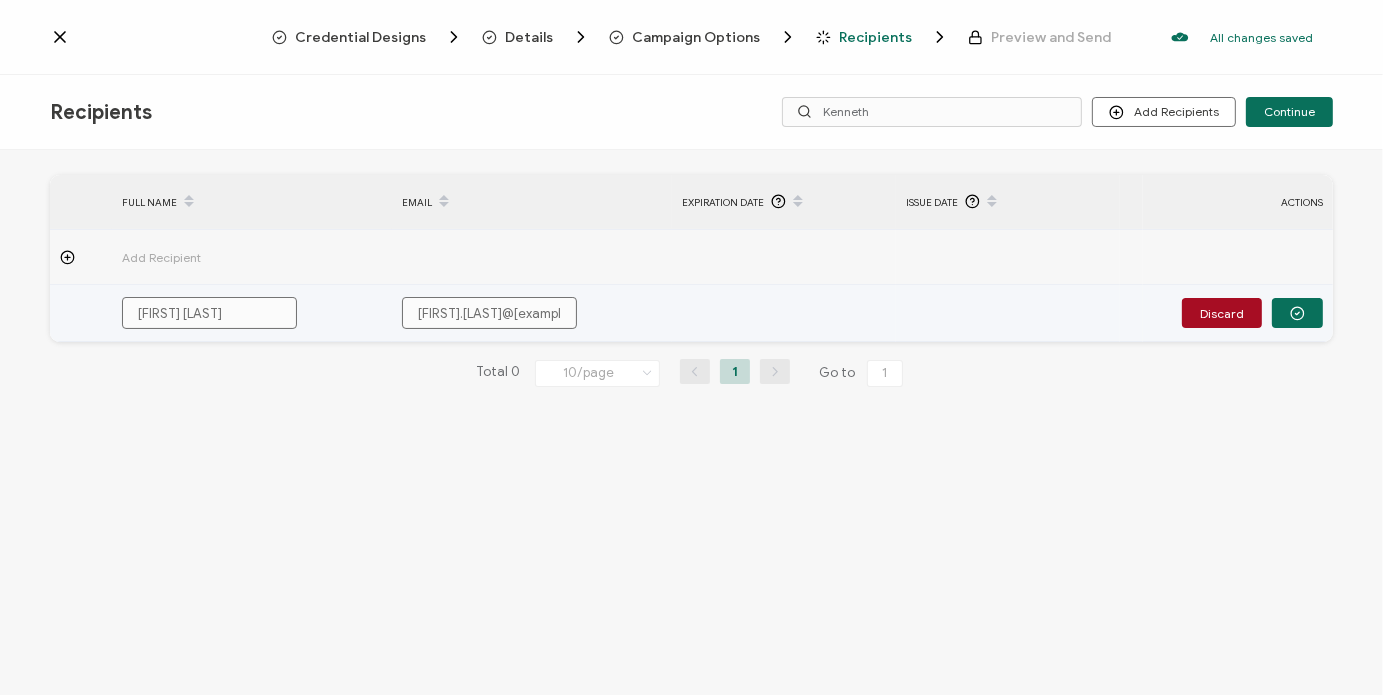 click at bounding box center [784, 313] 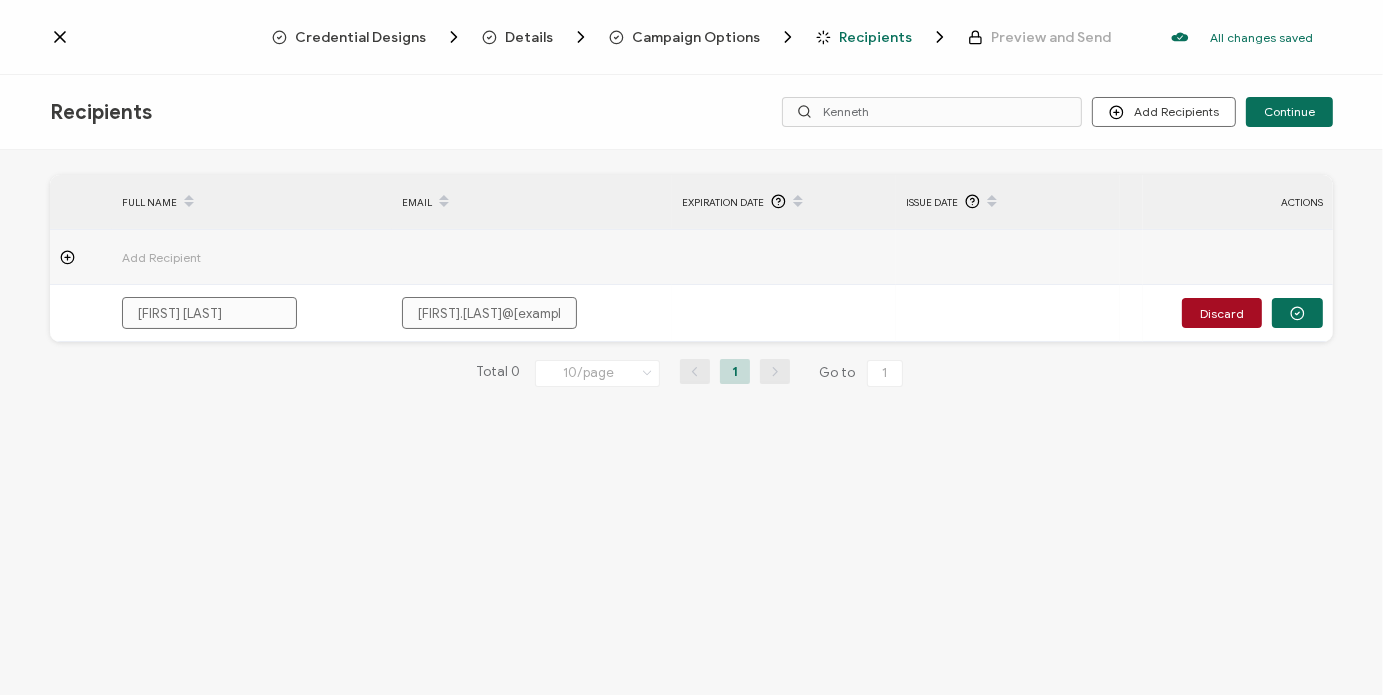 click on "Expiration Date" at bounding box center (723, 202) 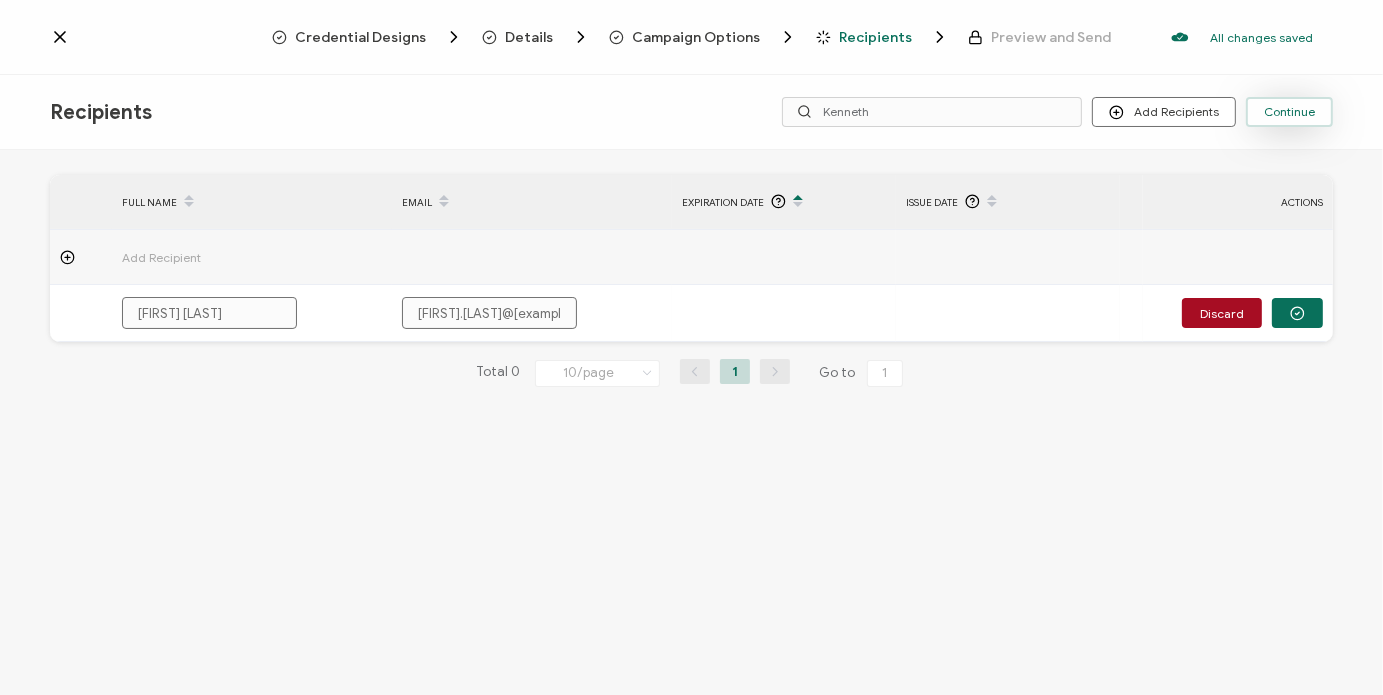 click on "Continue" at bounding box center [1289, 112] 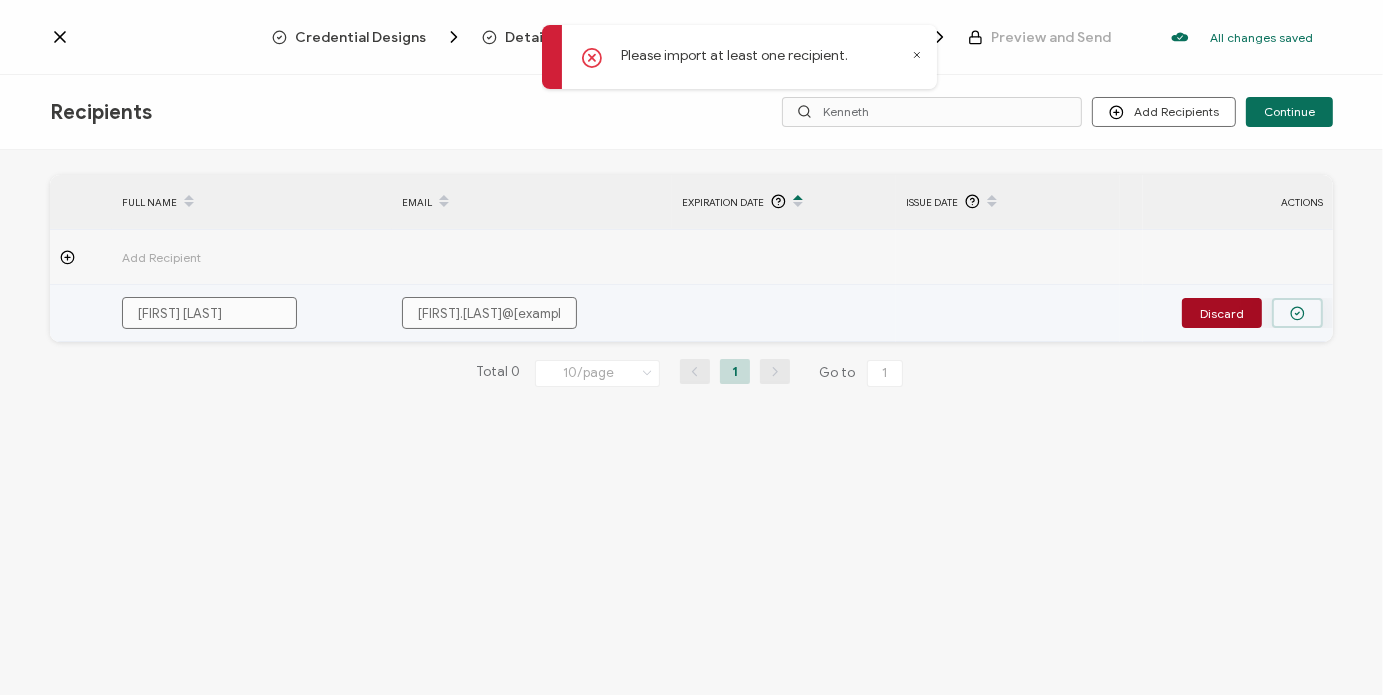 click 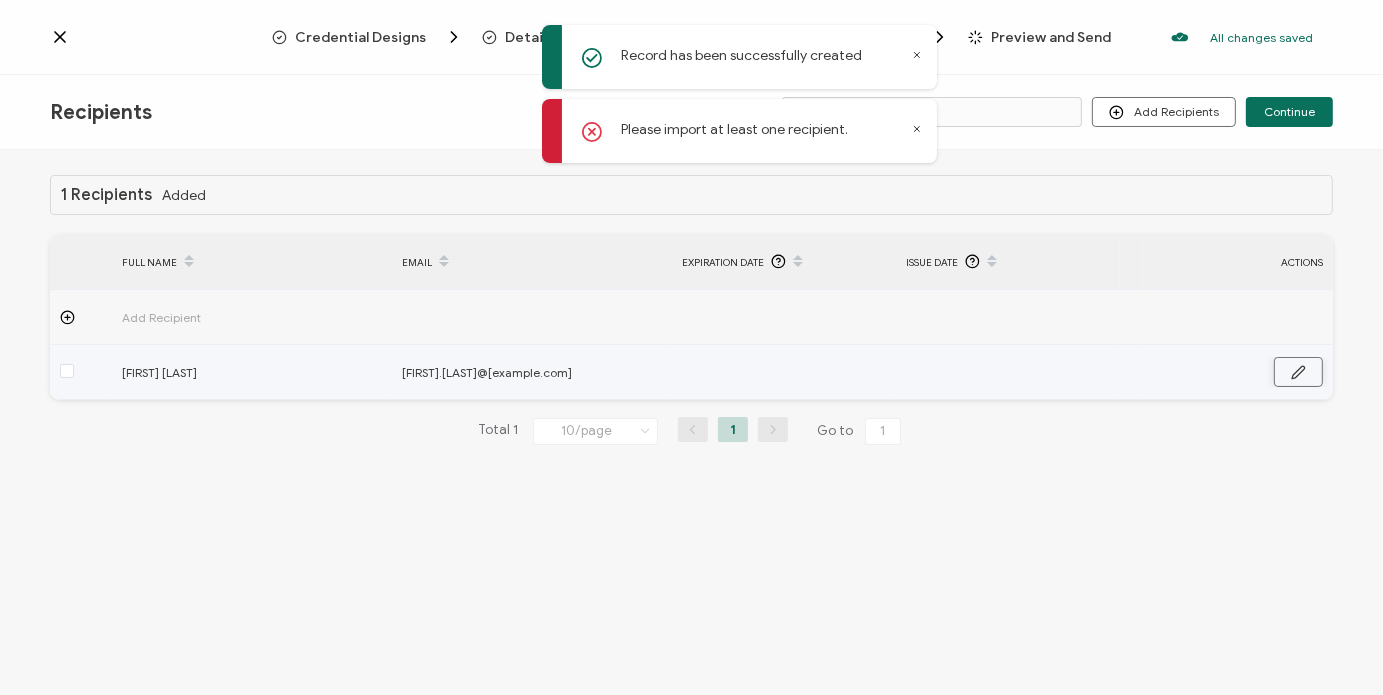 click at bounding box center [1298, 372] 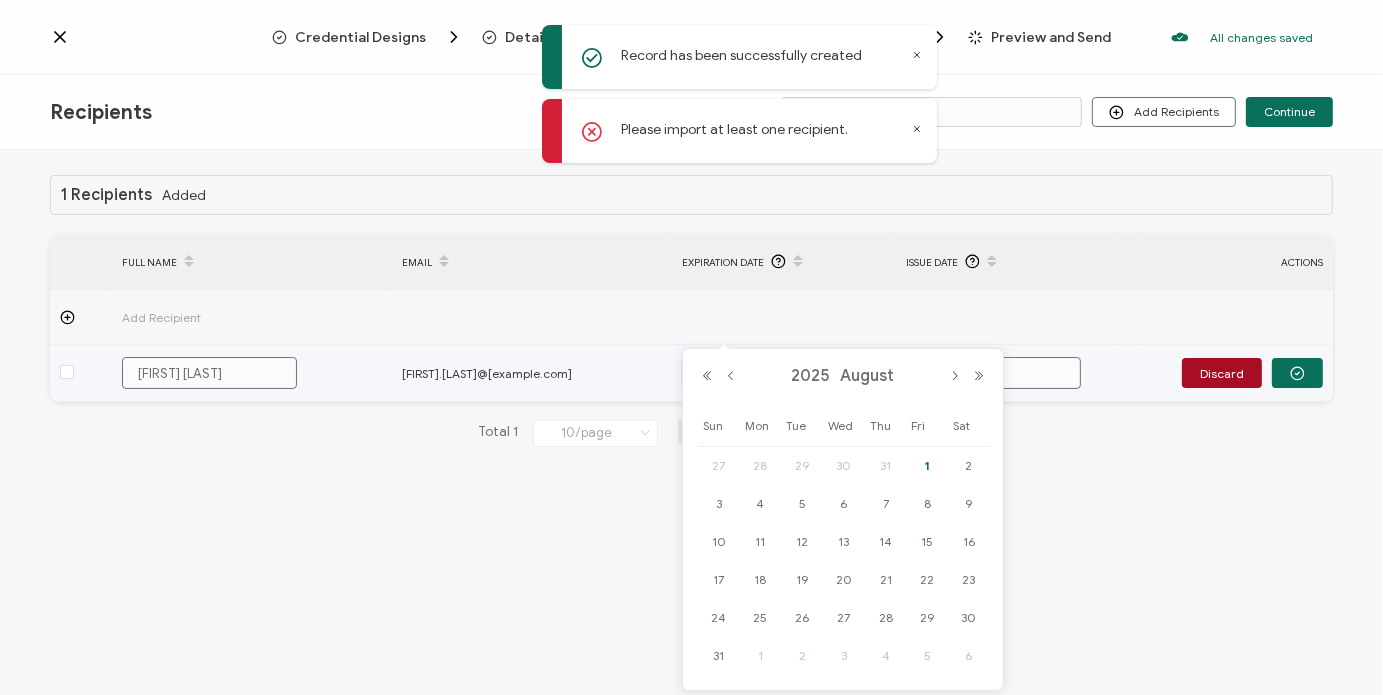 click on "Record has been successfully created
Please import at least one recipient.                                 Credential Designs       Details       Campaign Options       Recipients       Preview and Send
All changes saved
We save your content automatically as you keep working.
Changes are saved automatically. Any credentials sent from this campaign will update automatically. To undo modifications, re-edit the relevant element.
All changes saved
Last saved on 08/01/2025 11:08 AM
Recipients
Add Recipients
Upload Recipients   Import From Recipients   Import From List" at bounding box center [691, 347] 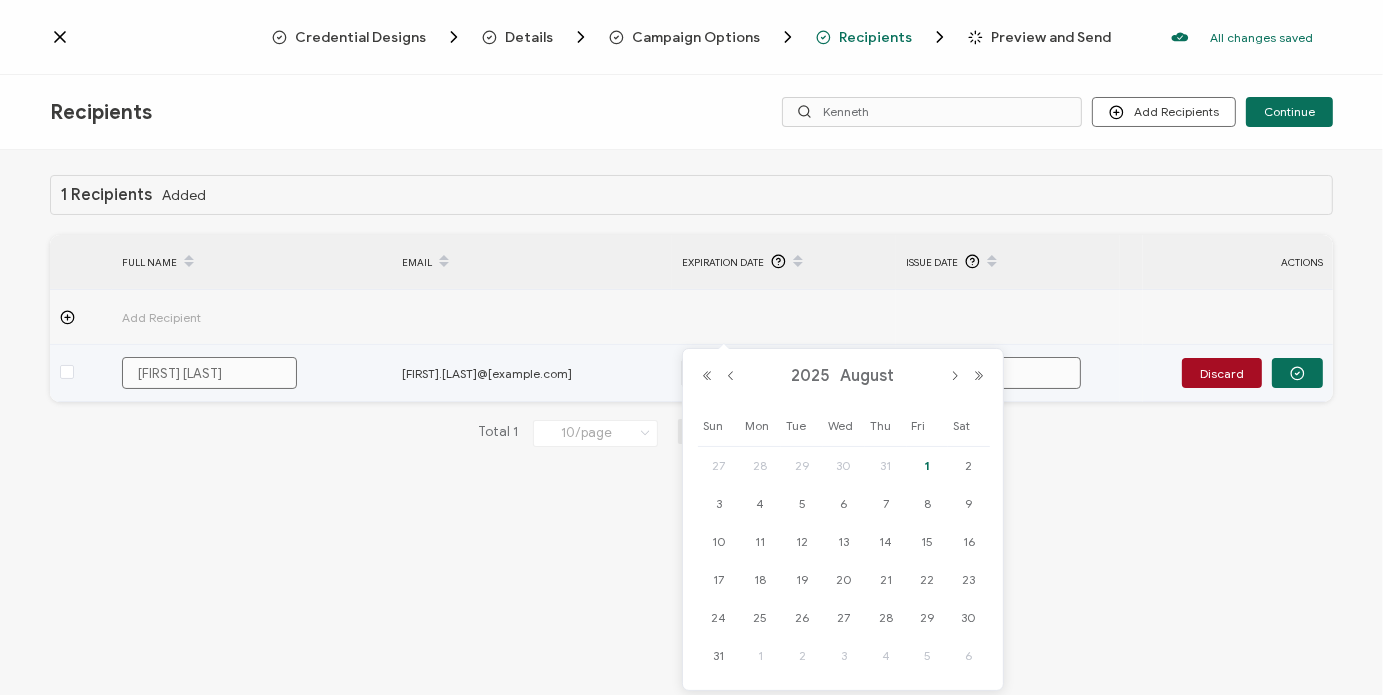 click on "Credential Designs       Details       Campaign Options       Recipients       Preview and Send
All changes saved
We save your content automatically as you keep working.
Changes are saved automatically. Any credentials sent from this campaign will update automatically. To undo modifications, re-edit the relevant element.
All changes saved
Last saved on 08/01/2025 11:08 AM
Recipients
Add Recipients
Upload Recipients   Import From Recipients   Import From List
Continue
Kenneth         Added                FULL NAME EMAIL" at bounding box center (691, 347) 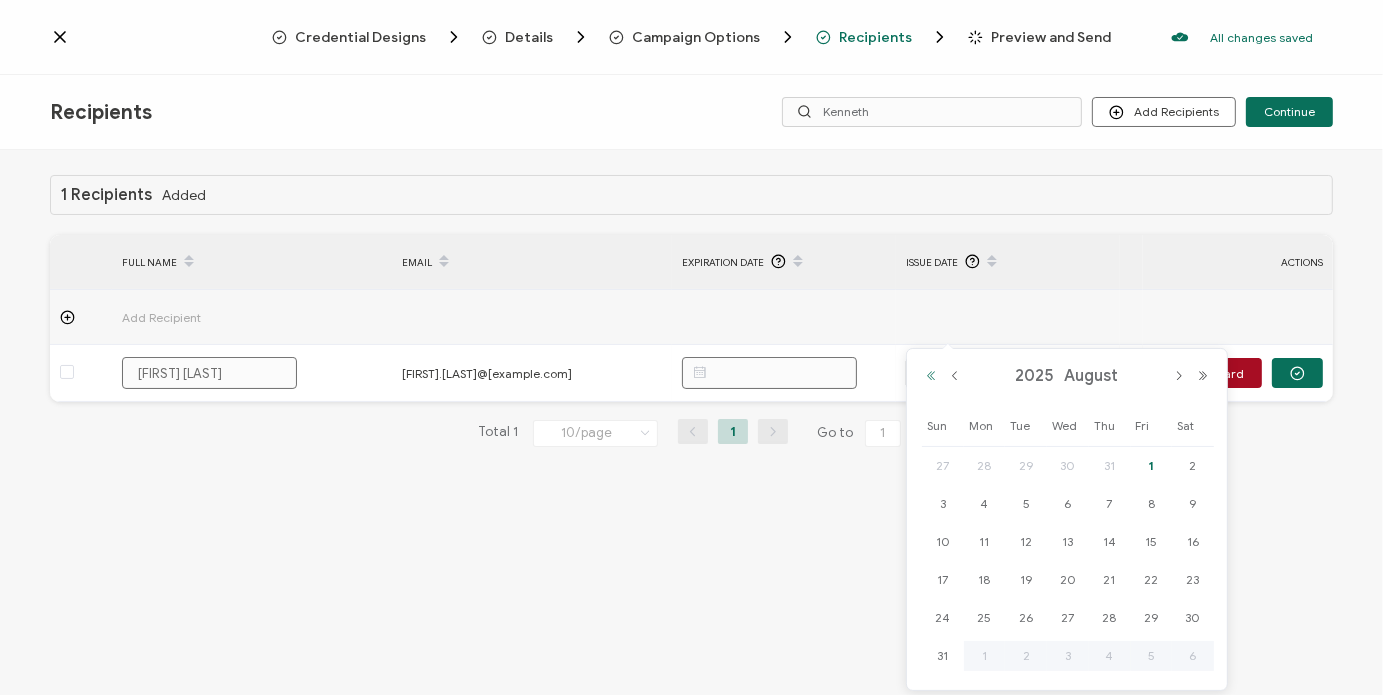 click at bounding box center [931, 376] 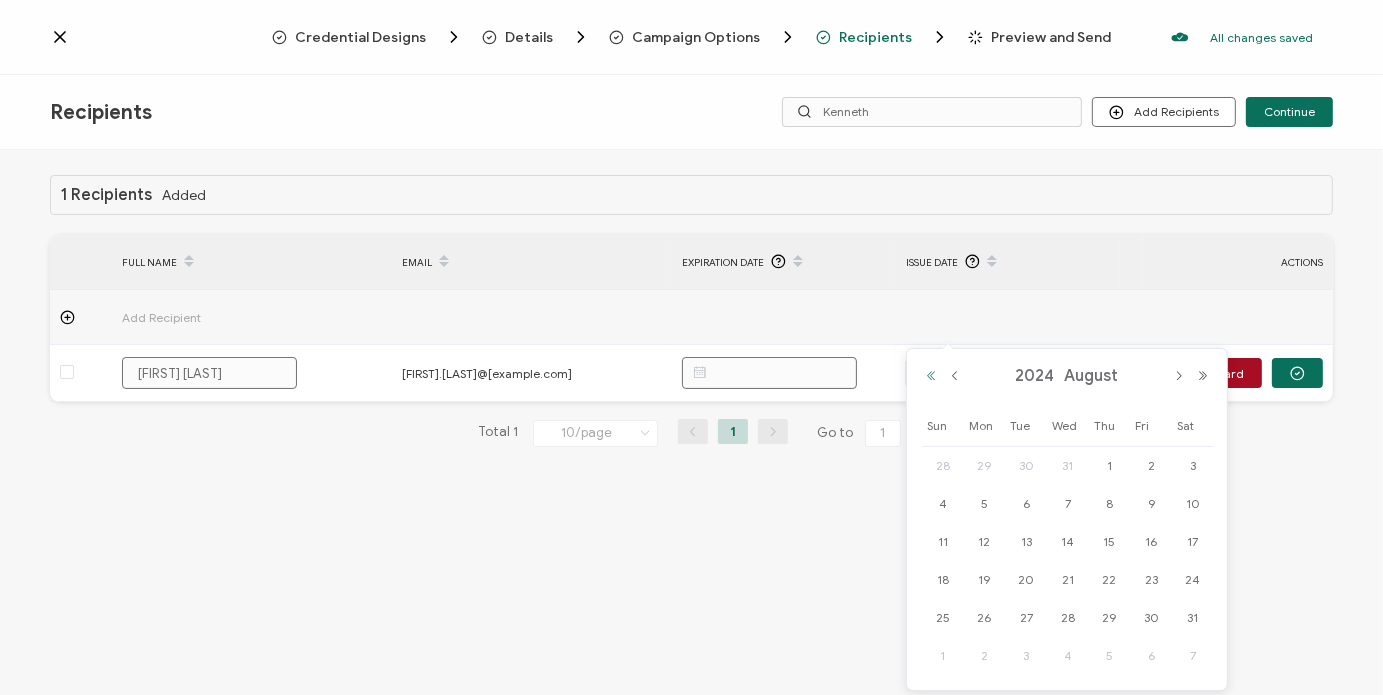 click at bounding box center [931, 376] 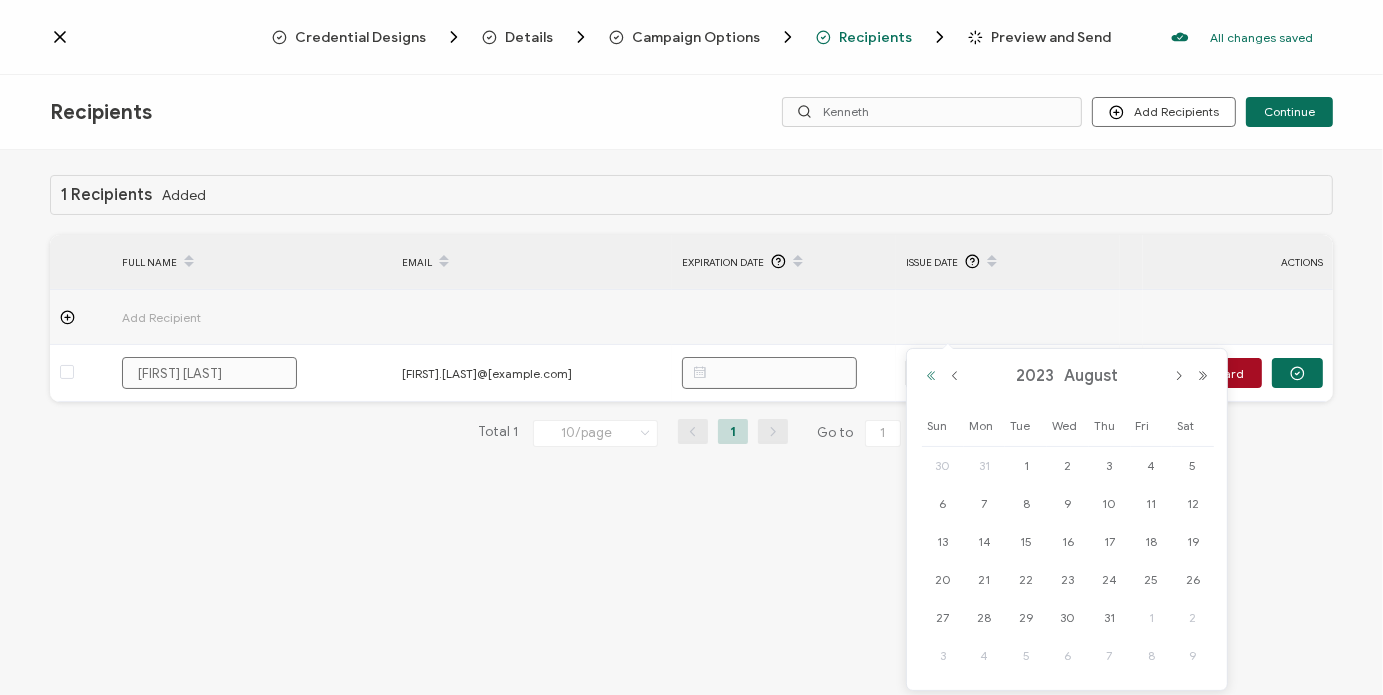 click at bounding box center [931, 376] 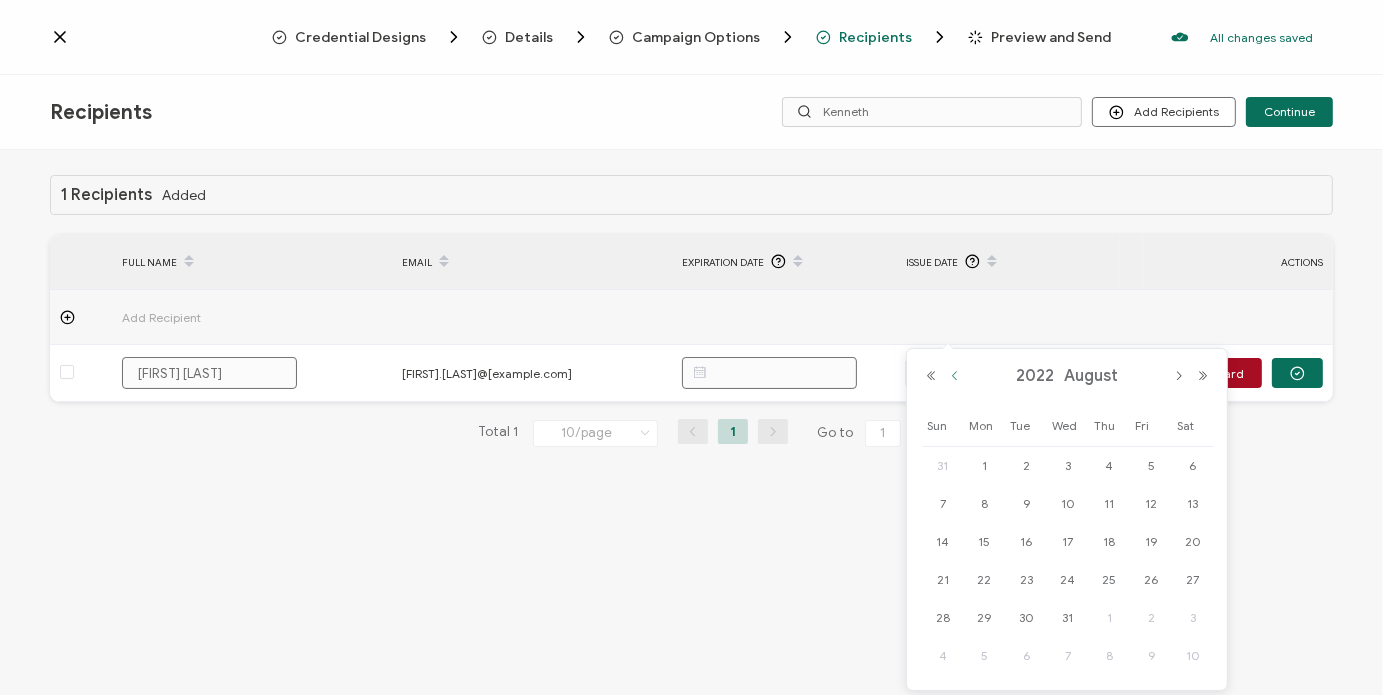 click at bounding box center (955, 376) 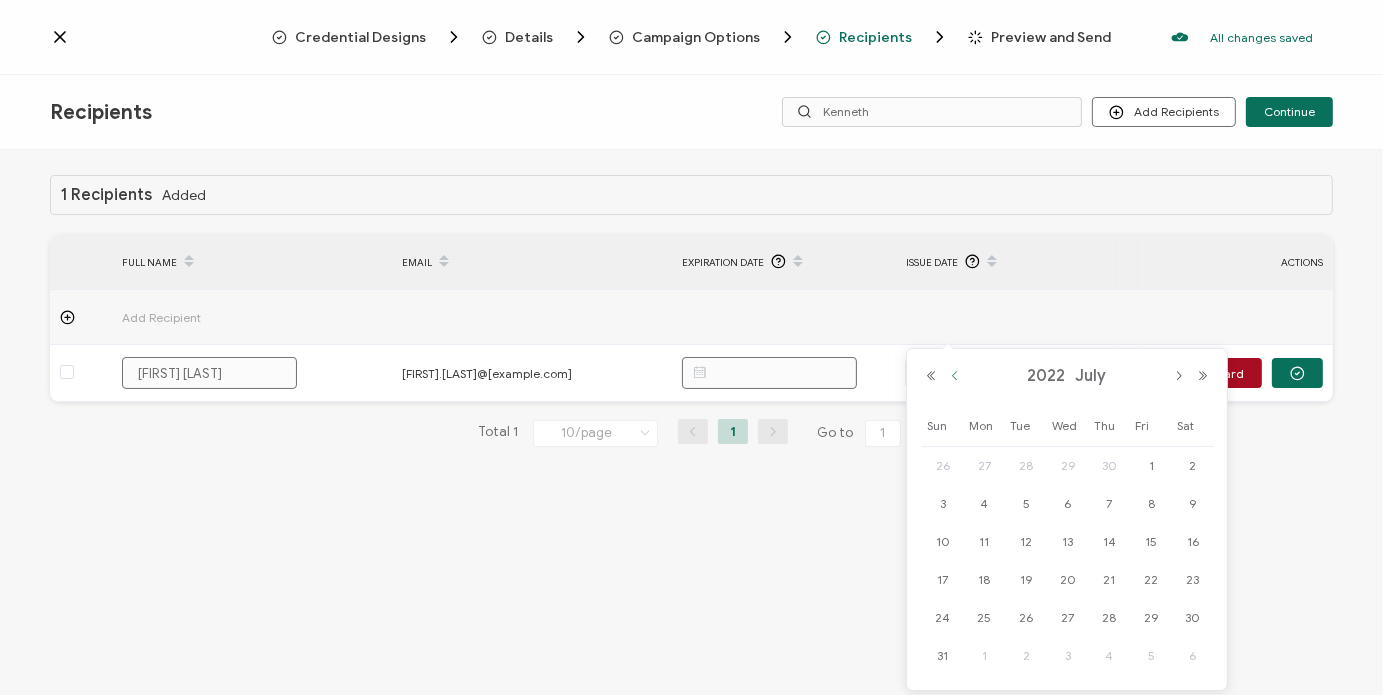click at bounding box center [955, 376] 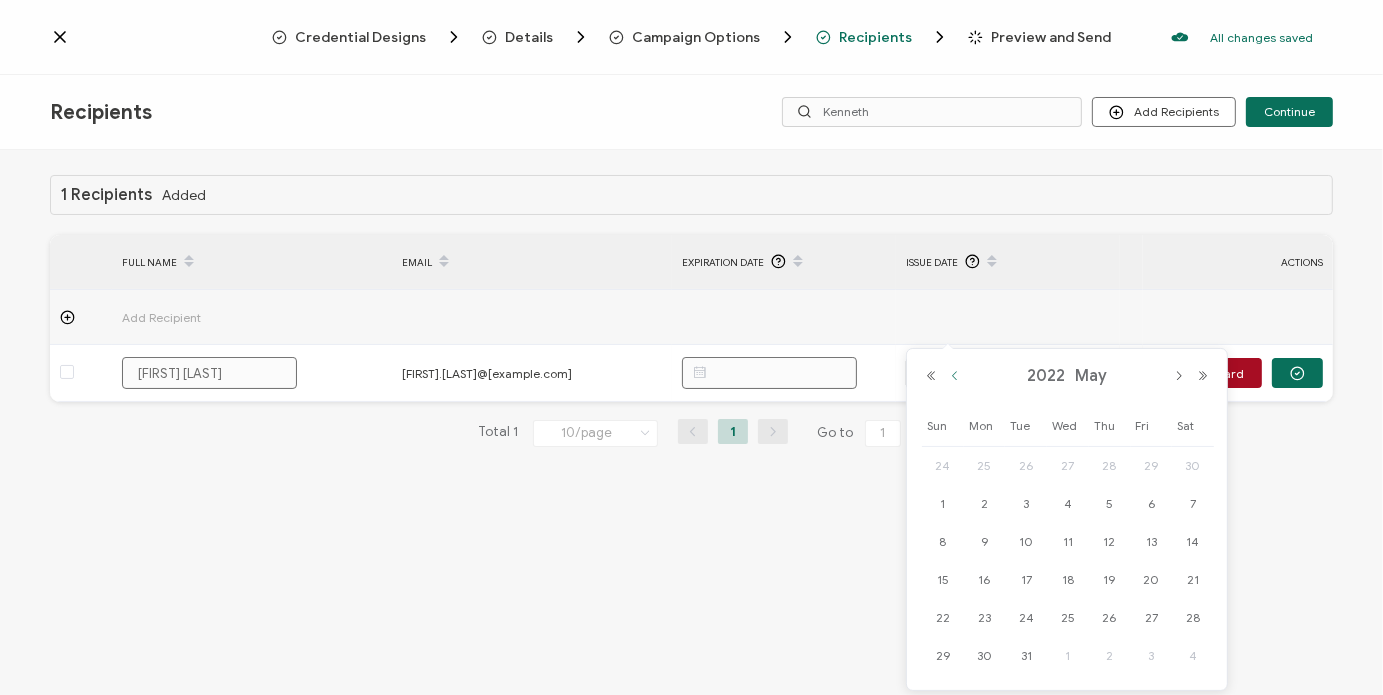 click at bounding box center (955, 376) 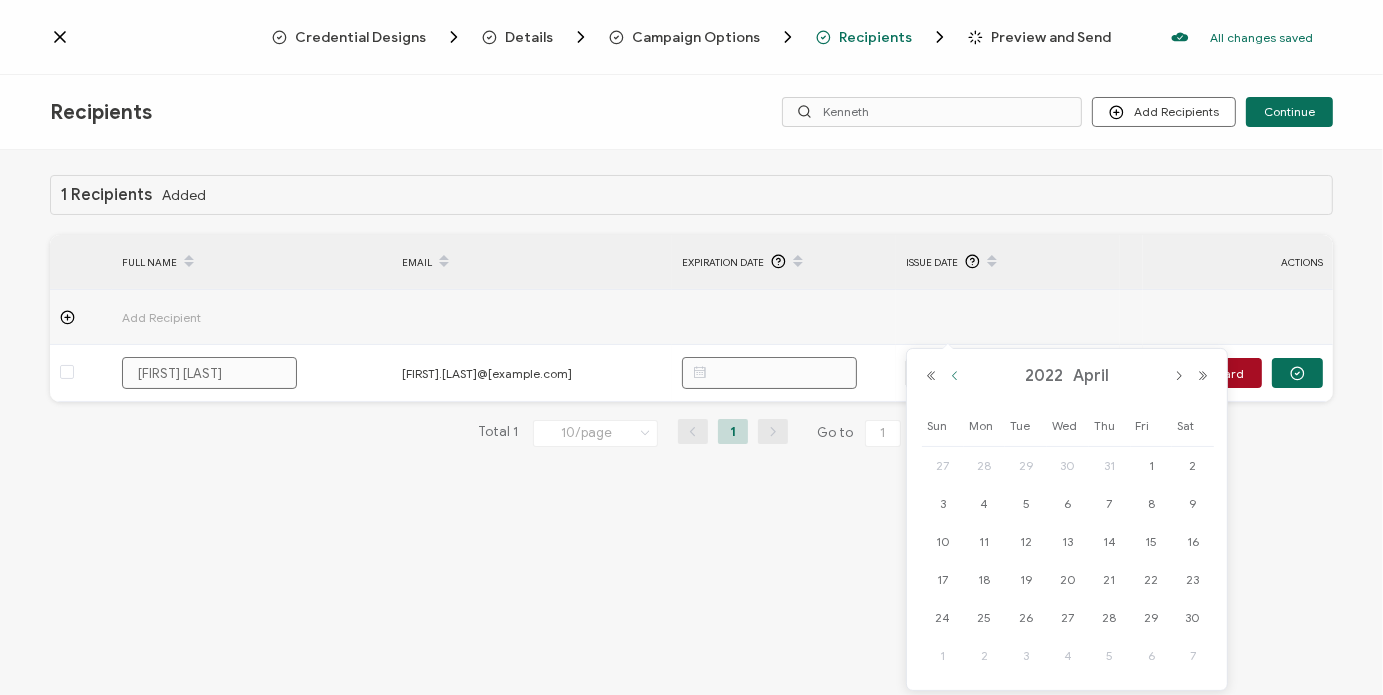 click at bounding box center (955, 376) 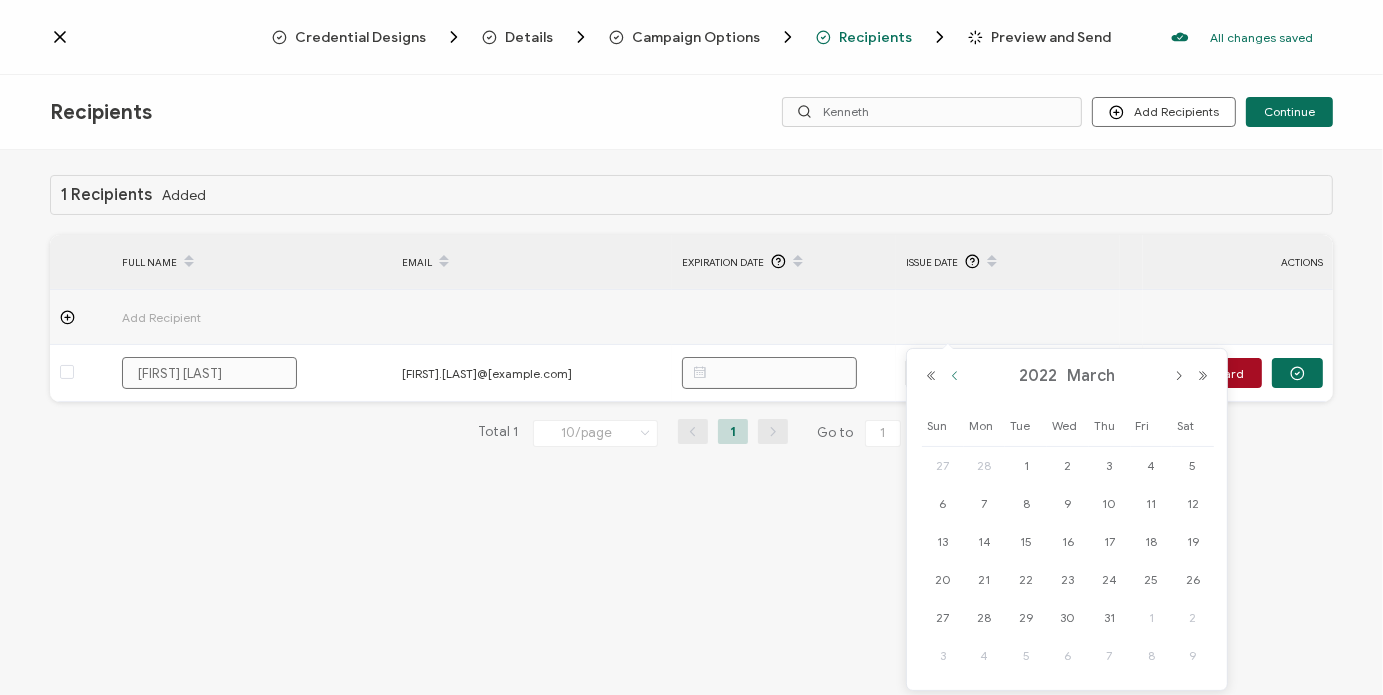 click at bounding box center [955, 376] 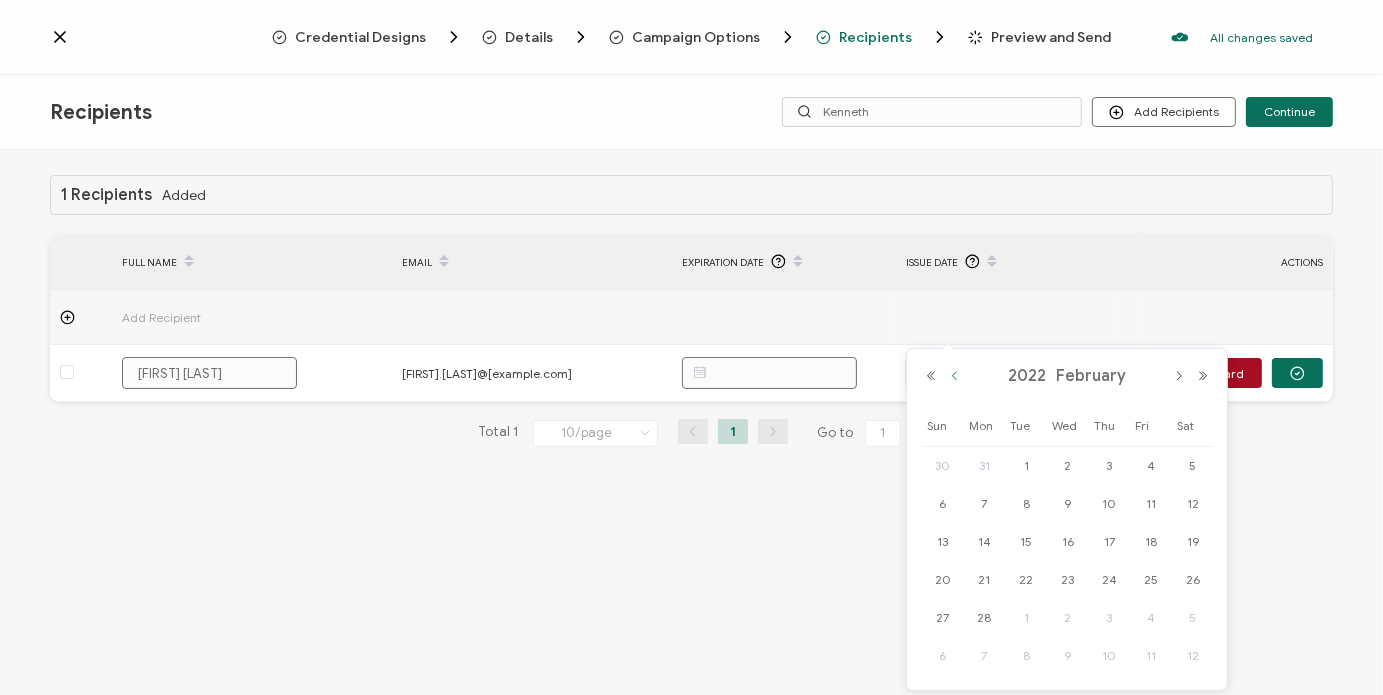 click at bounding box center [955, 376] 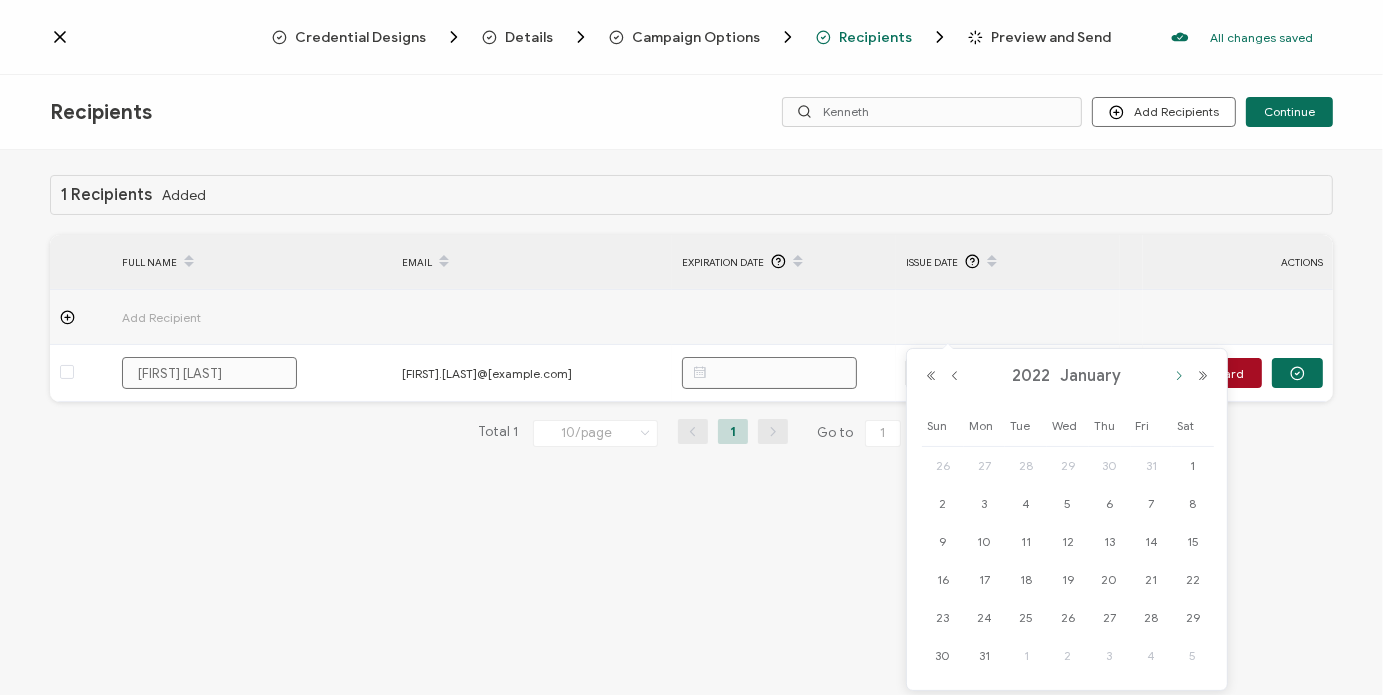 click at bounding box center (1179, 376) 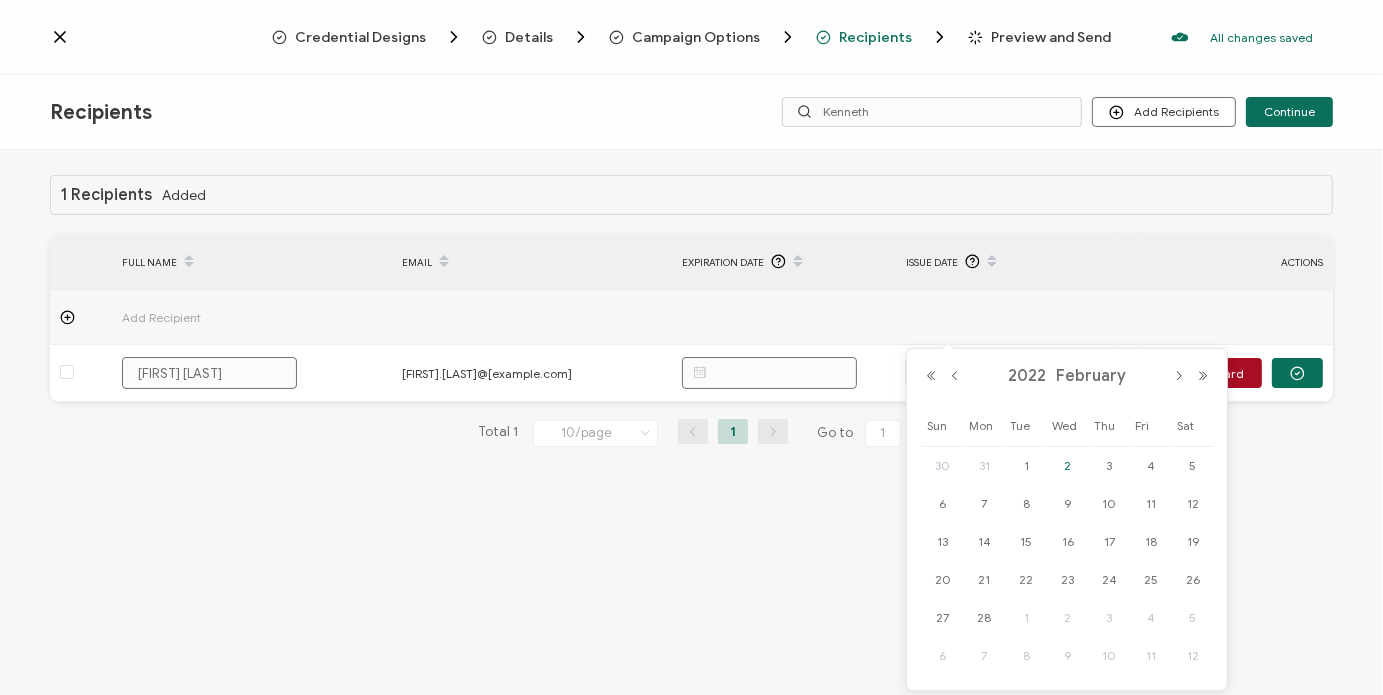 click on "2" at bounding box center (1068, 466) 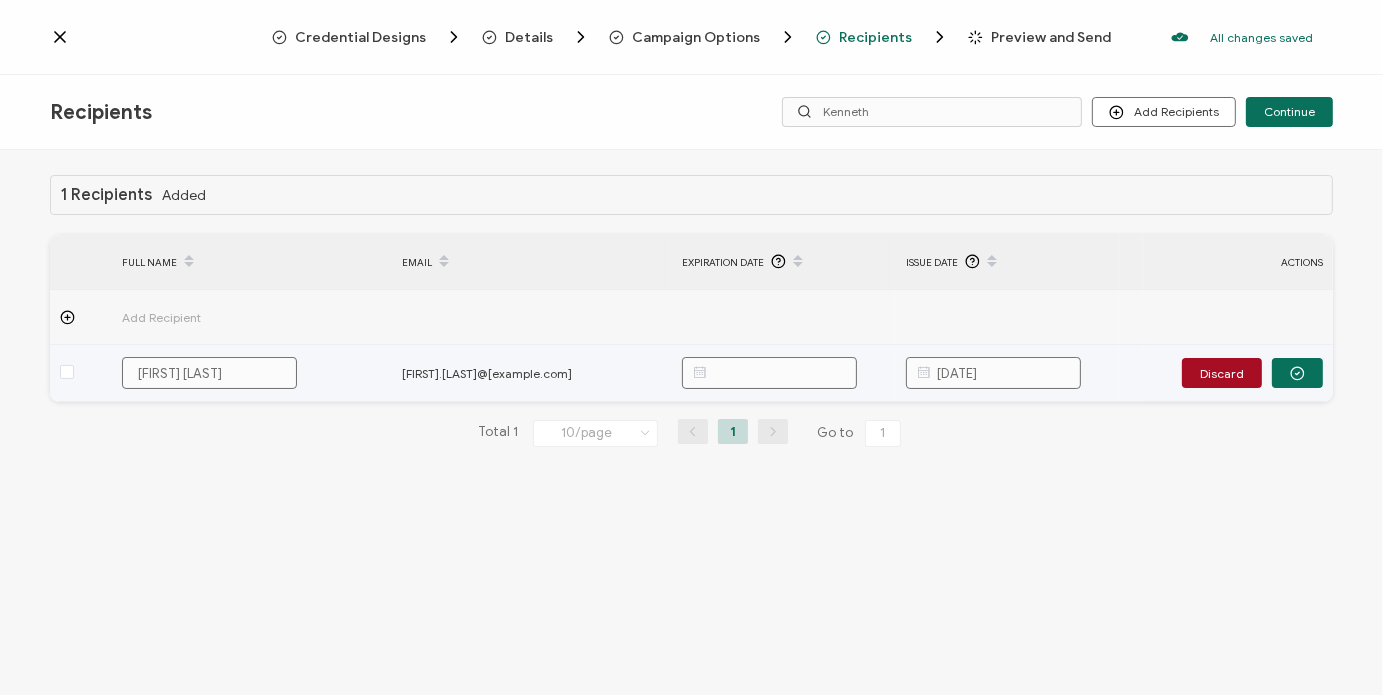 click on "Credential Designs       Details       Campaign Options       Recipients       Preview and Send
All changes saved
We save your content automatically as you keep working.
Changes are saved automatically. Any credentials sent from this campaign will update automatically. To undo modifications, re-edit the relevant element.
All changes saved
Last saved on 08/01/2025 11:08 AM
Recipients
Add Recipients
Upload Recipients   Import From Recipients   Import From List
Continue
Kenneth         Added                FULL NAME EMAIL" at bounding box center [691, 347] 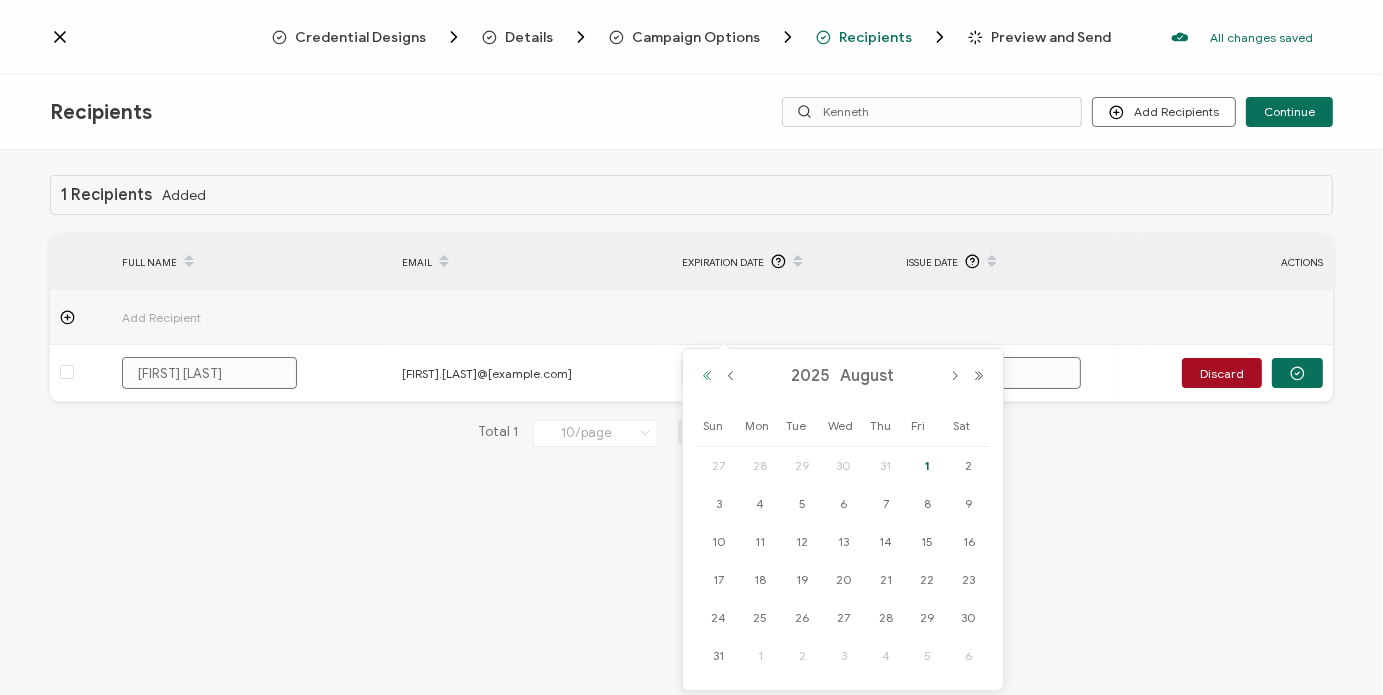 click at bounding box center [707, 376] 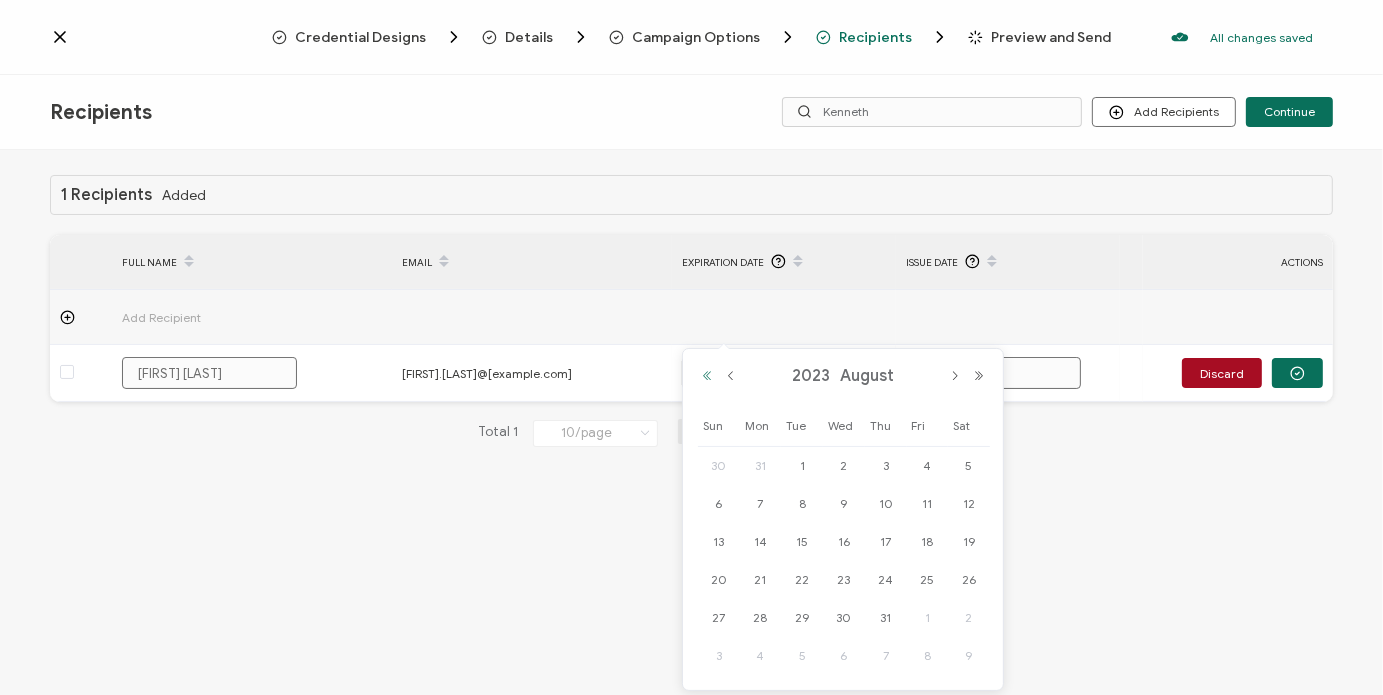 click at bounding box center [707, 376] 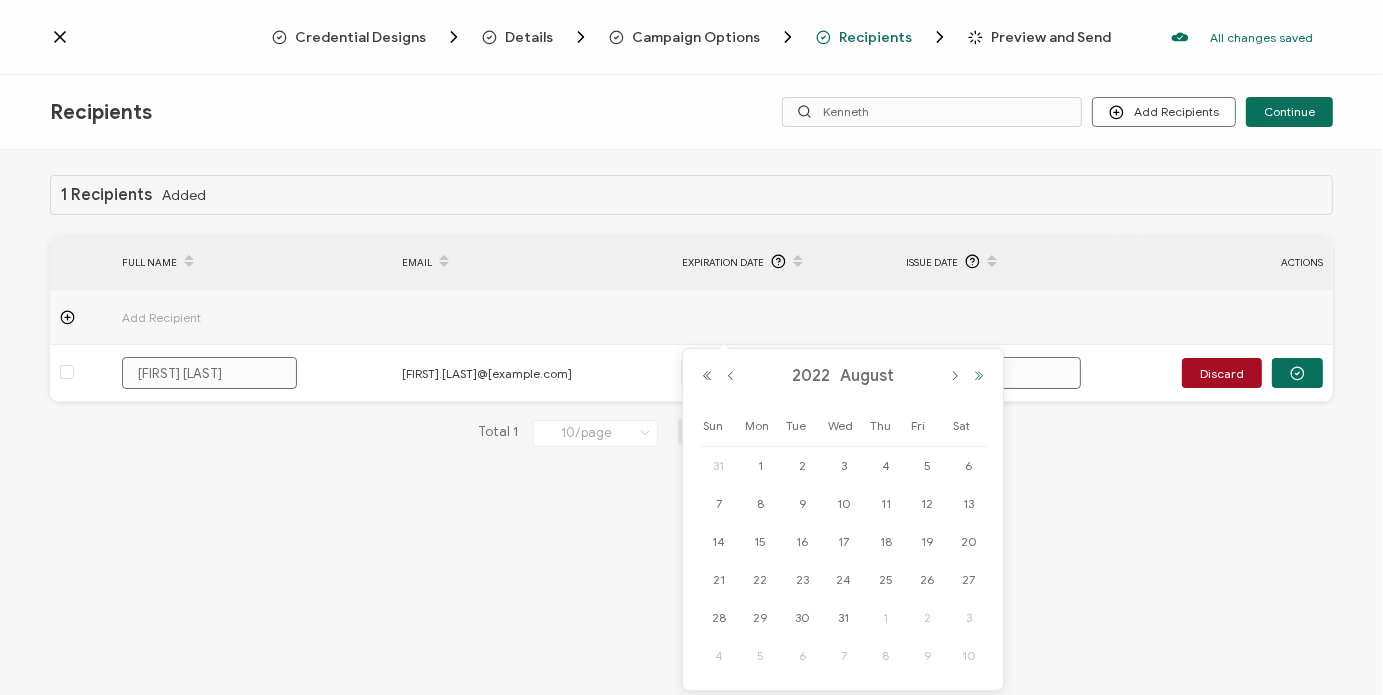 click at bounding box center (979, 376) 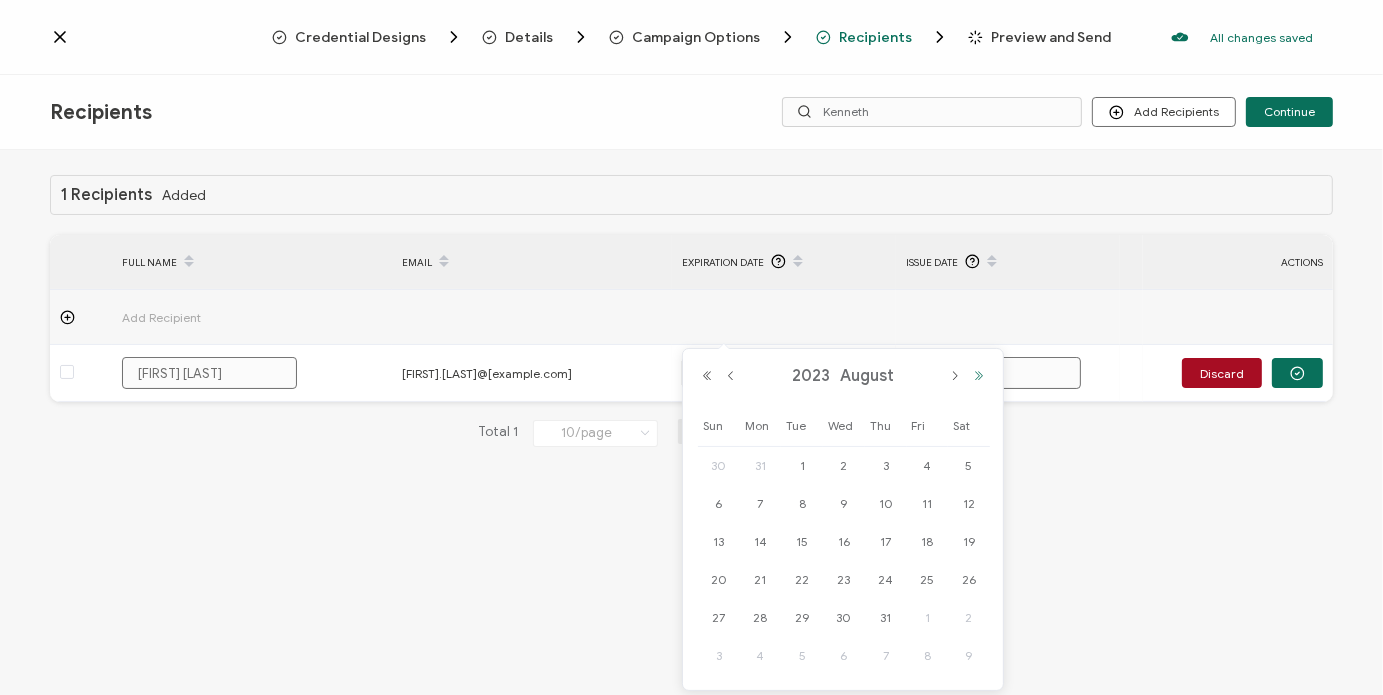 click at bounding box center (979, 376) 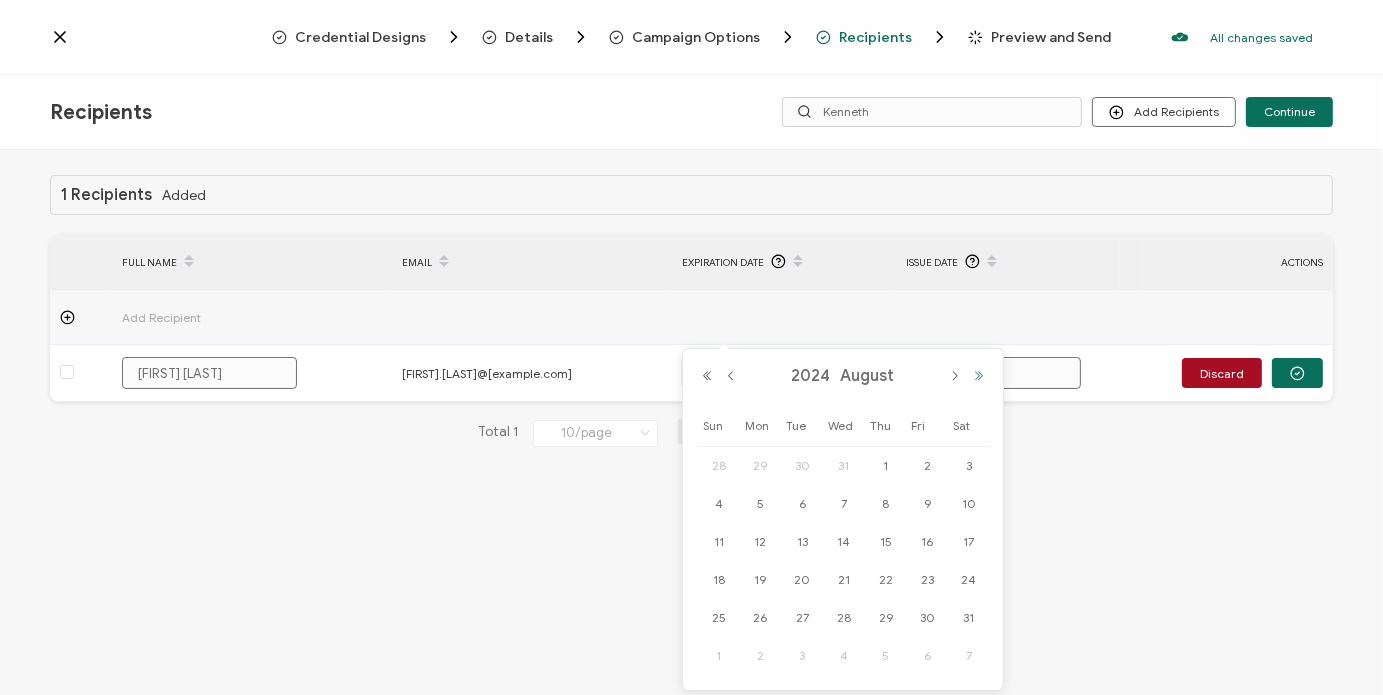 click at bounding box center (979, 376) 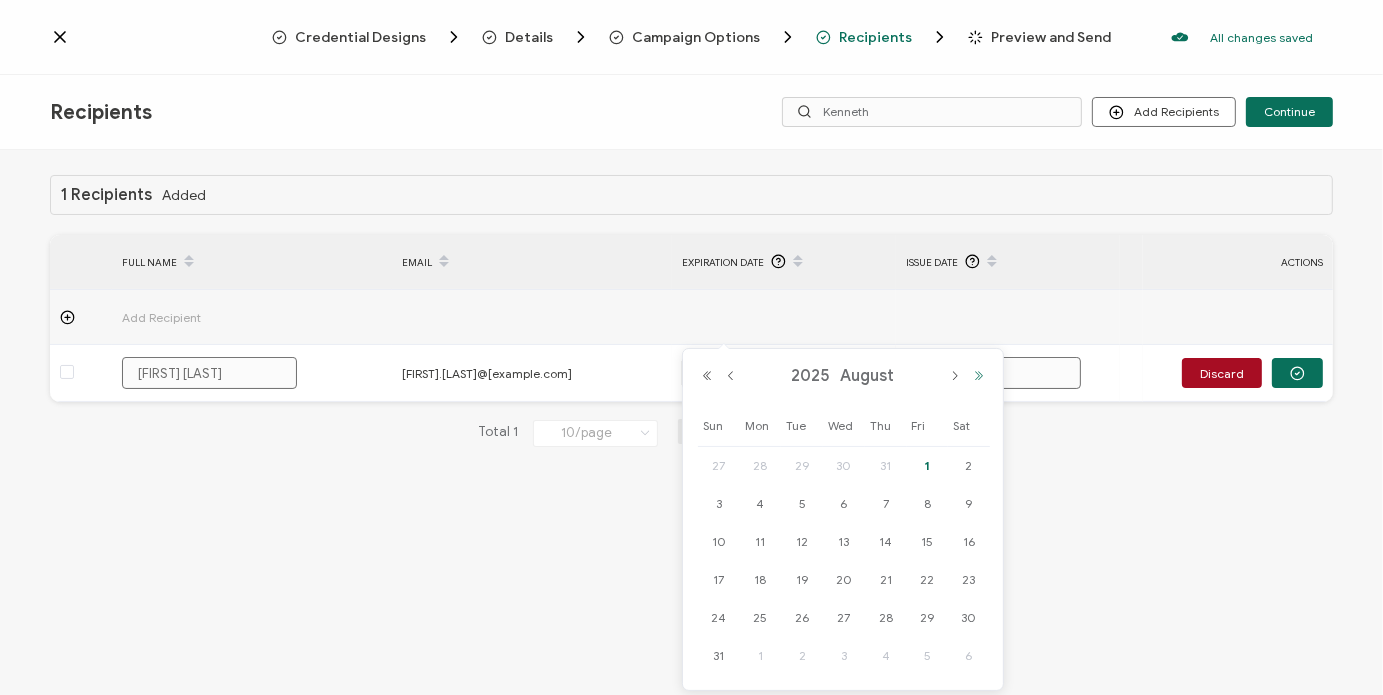 click at bounding box center [979, 376] 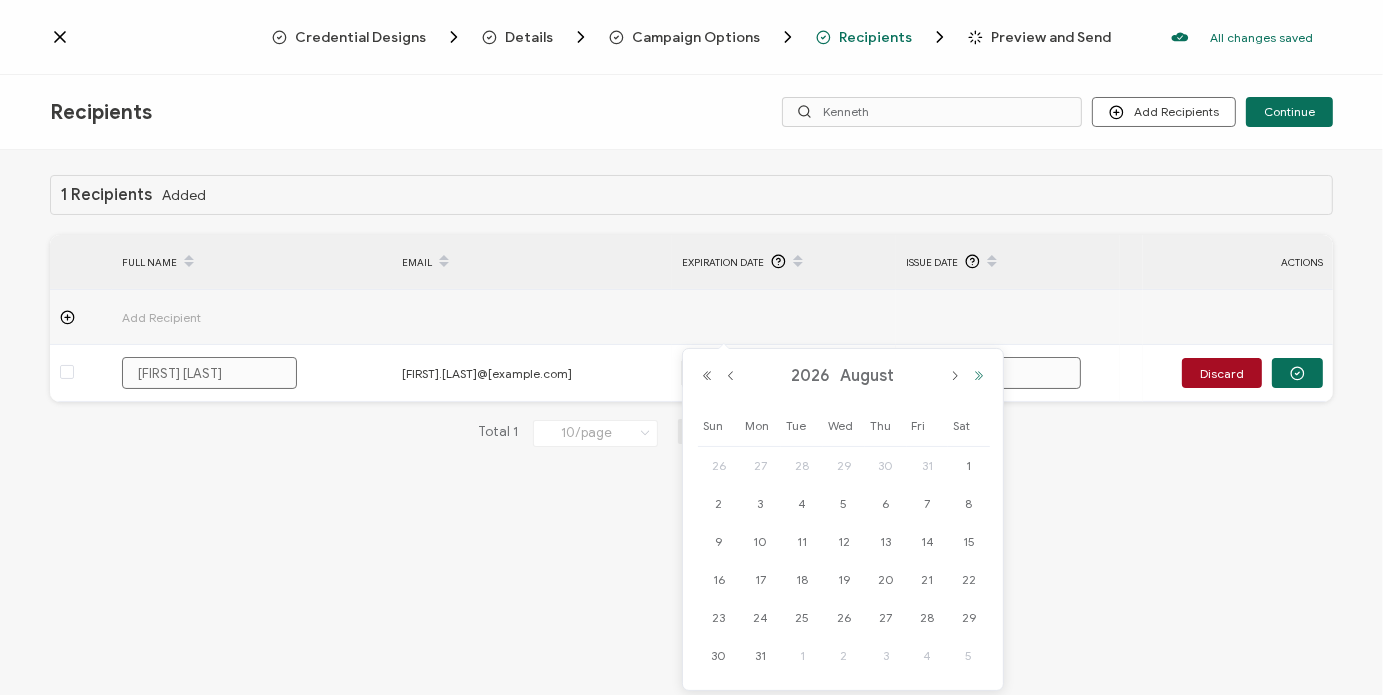 click at bounding box center [979, 376] 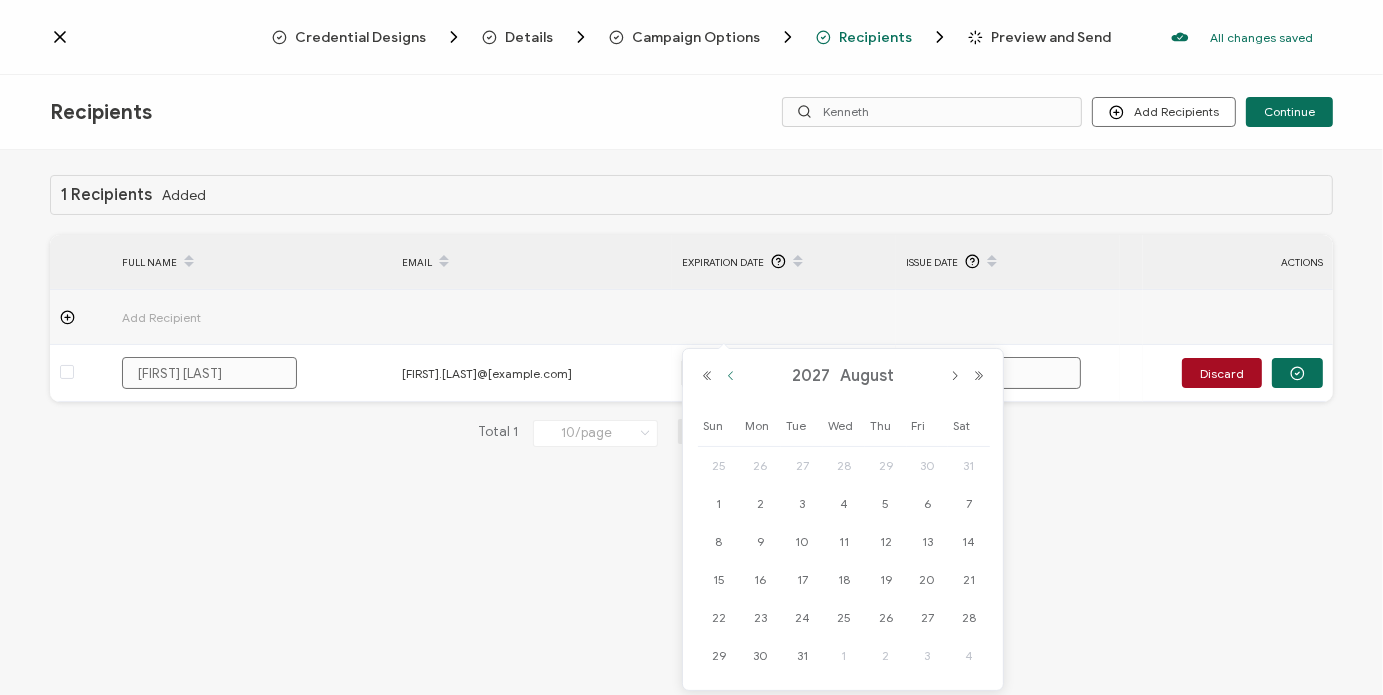 click at bounding box center (731, 376) 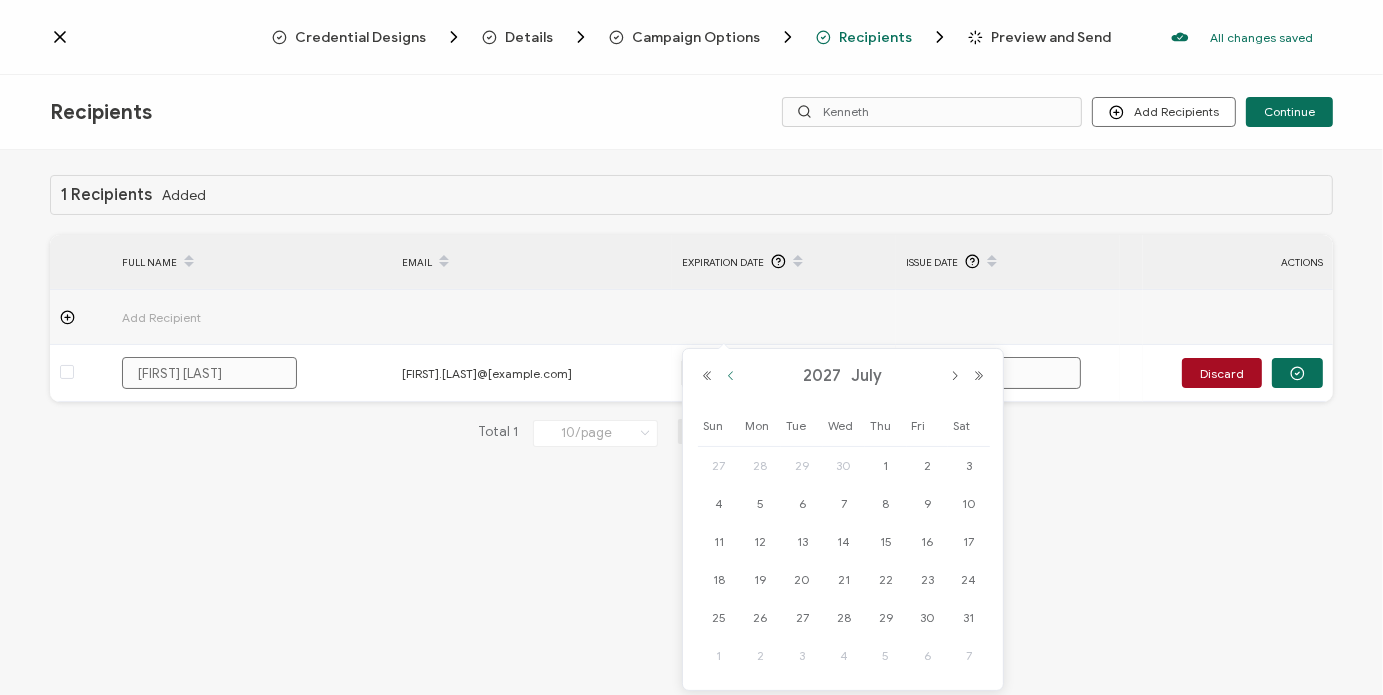 click at bounding box center [731, 376] 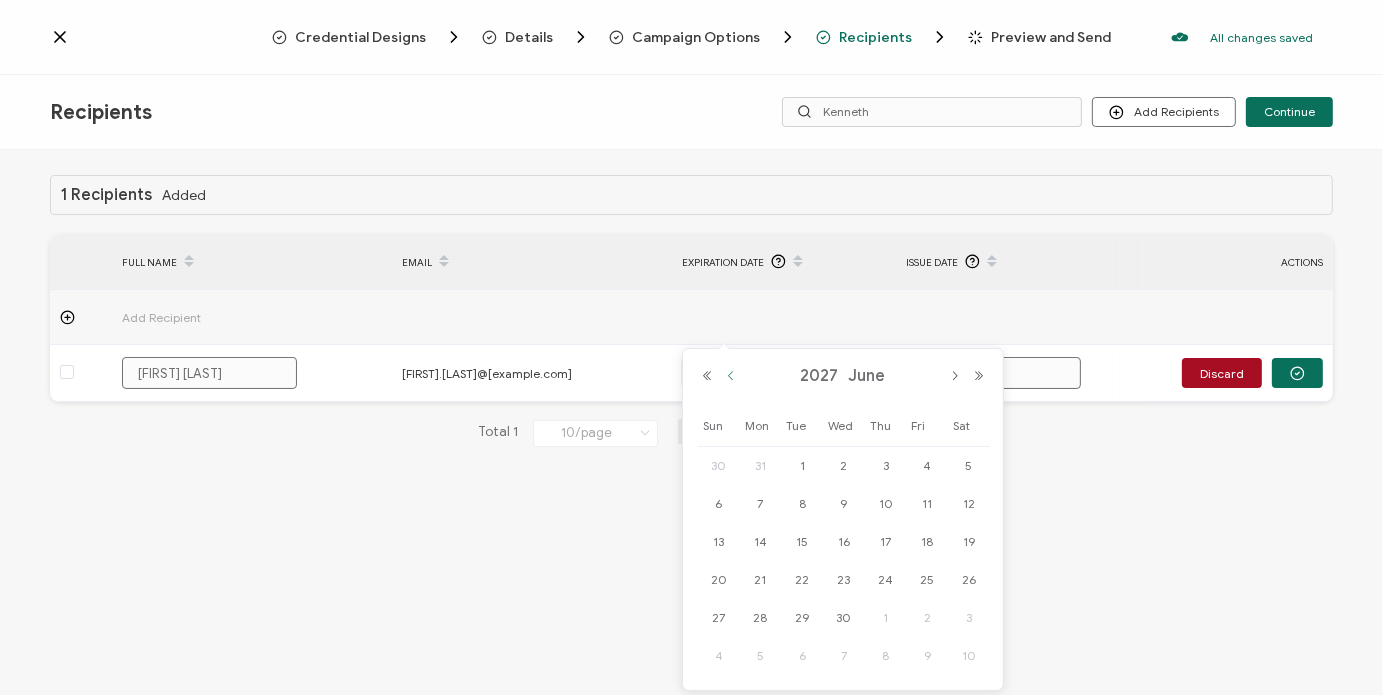 click at bounding box center [731, 376] 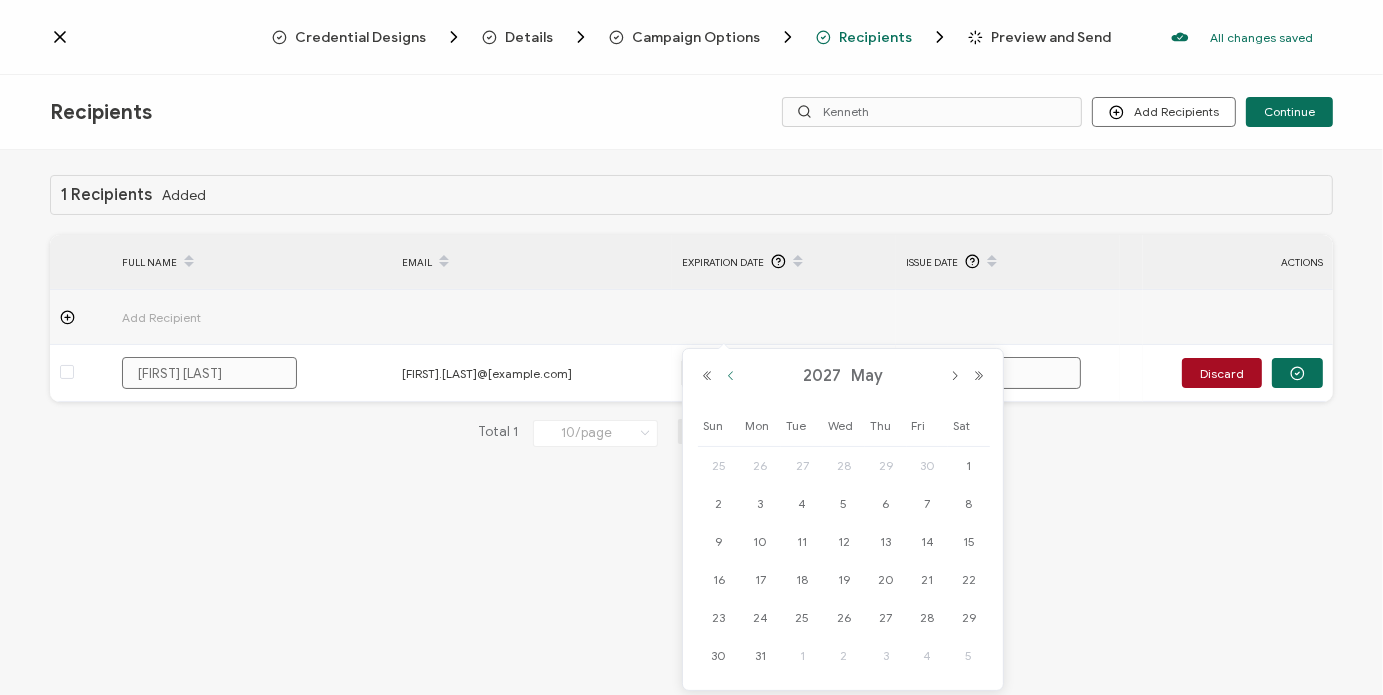 click at bounding box center [731, 376] 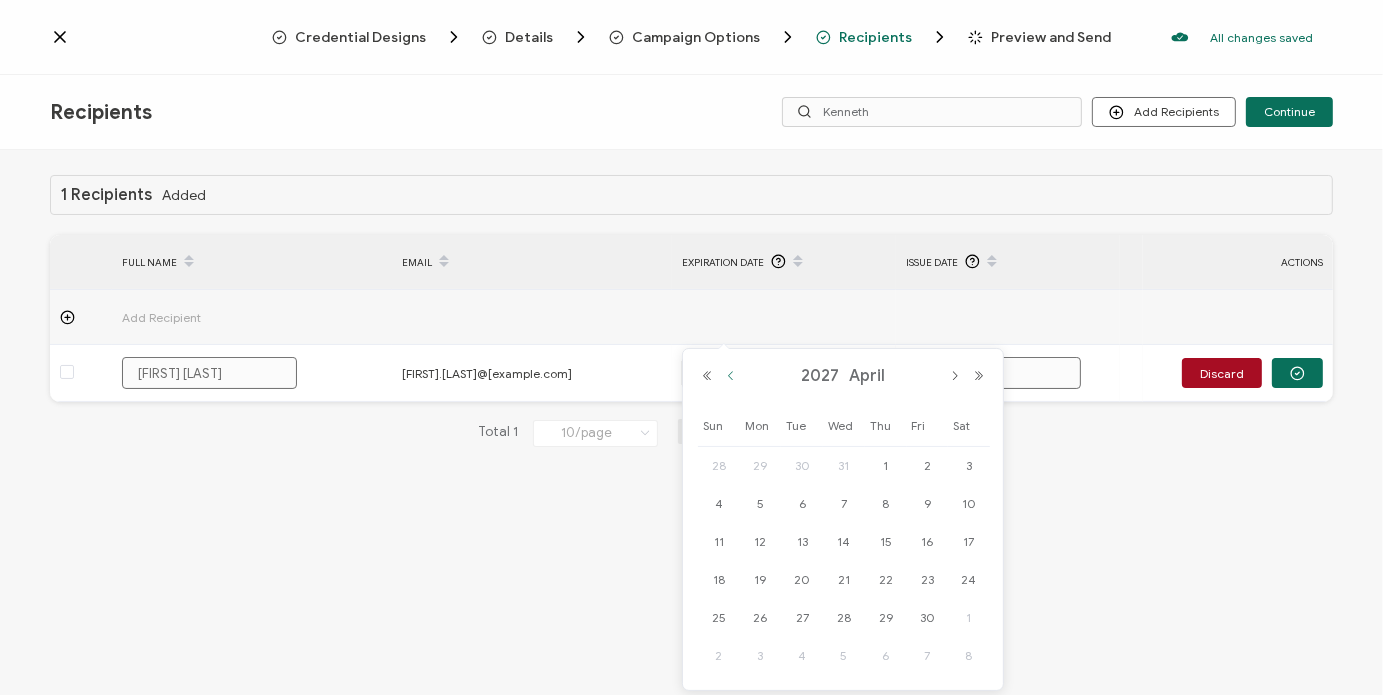 click at bounding box center [731, 376] 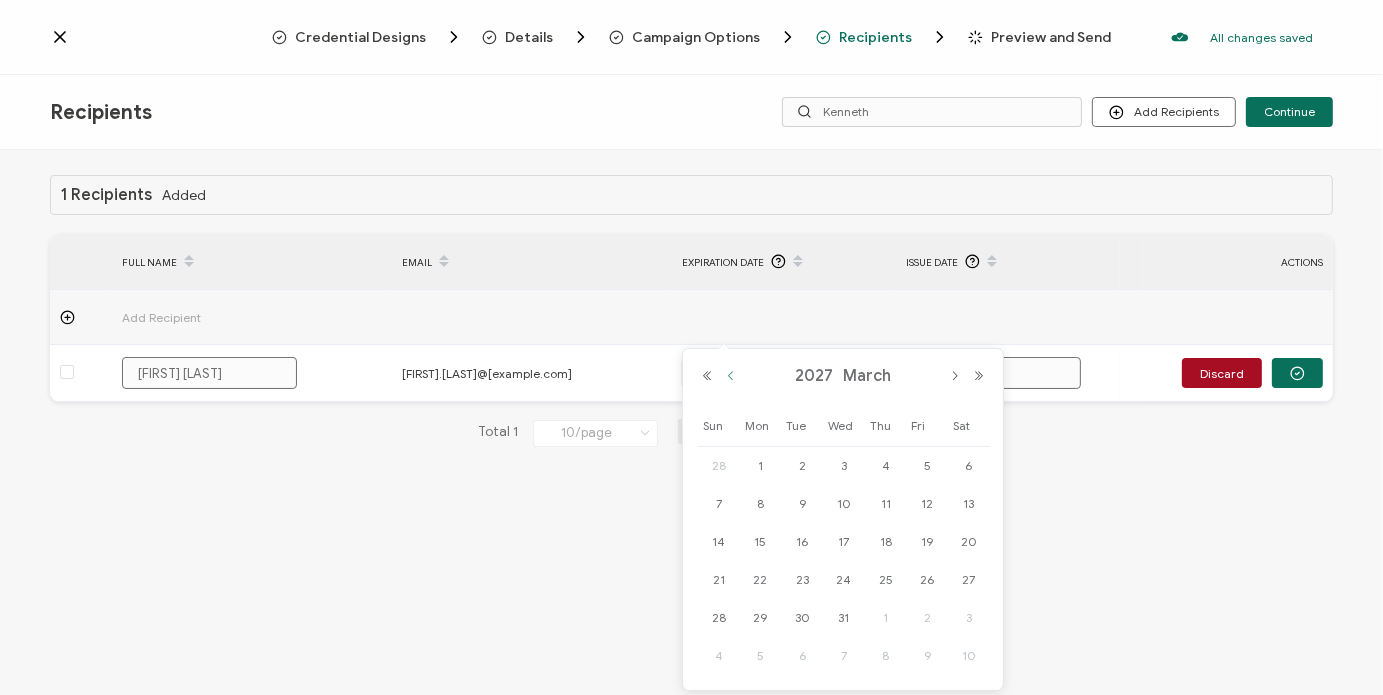 click at bounding box center [731, 376] 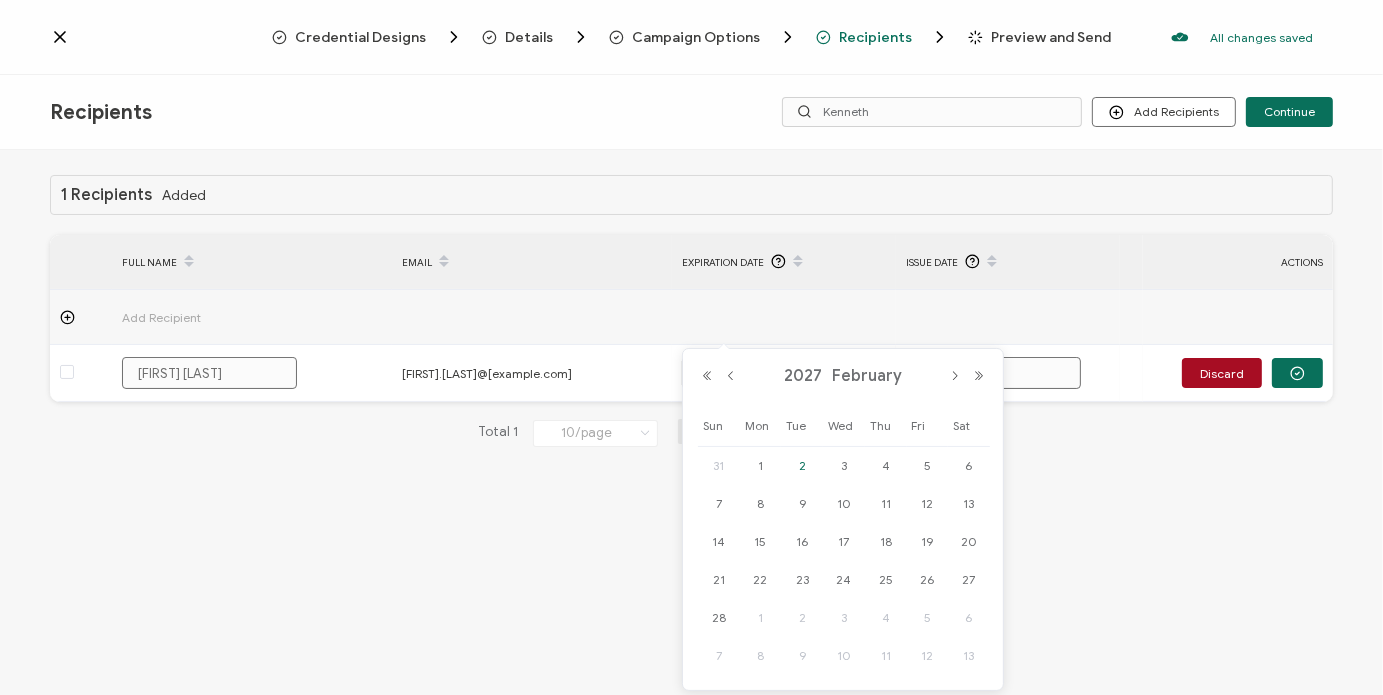 click on "2" at bounding box center (802, 466) 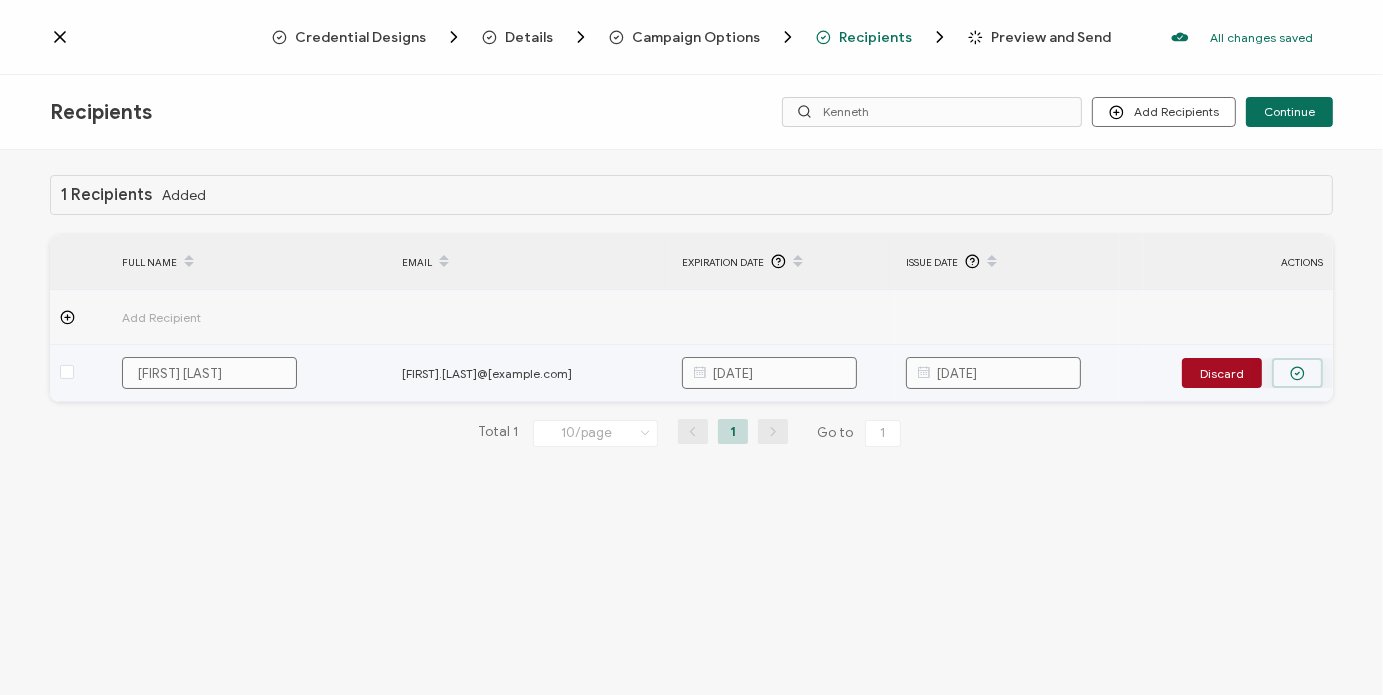 click at bounding box center [1297, 373] 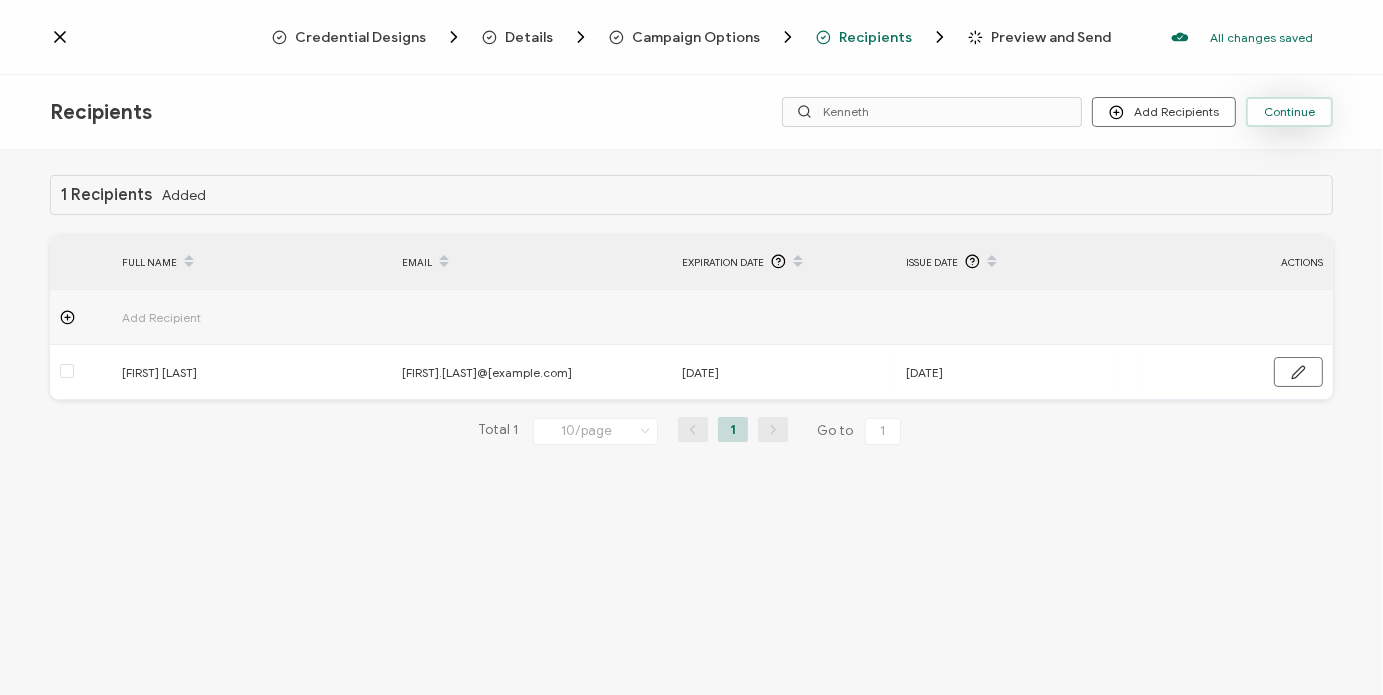 click on "Continue" at bounding box center (1289, 112) 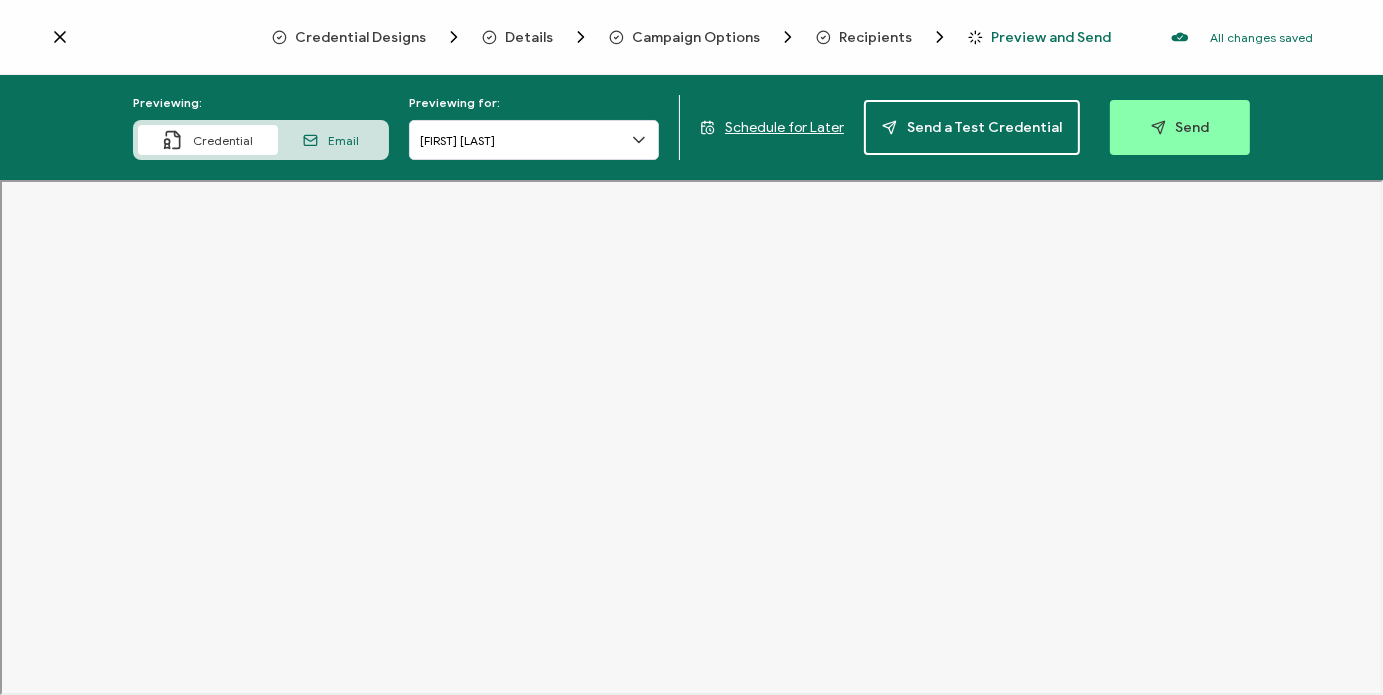 click 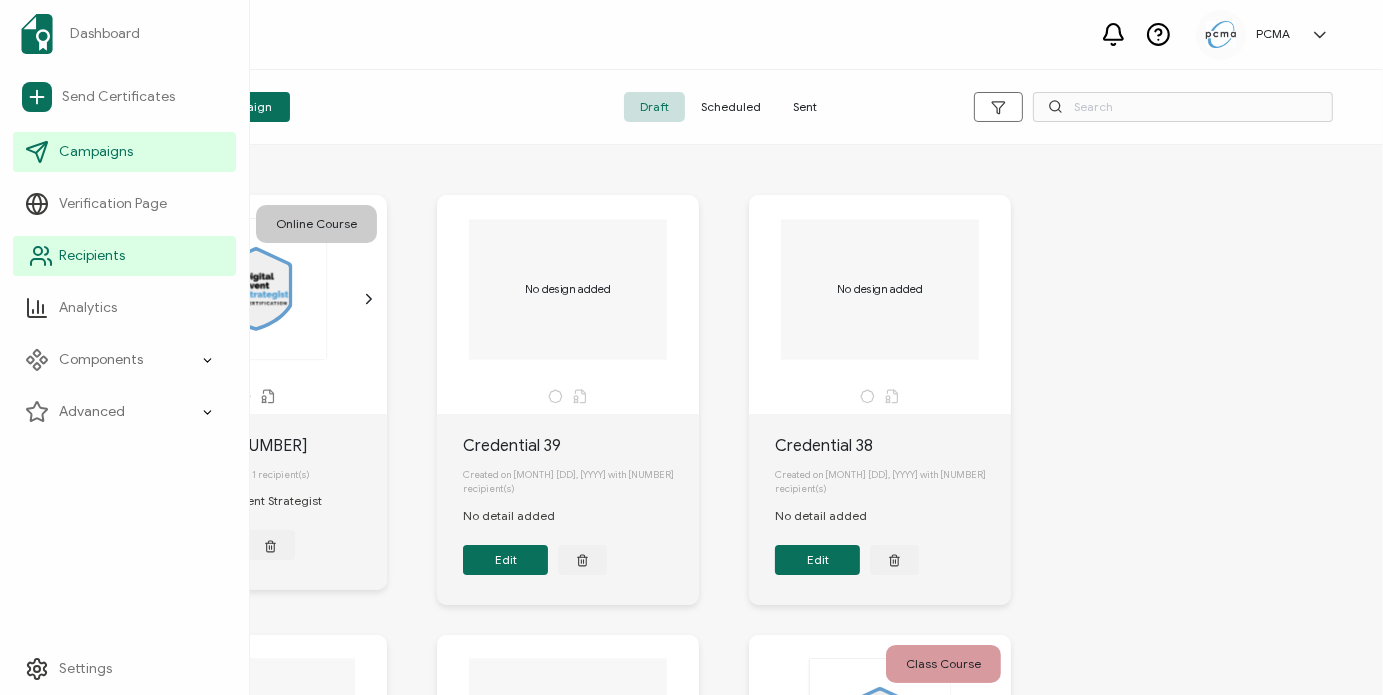 click on "Recipients" at bounding box center (92, 256) 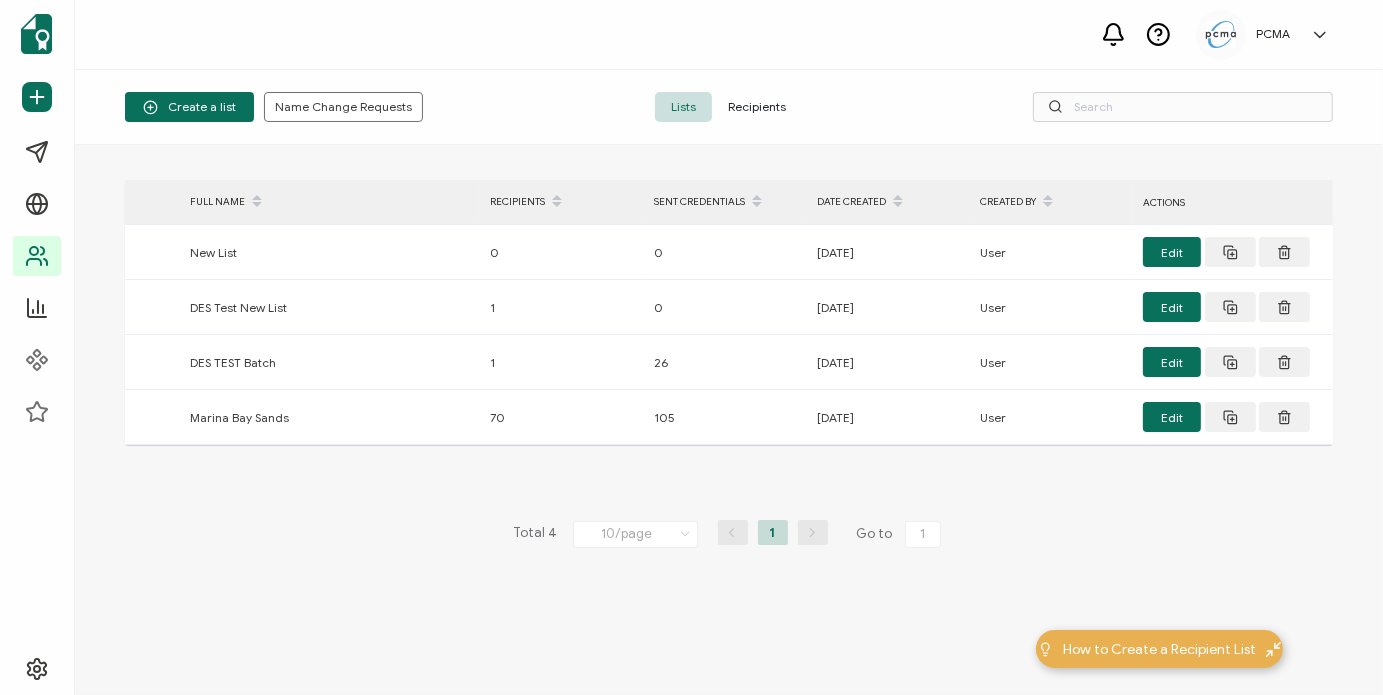 click on "Recipients" at bounding box center (757, 107) 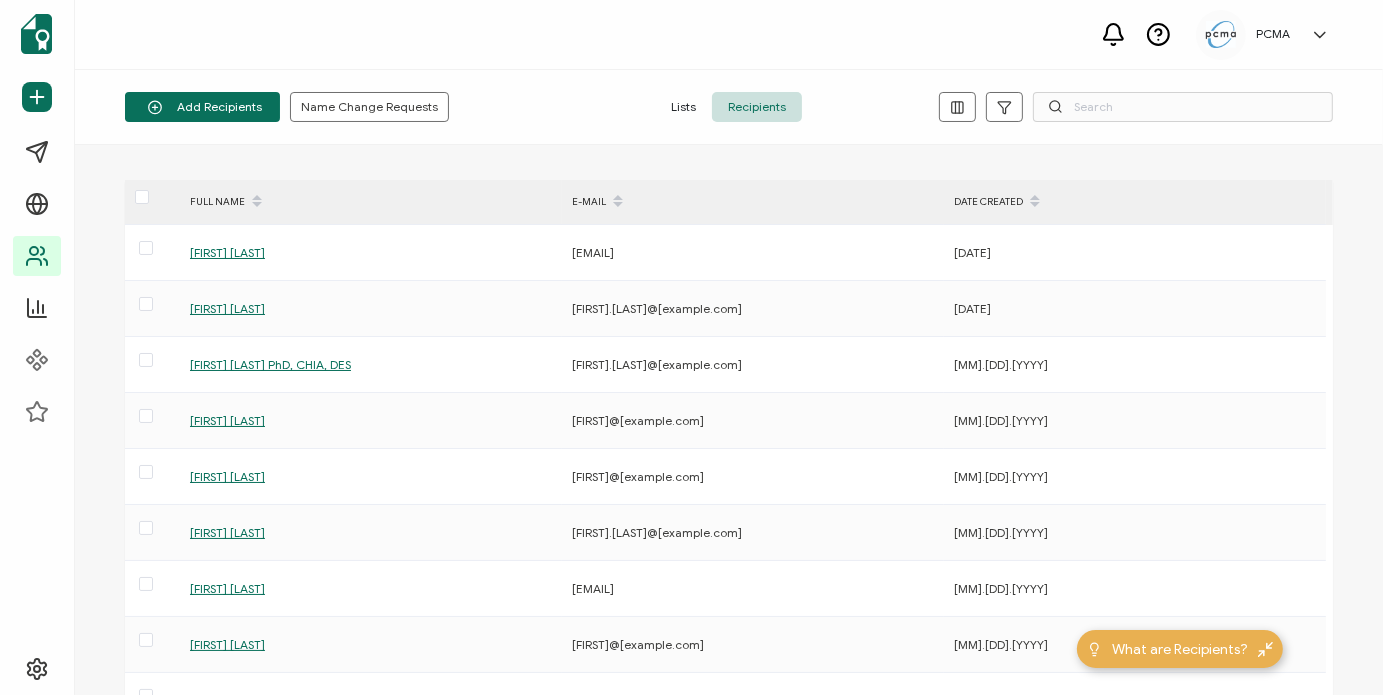 click on "Add Recipients
Upload Spreadsheet   Add a Single Recipient
Name Change Requests
Lists
Recipients" at bounding box center (729, 107) 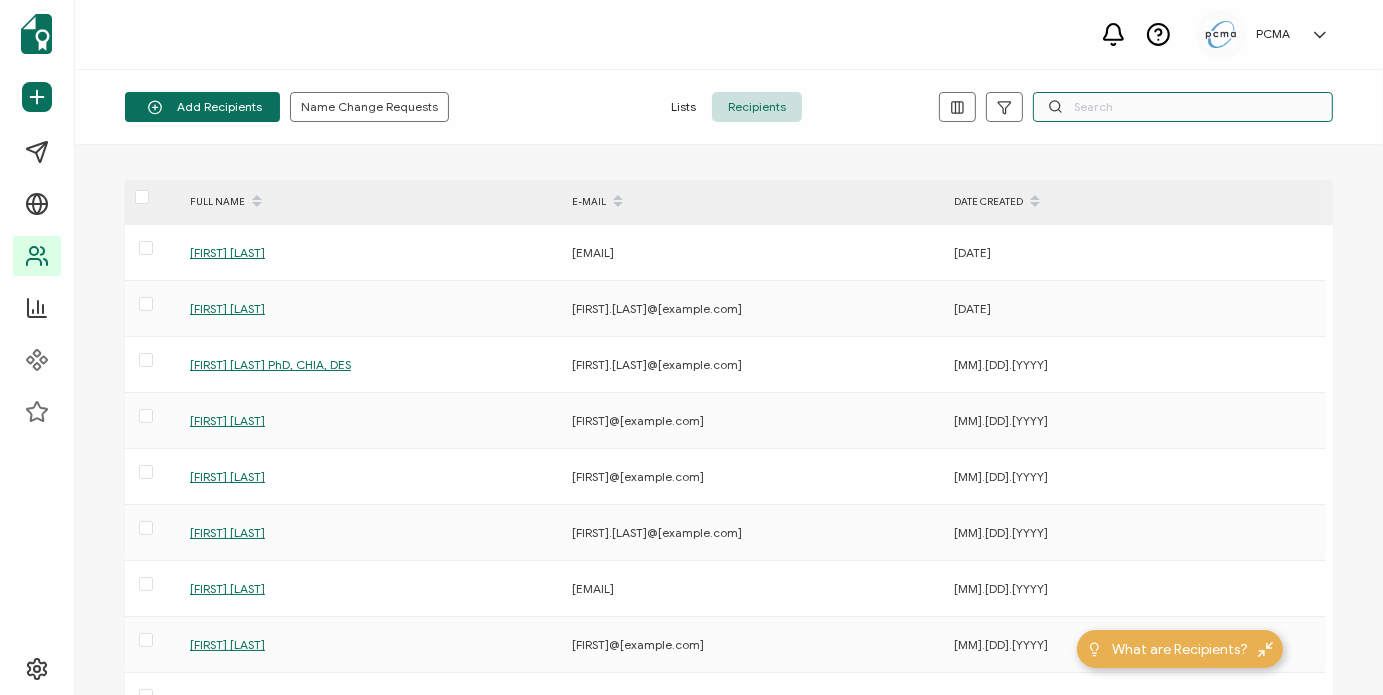 click at bounding box center (1183, 107) 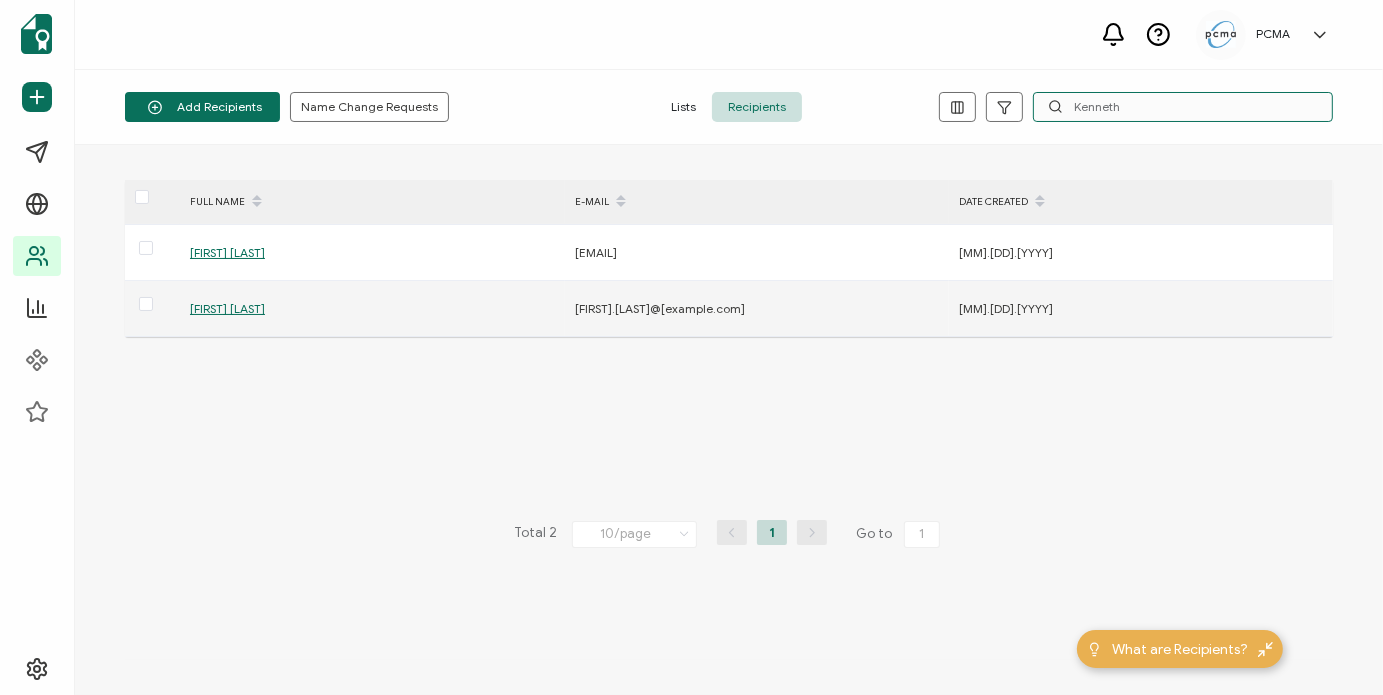 type on "Kenneth" 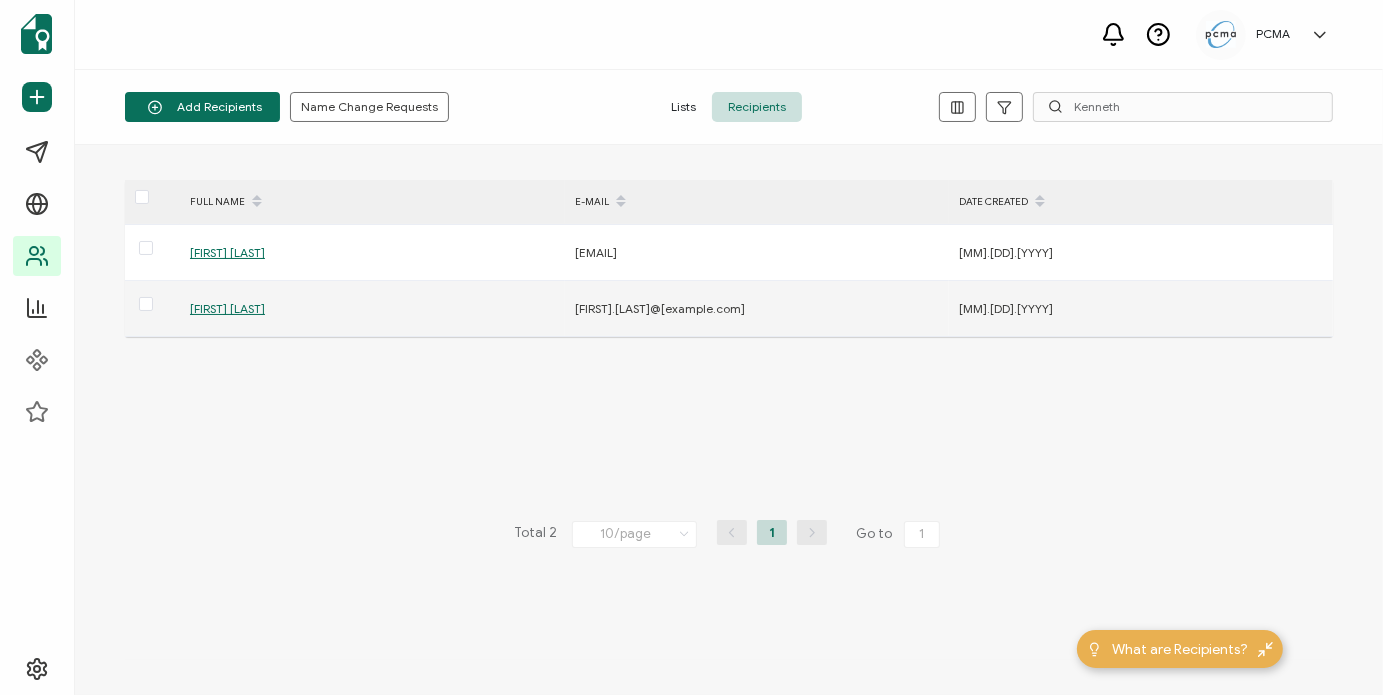 click on "Kenneth Leong" at bounding box center (371, 308) 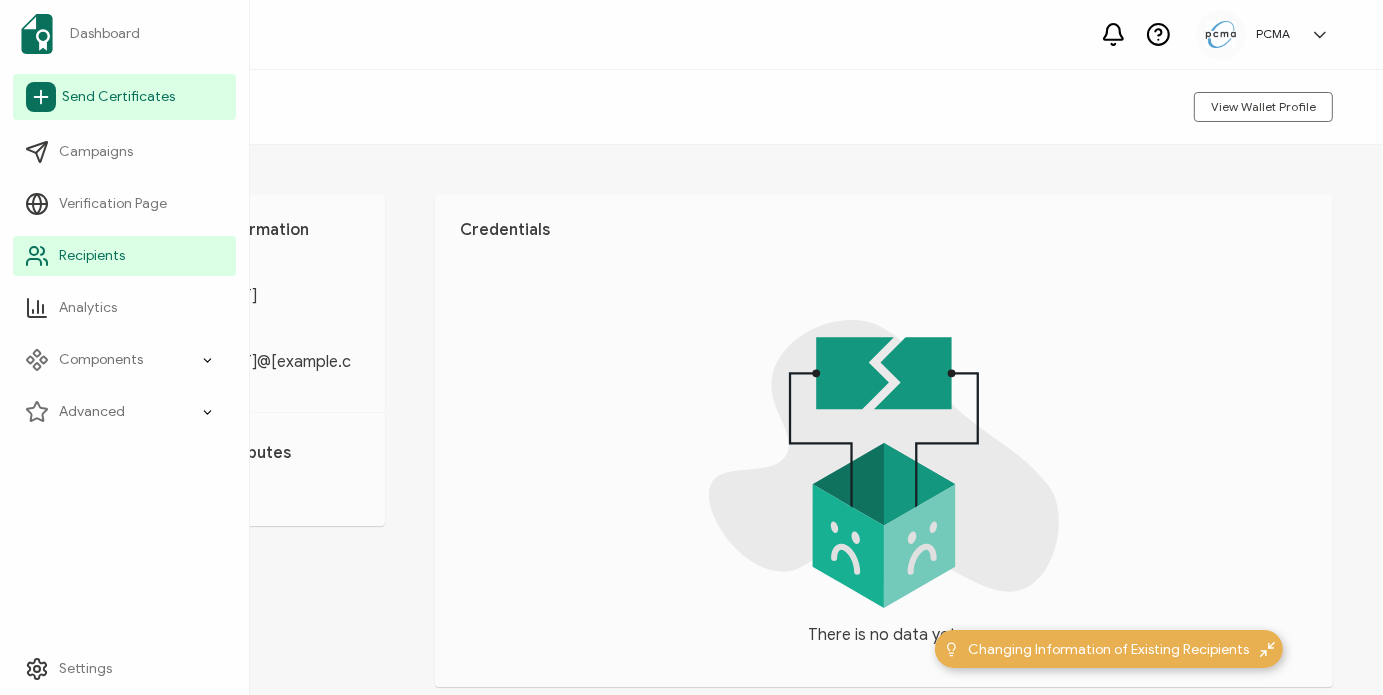 click on "Send Certificates" at bounding box center (118, 97) 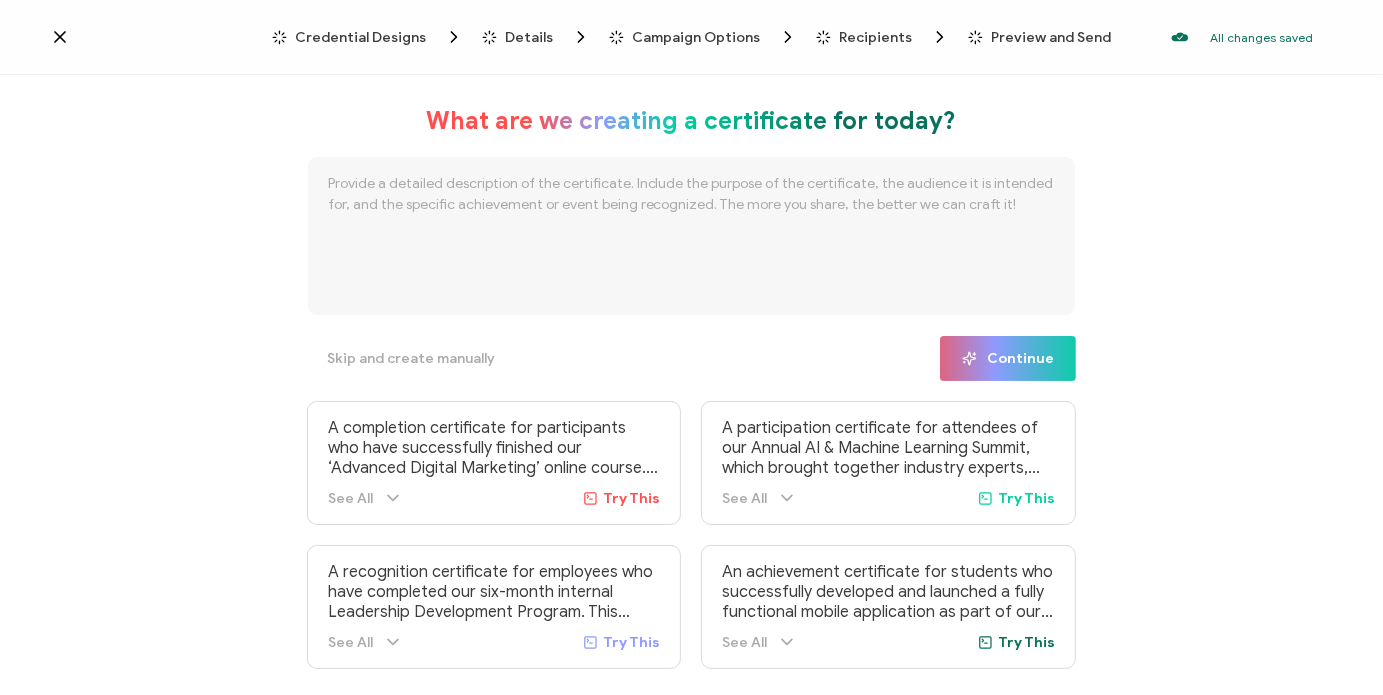 click 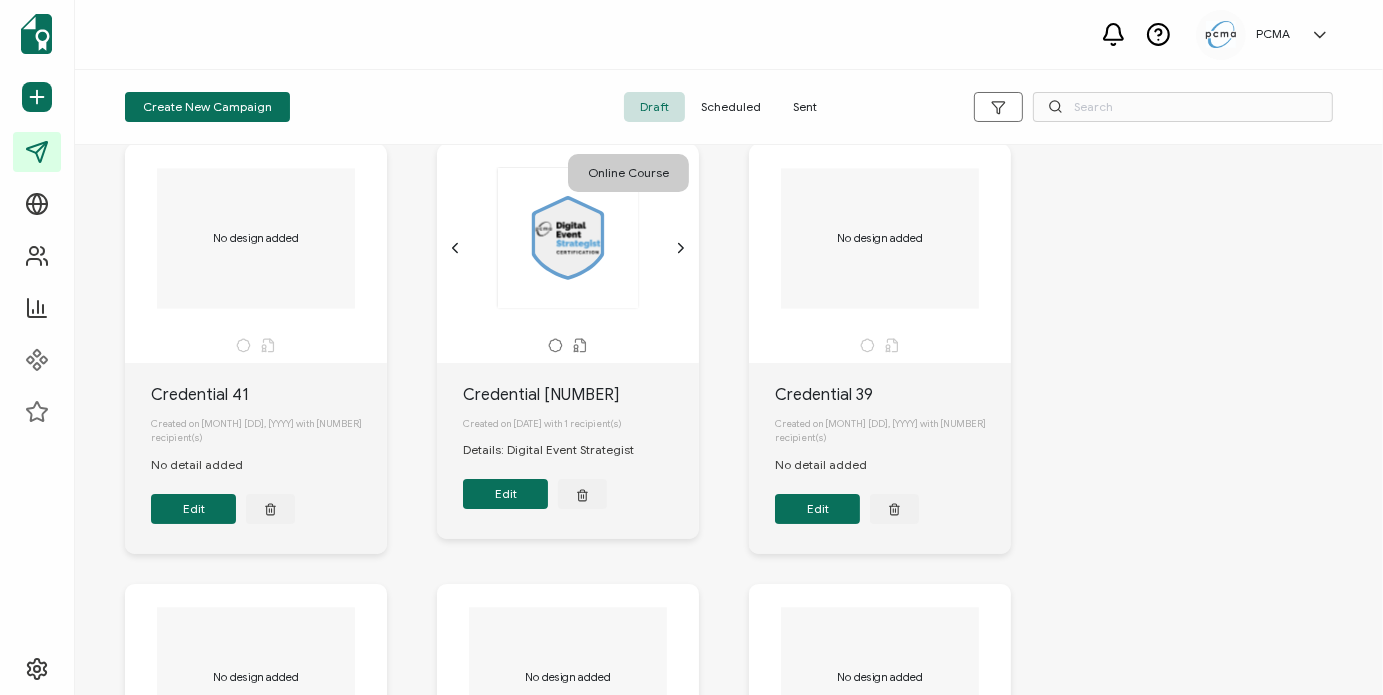 scroll, scrollTop: 55, scrollLeft: 0, axis: vertical 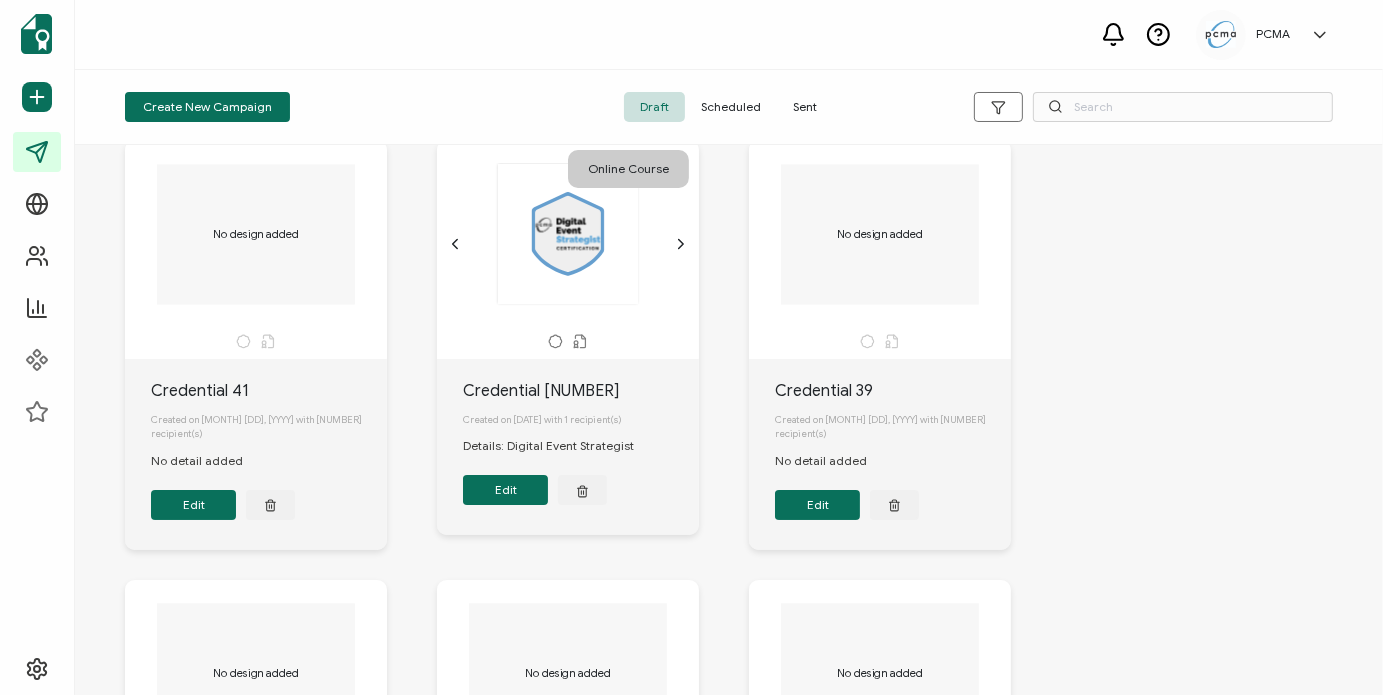 click on "Edit" at bounding box center [193, 505] 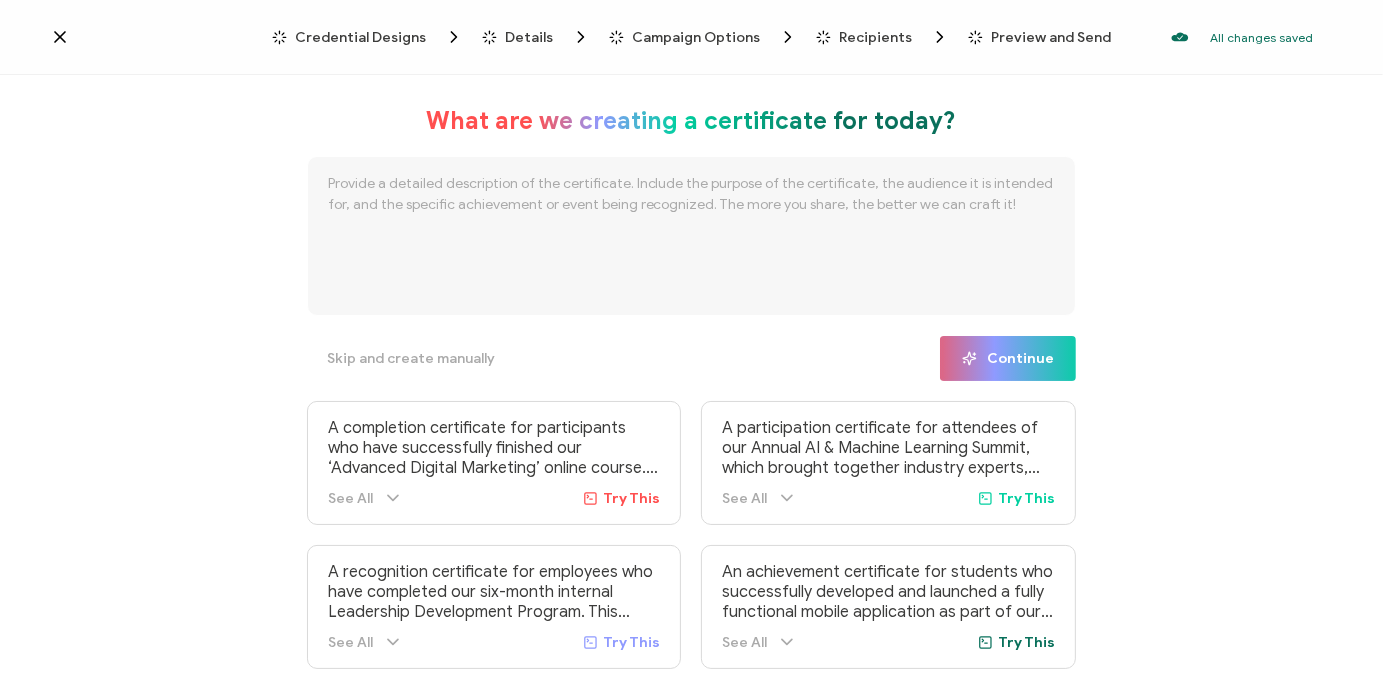 click 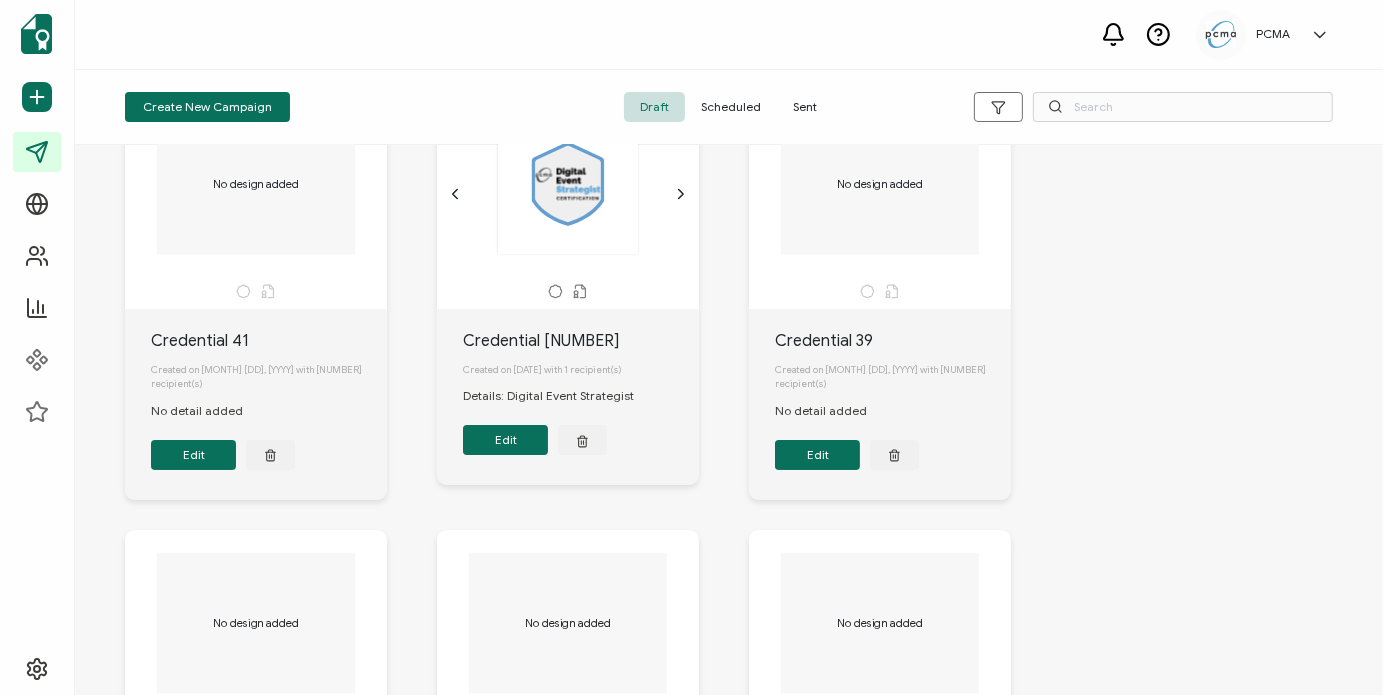 scroll, scrollTop: 110, scrollLeft: 0, axis: vertical 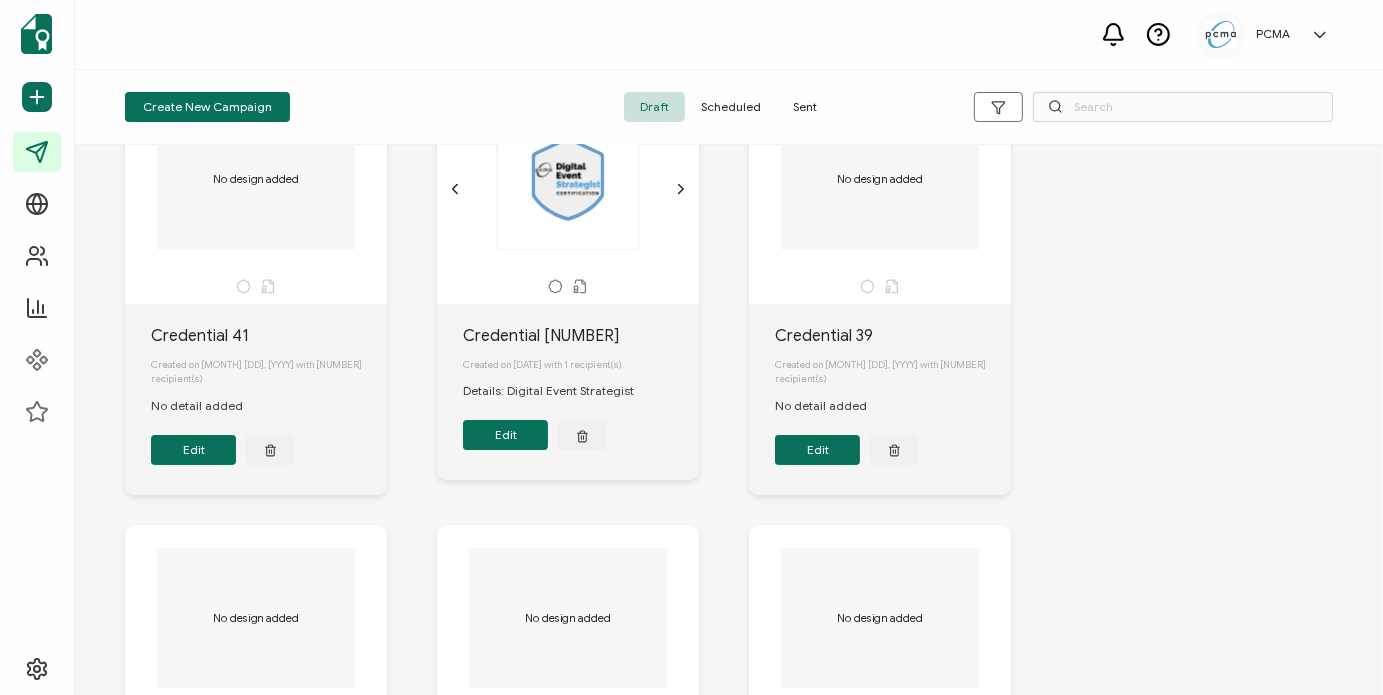 click on "Scheduled" at bounding box center (731, 107) 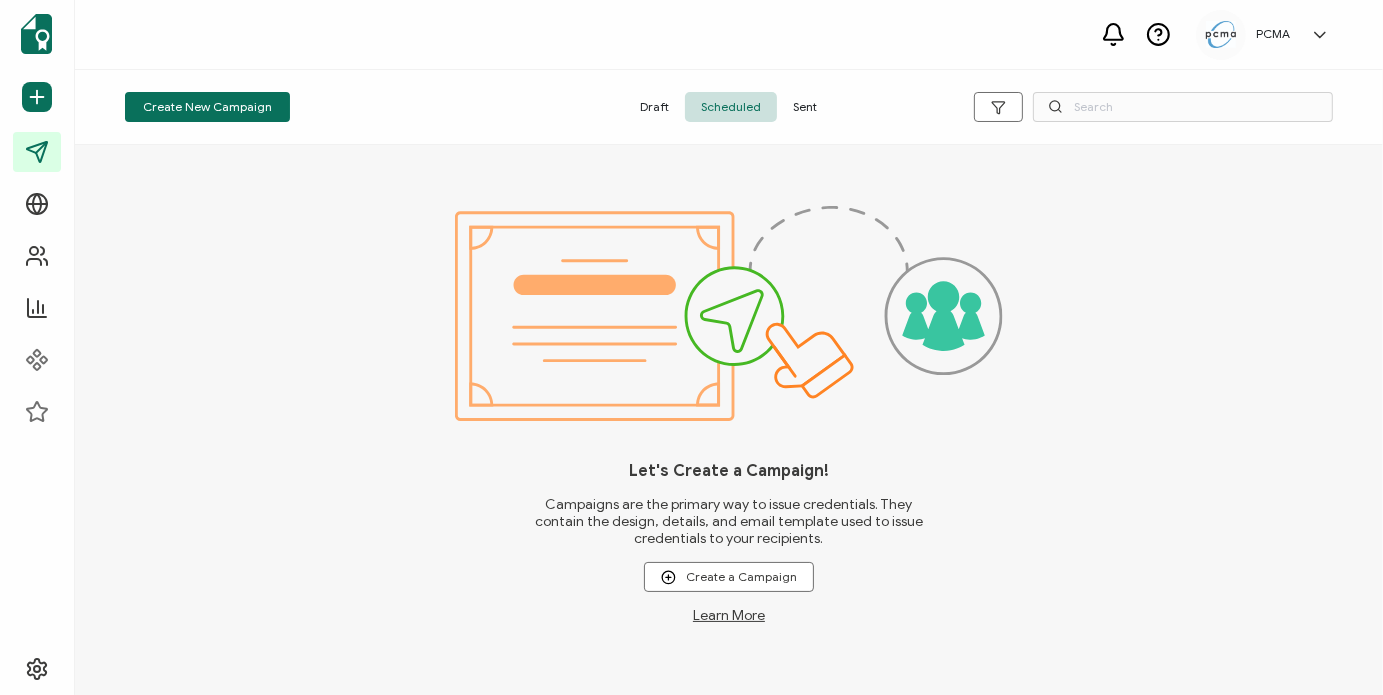 click on "Sent" at bounding box center (805, 107) 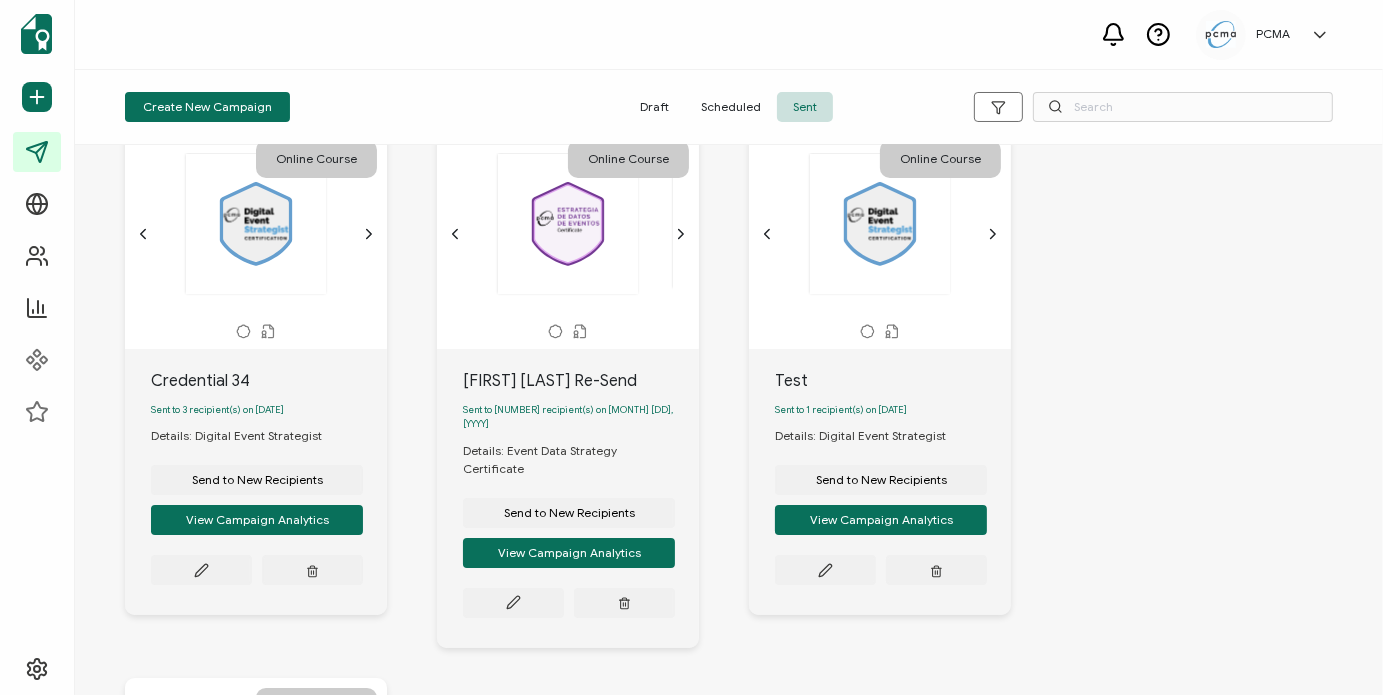 scroll, scrollTop: 70, scrollLeft: 0, axis: vertical 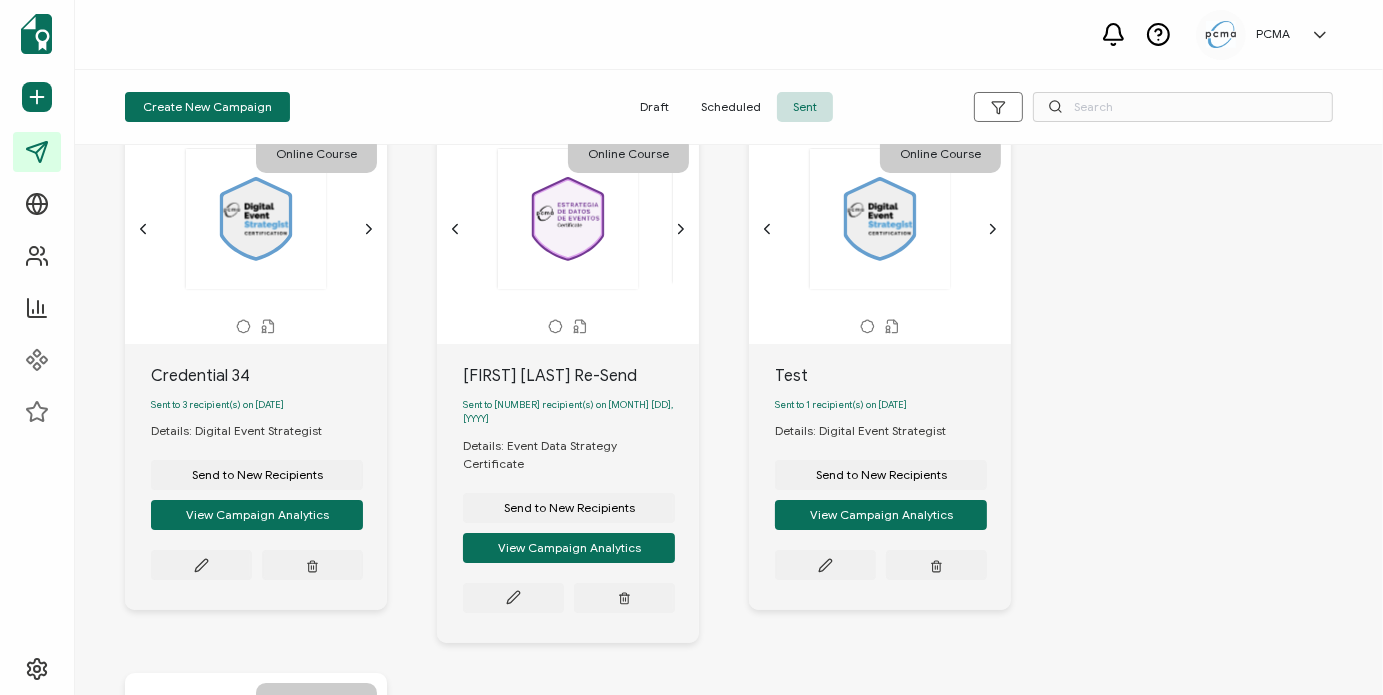 click on "Draft" at bounding box center [654, 107] 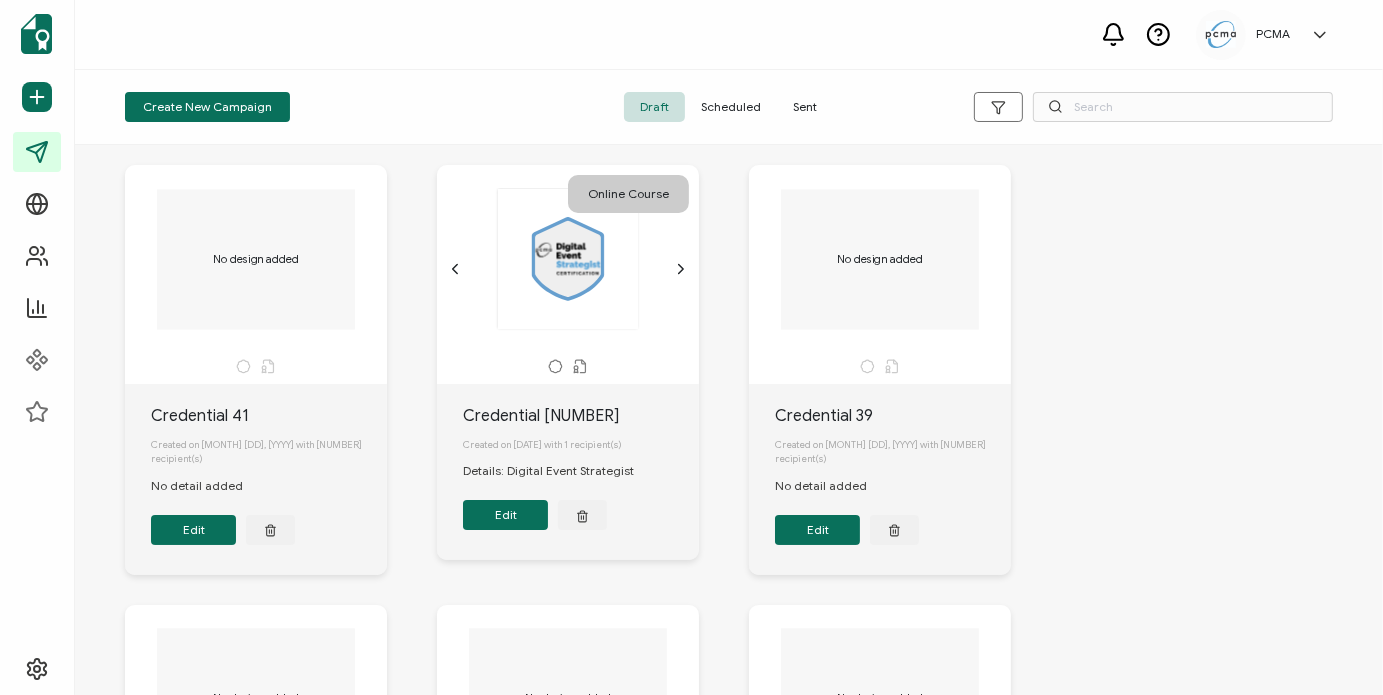 scroll, scrollTop: 33, scrollLeft: 0, axis: vertical 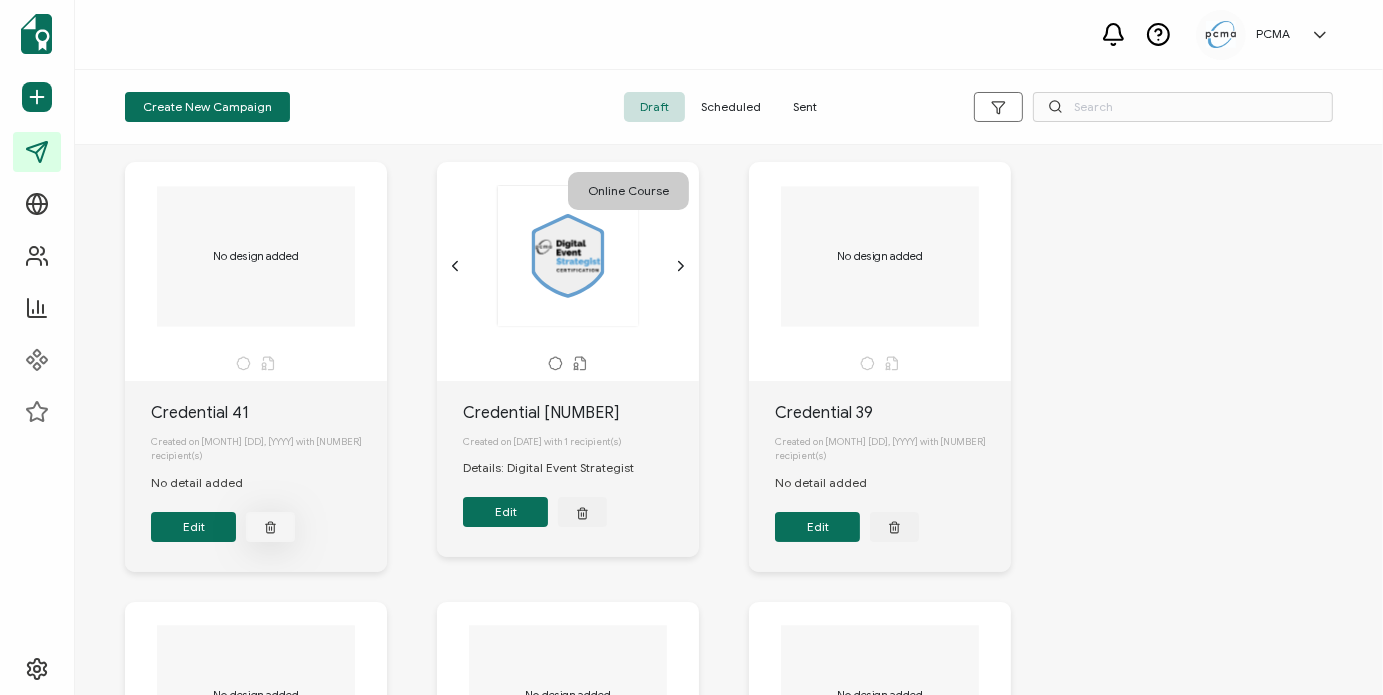 click 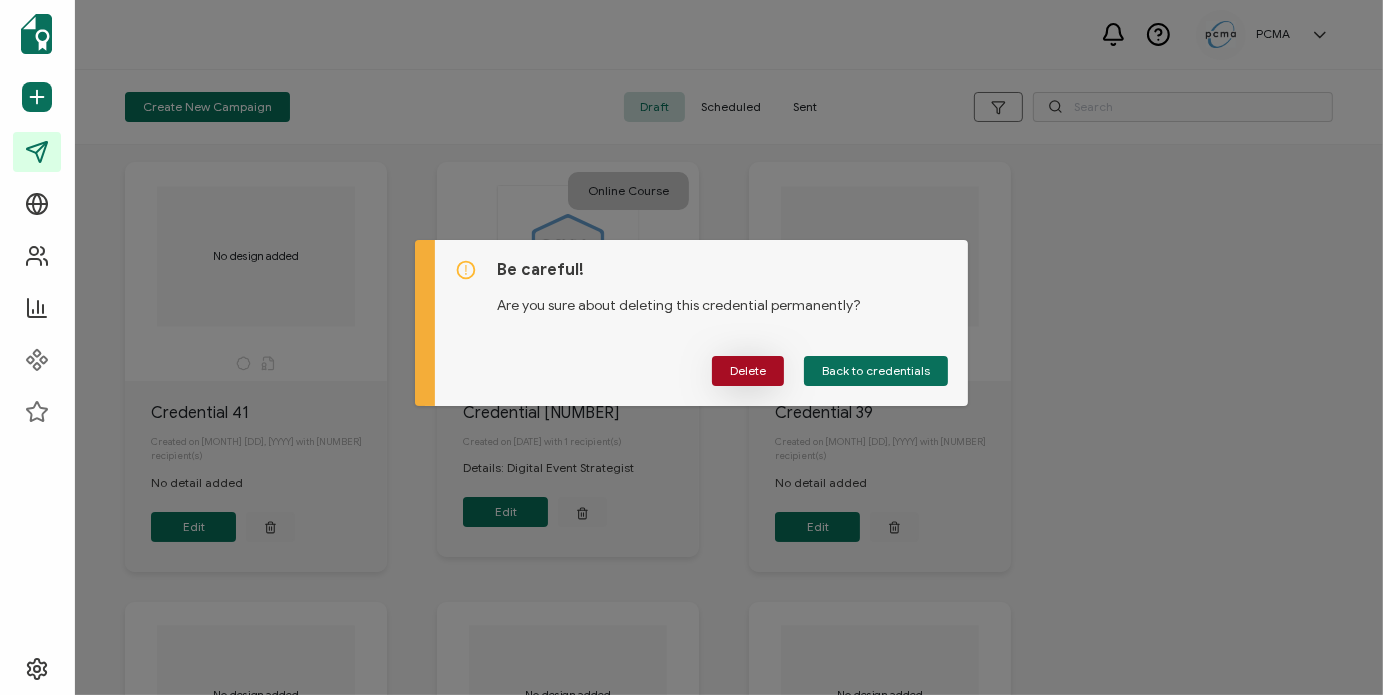 click on "Delete" at bounding box center [748, 371] 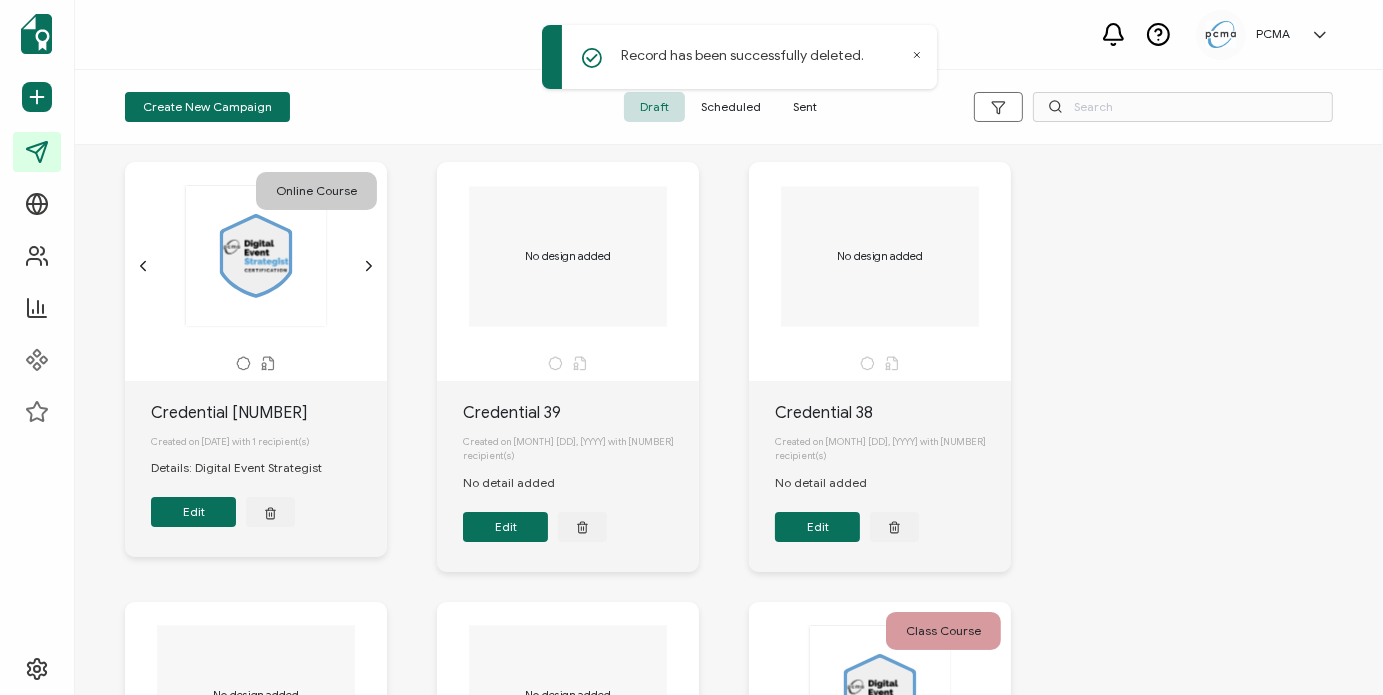 click on "Sent" at bounding box center [805, 107] 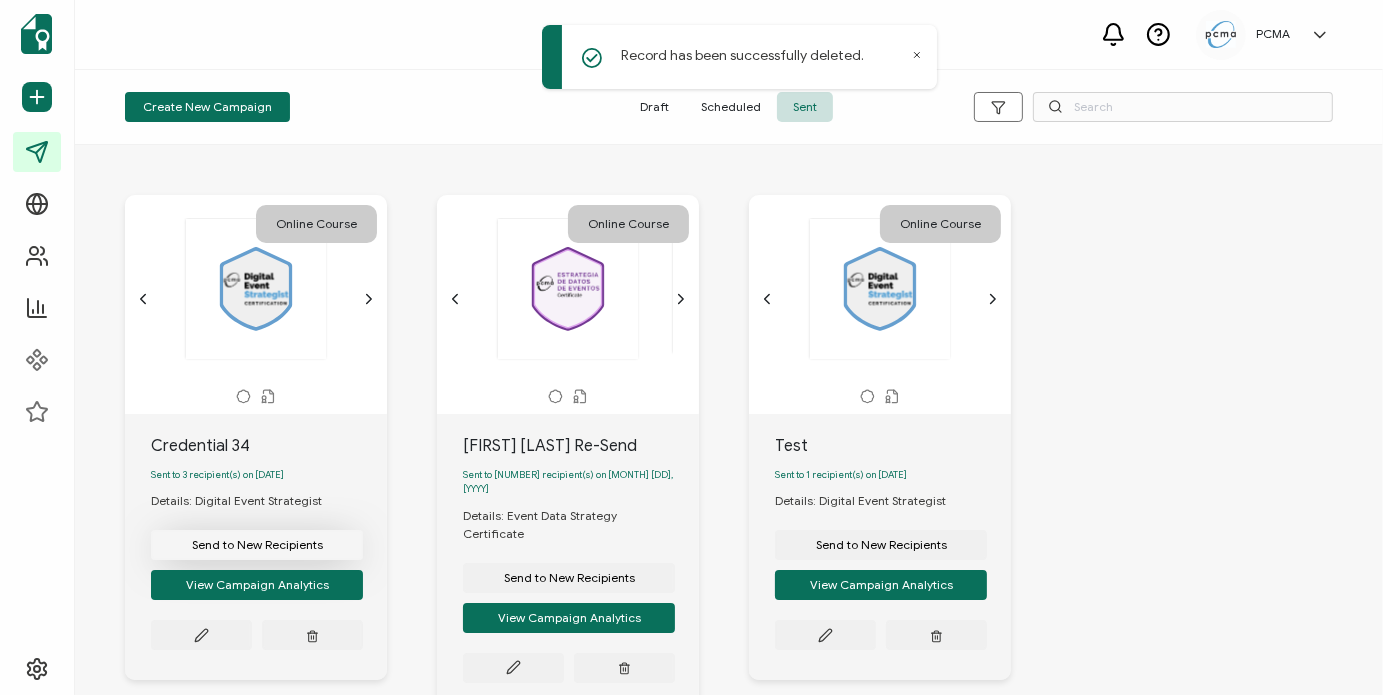 click on "Send to New Recipients" at bounding box center [257, 545] 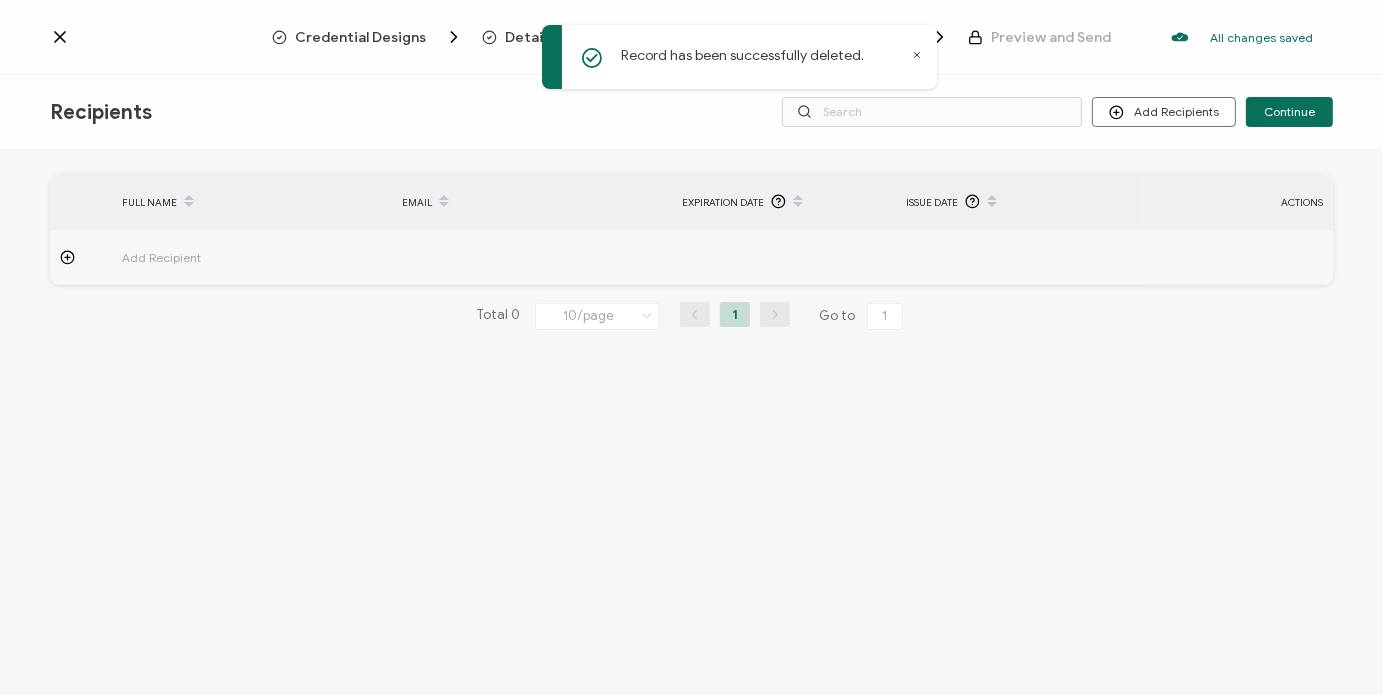 click on "Add Recipient" at bounding box center (217, 257) 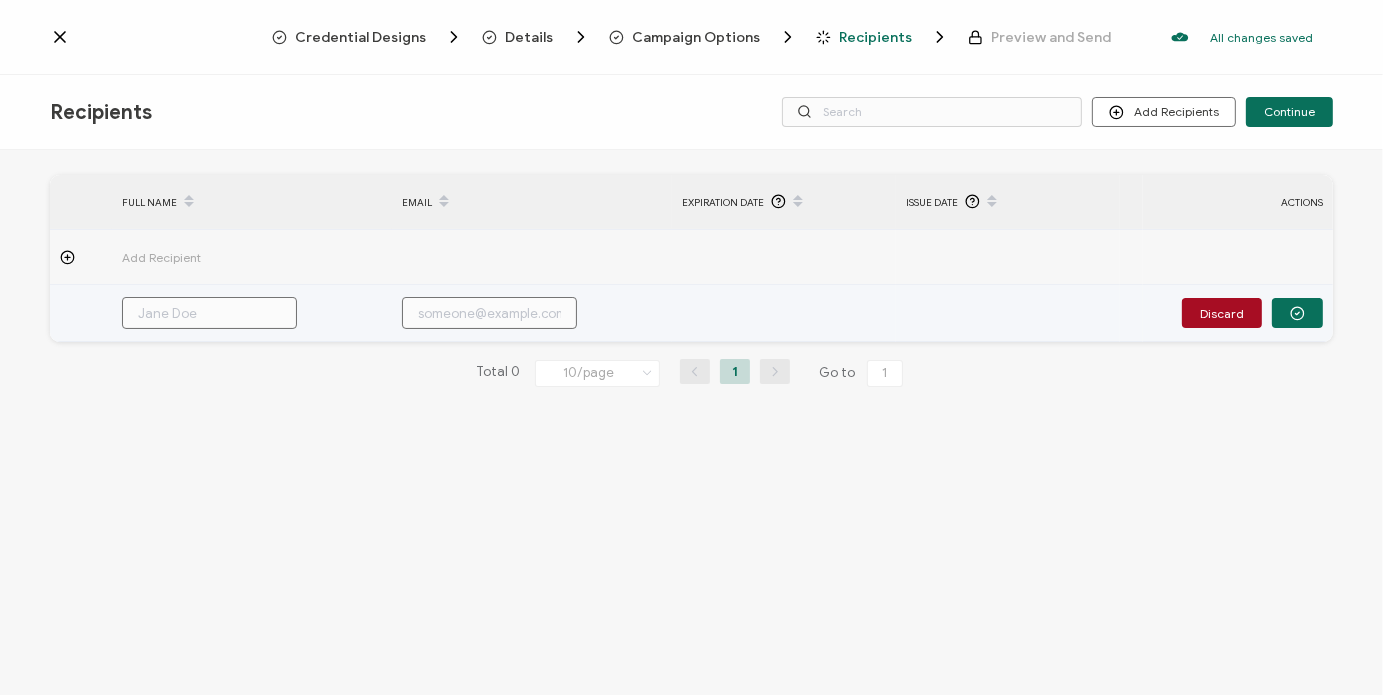 click at bounding box center [209, 313] 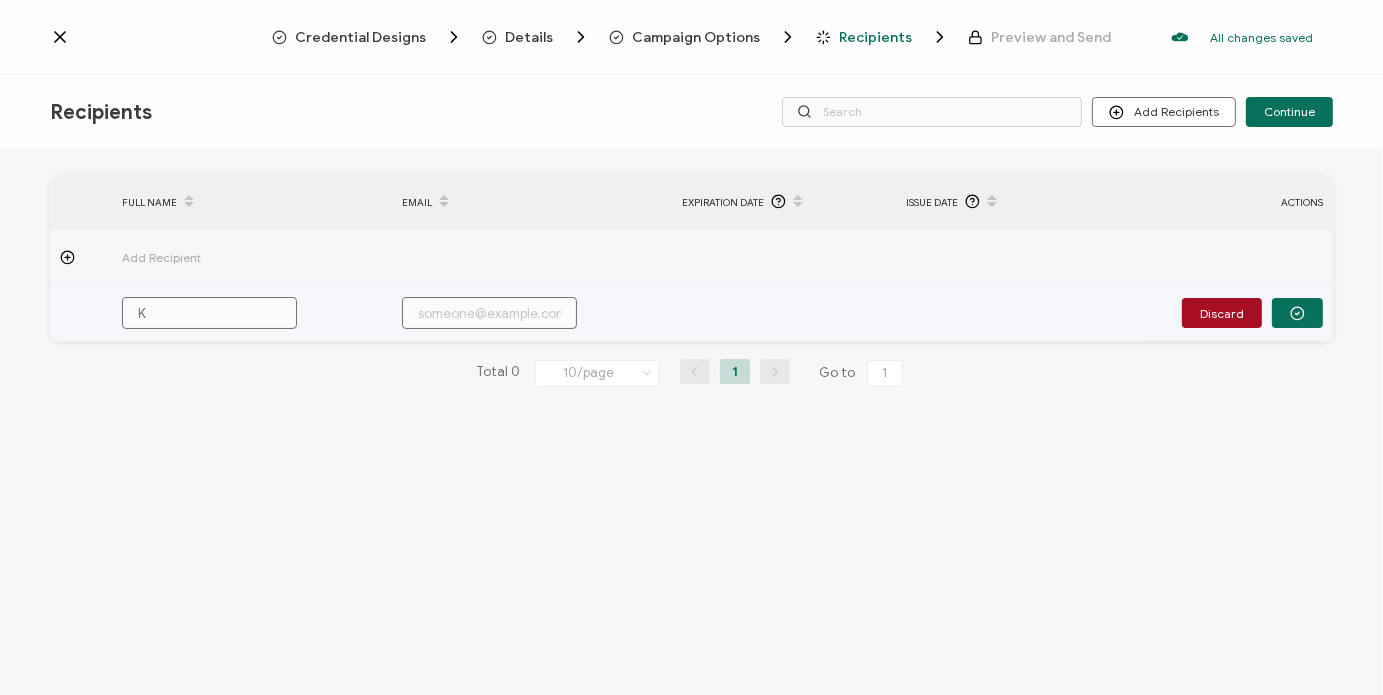 type on "Ke" 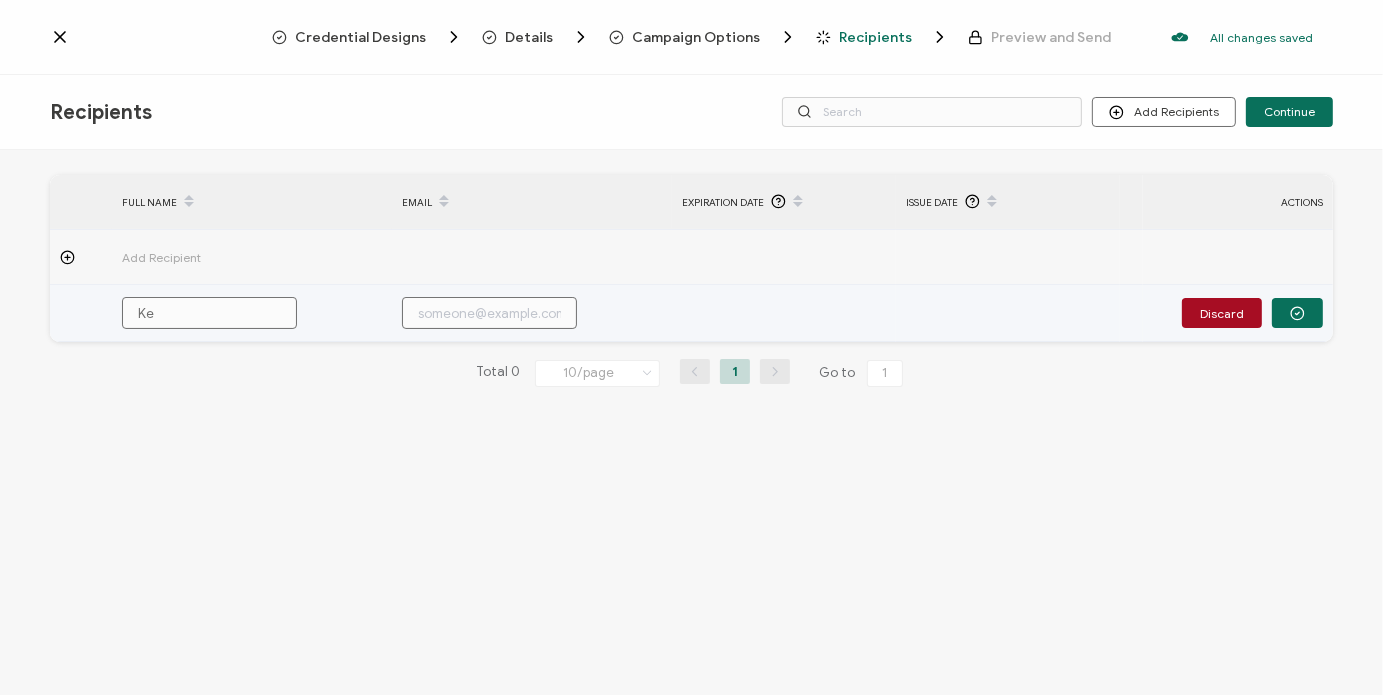 type on "Ken" 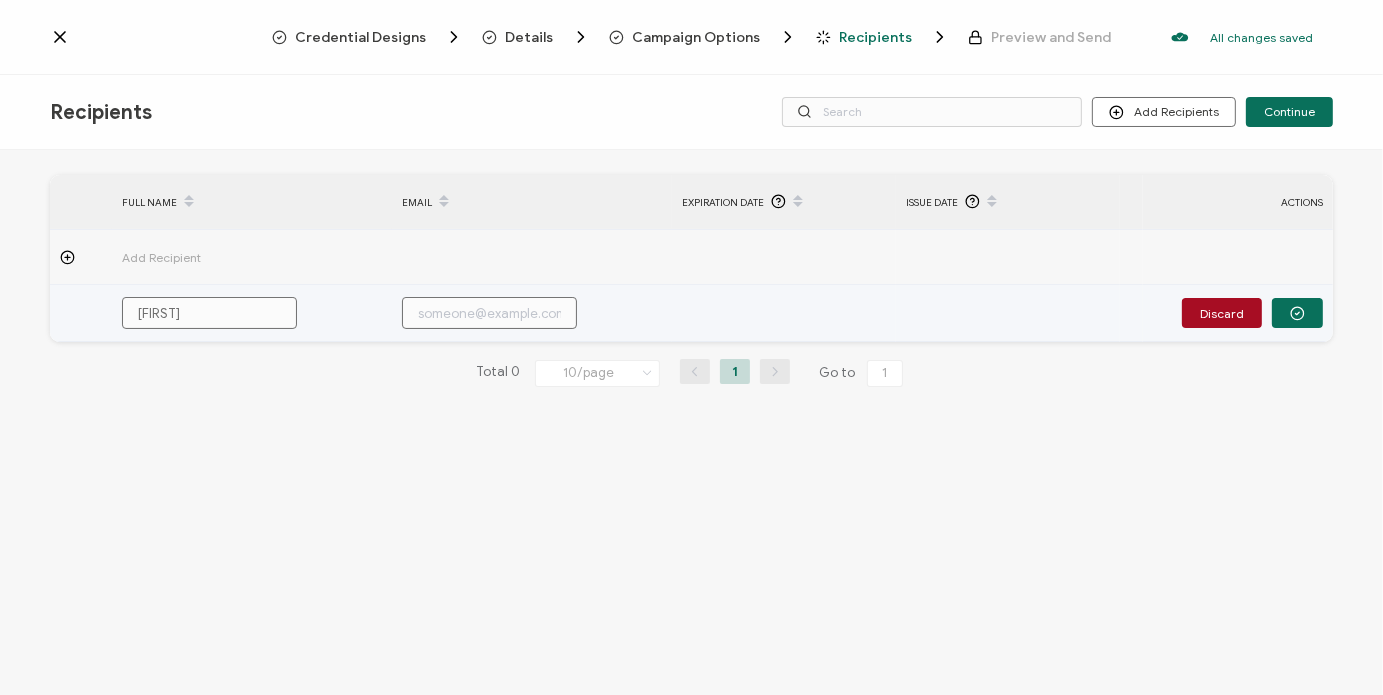 type on "Kenn" 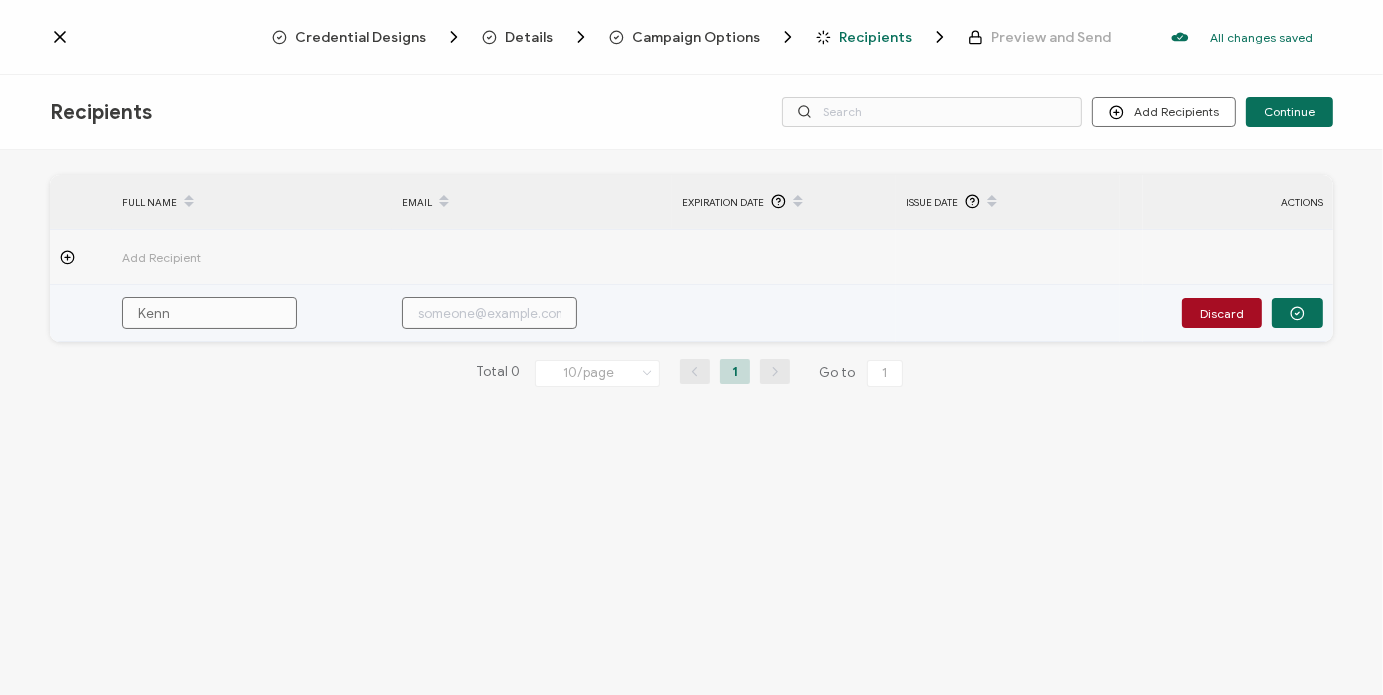 type on "Kenne" 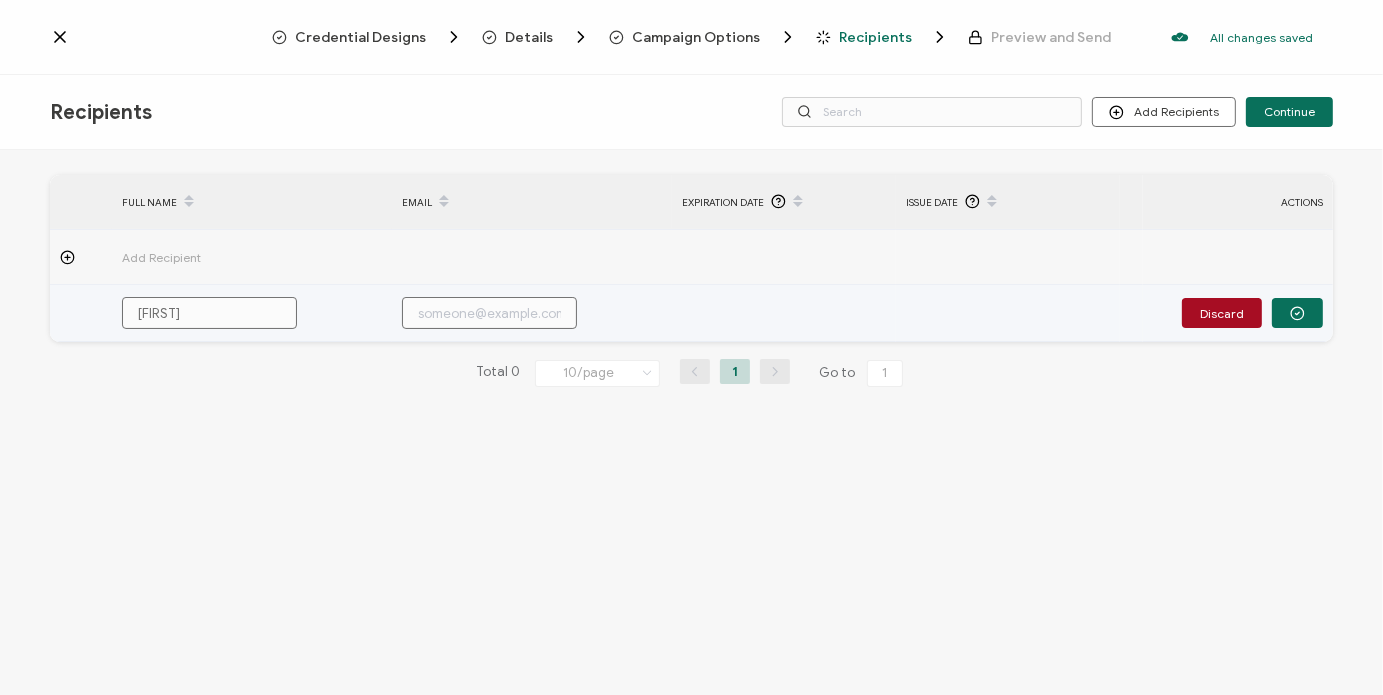 type on "Kennet" 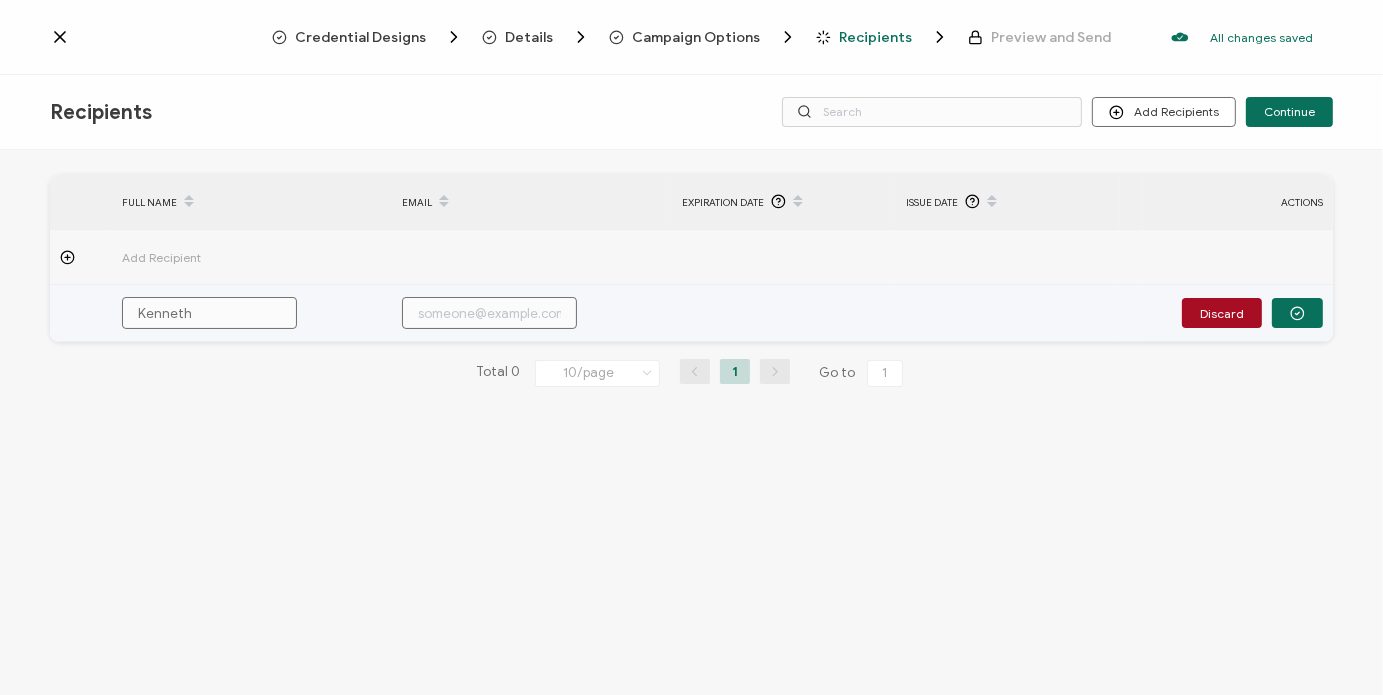 type on "Kenneth" 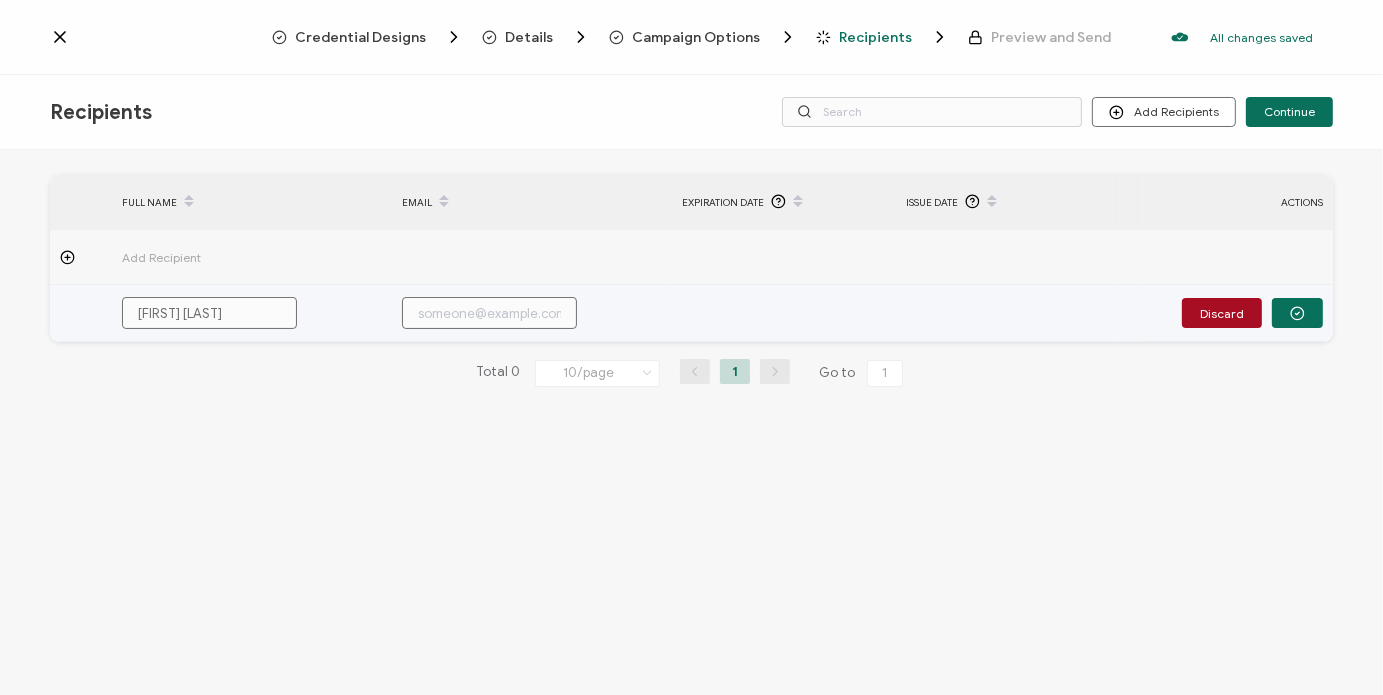 type on "Kenneth Le" 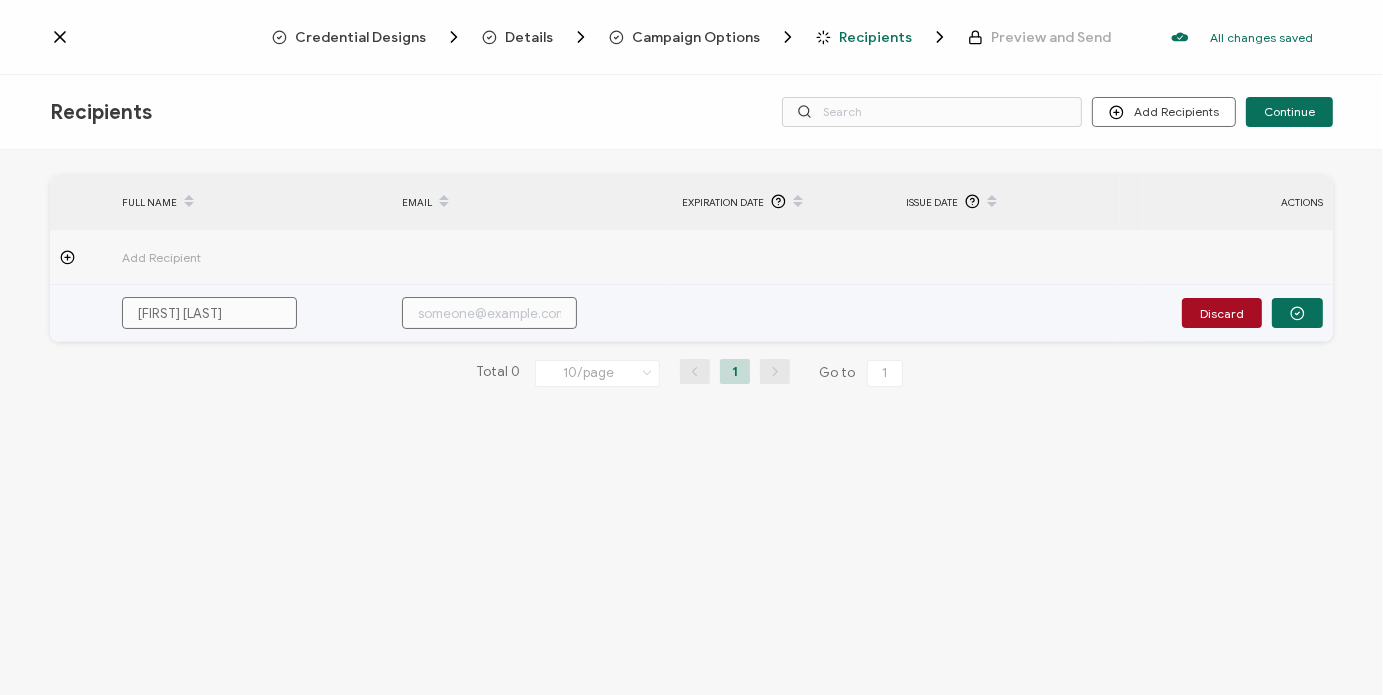 type on "Kenneth Leong" 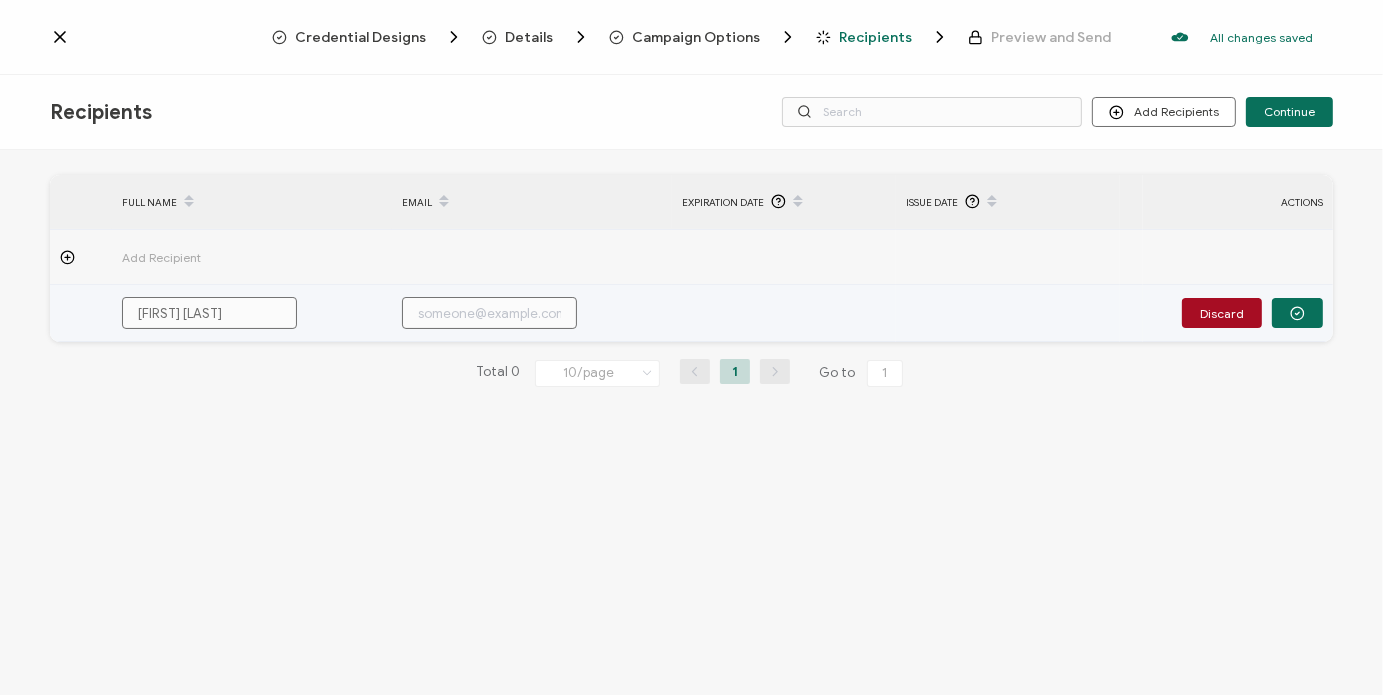 click at bounding box center [489, 313] 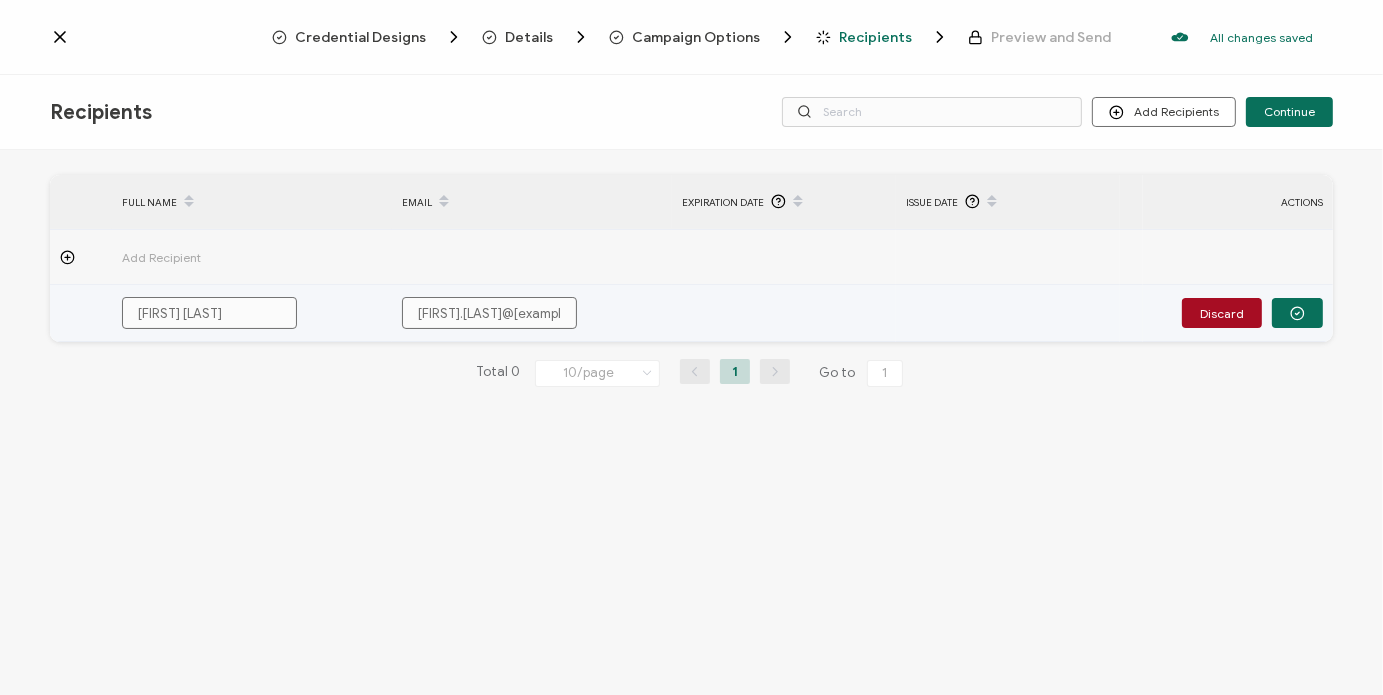 scroll, scrollTop: 0, scrollLeft: 70, axis: horizontal 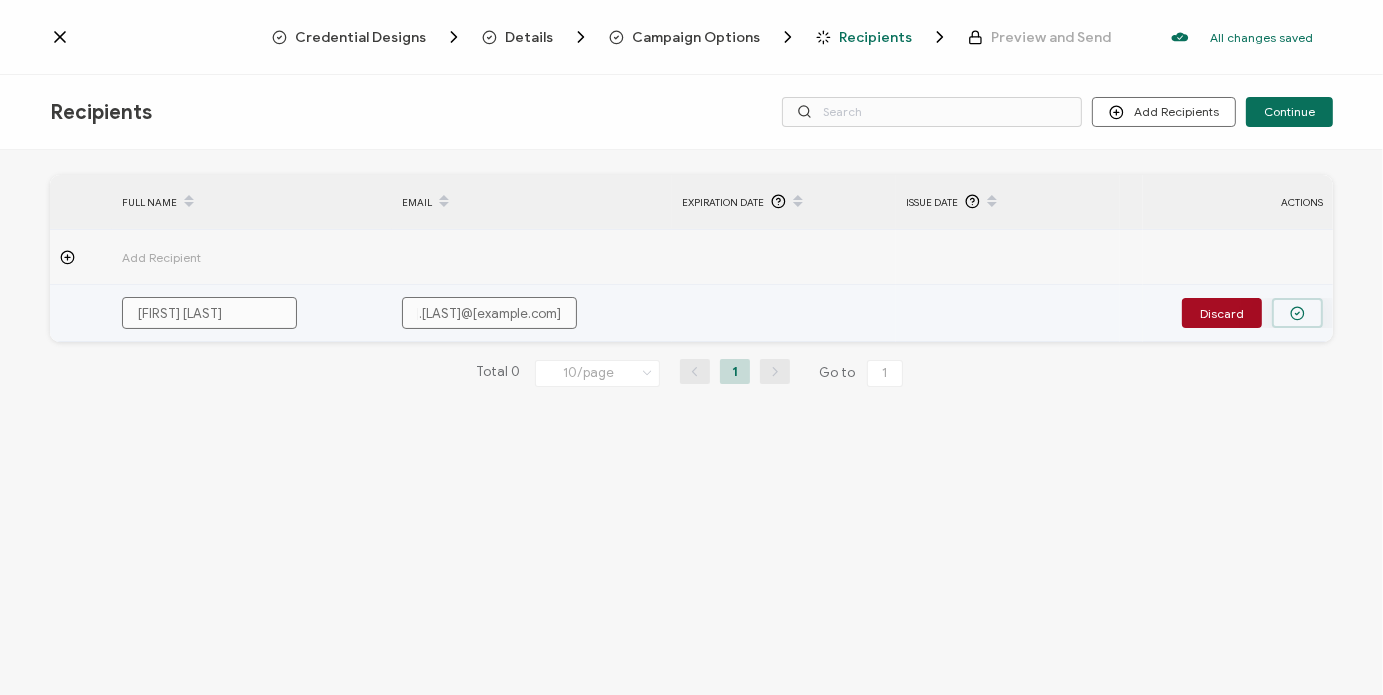 type on "yuehun.leong@marinabaysands.com" 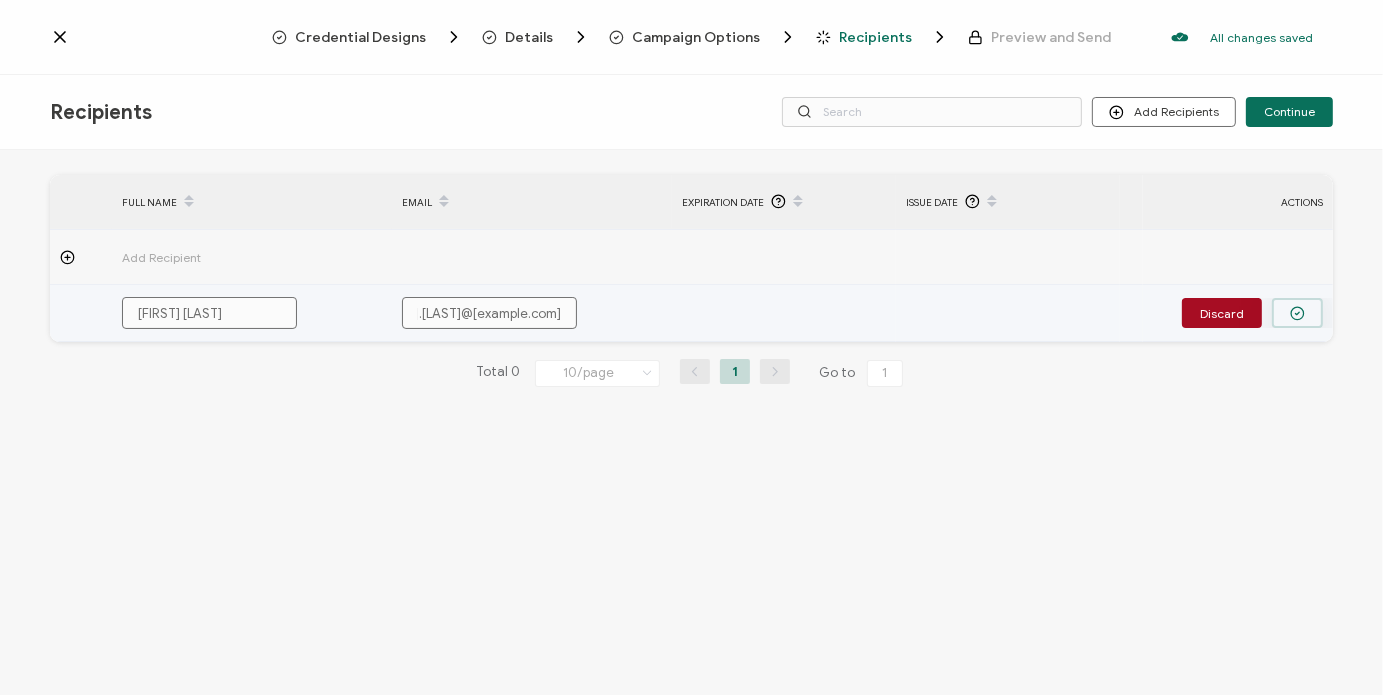click 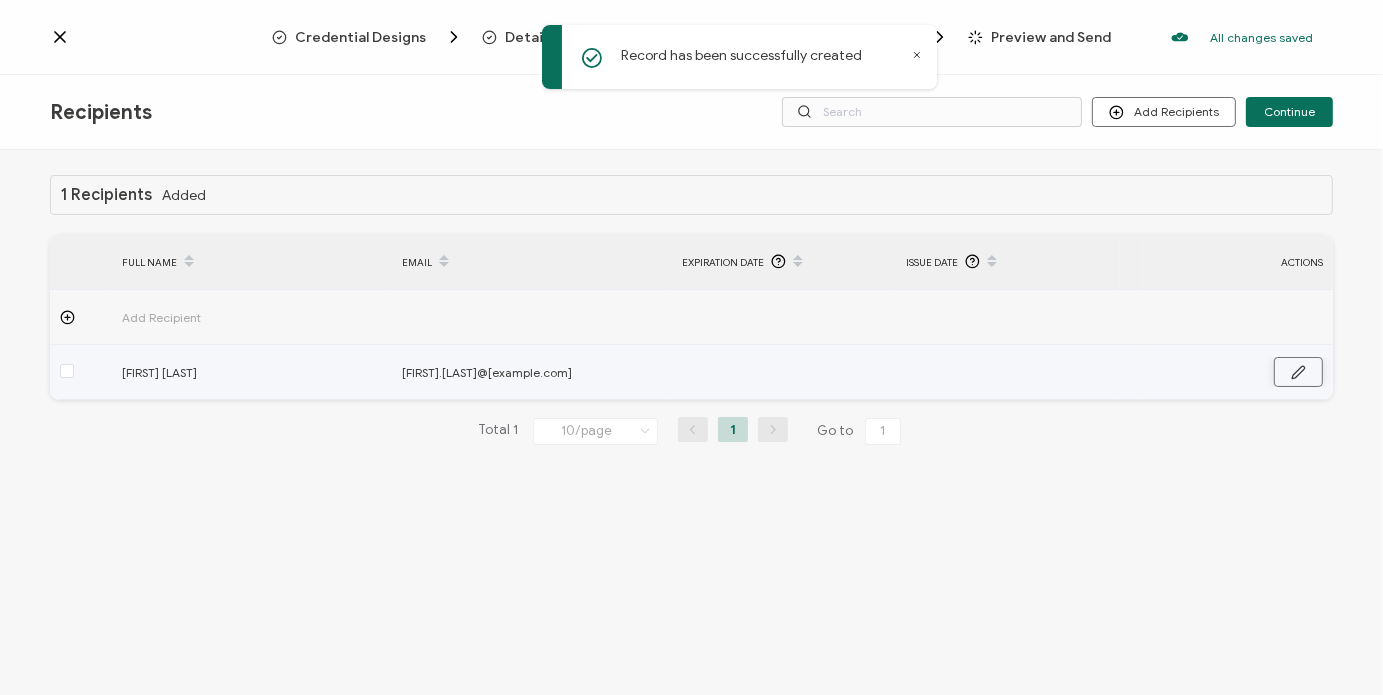 click 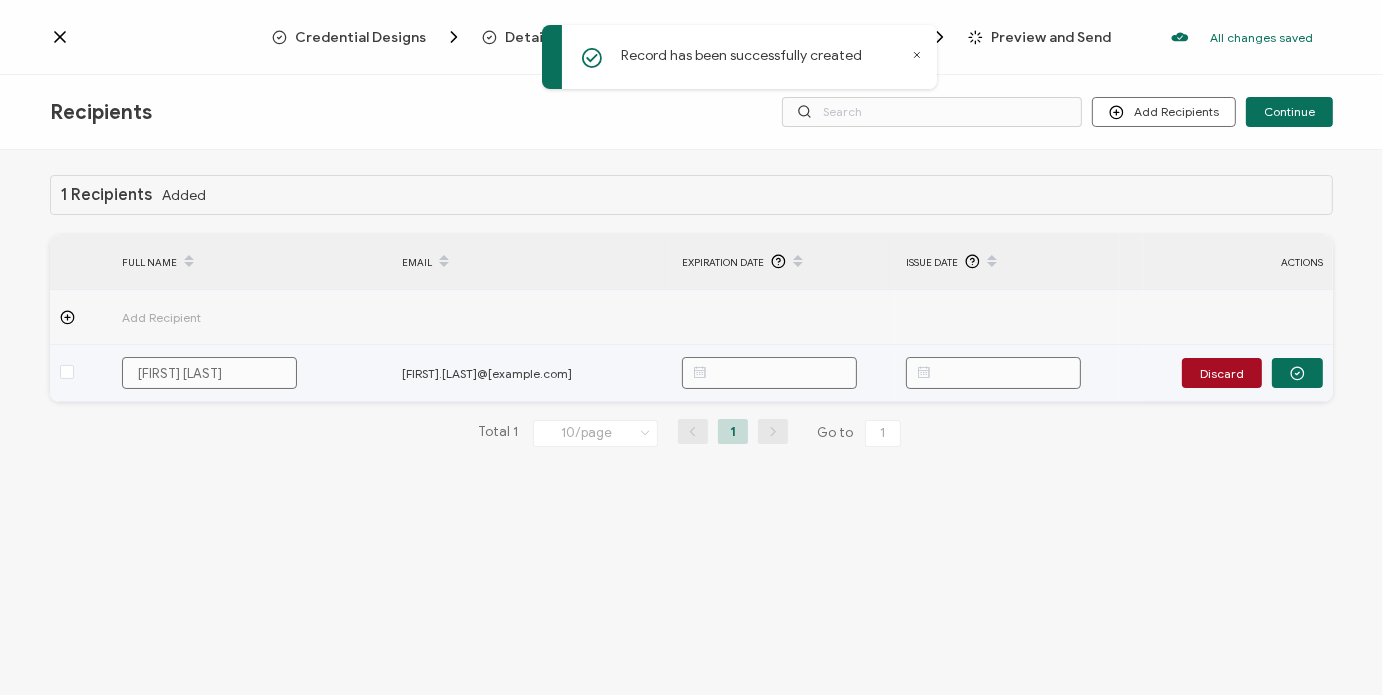 click on "Record has been successfully created                                 Credential Designs       Details       Campaign Options       Recipients       Preview and Send
All changes saved
We save your content automatically as you keep working.
Changes are saved automatically. Any credentials sent from this campaign will update automatically. To undo modifications, re-edit the relevant element.
All changes saved
Last saved on 08/01/2025 11:11 AM
Recipients
Add Recipients
Upload Recipients   Import From Recipients   Import From List
Continue" at bounding box center [691, 347] 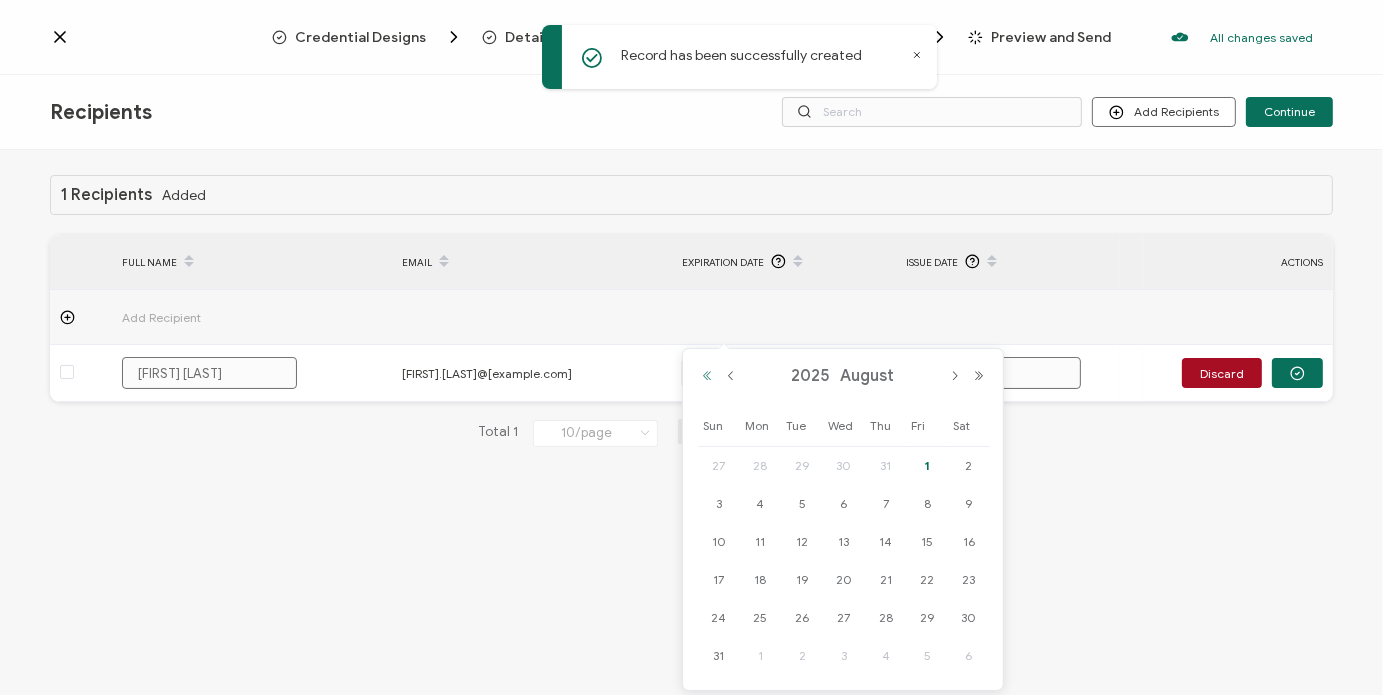 click at bounding box center [707, 376] 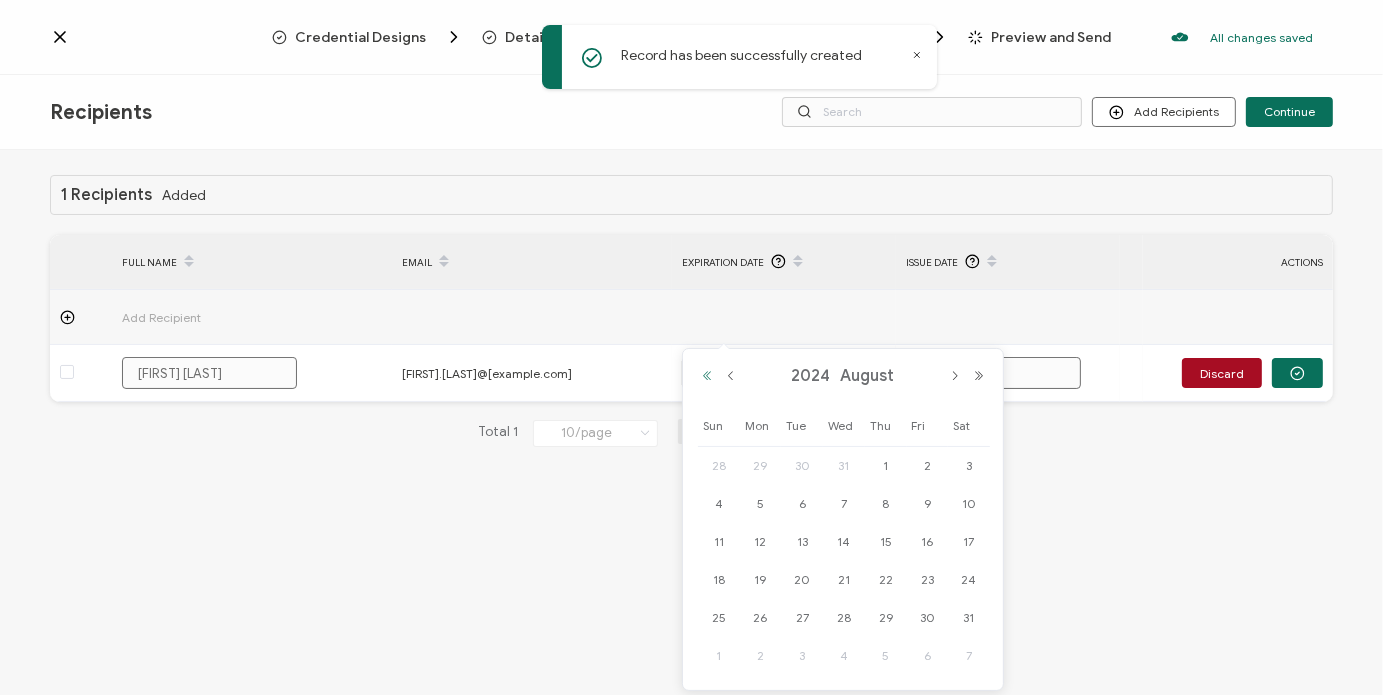 click at bounding box center (707, 376) 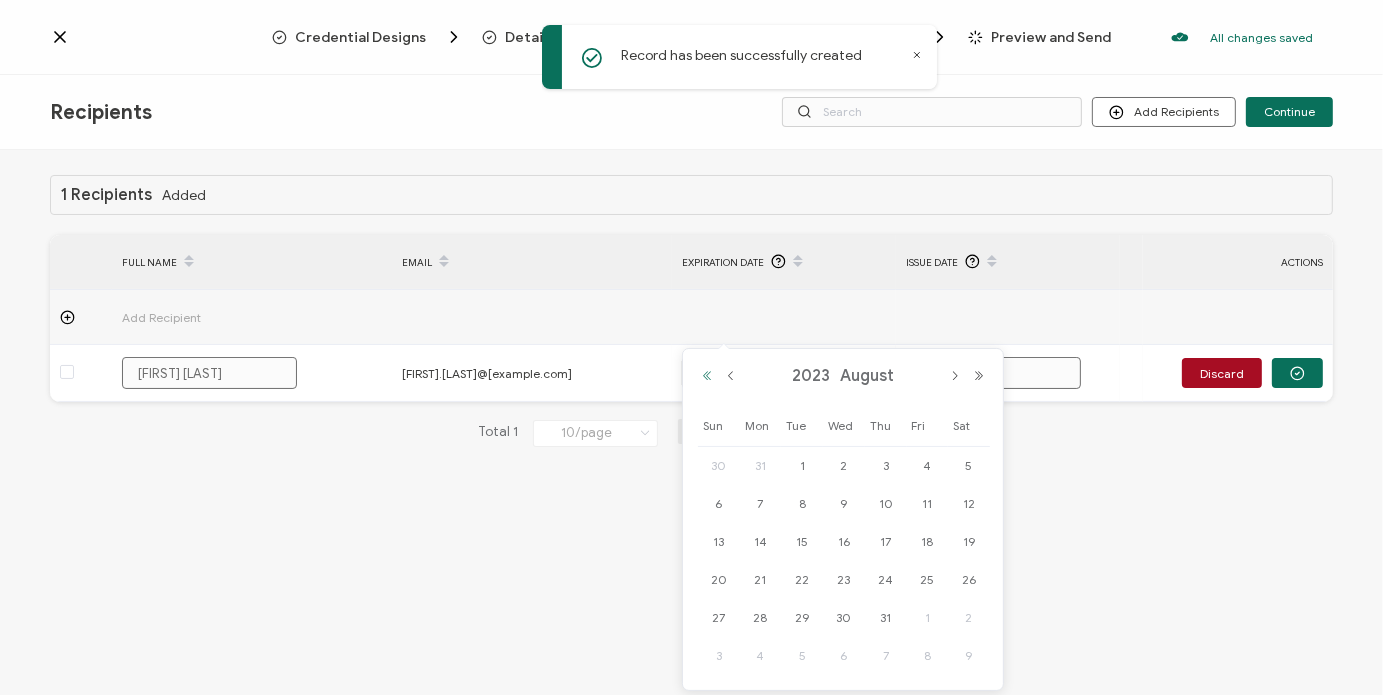 click at bounding box center (707, 376) 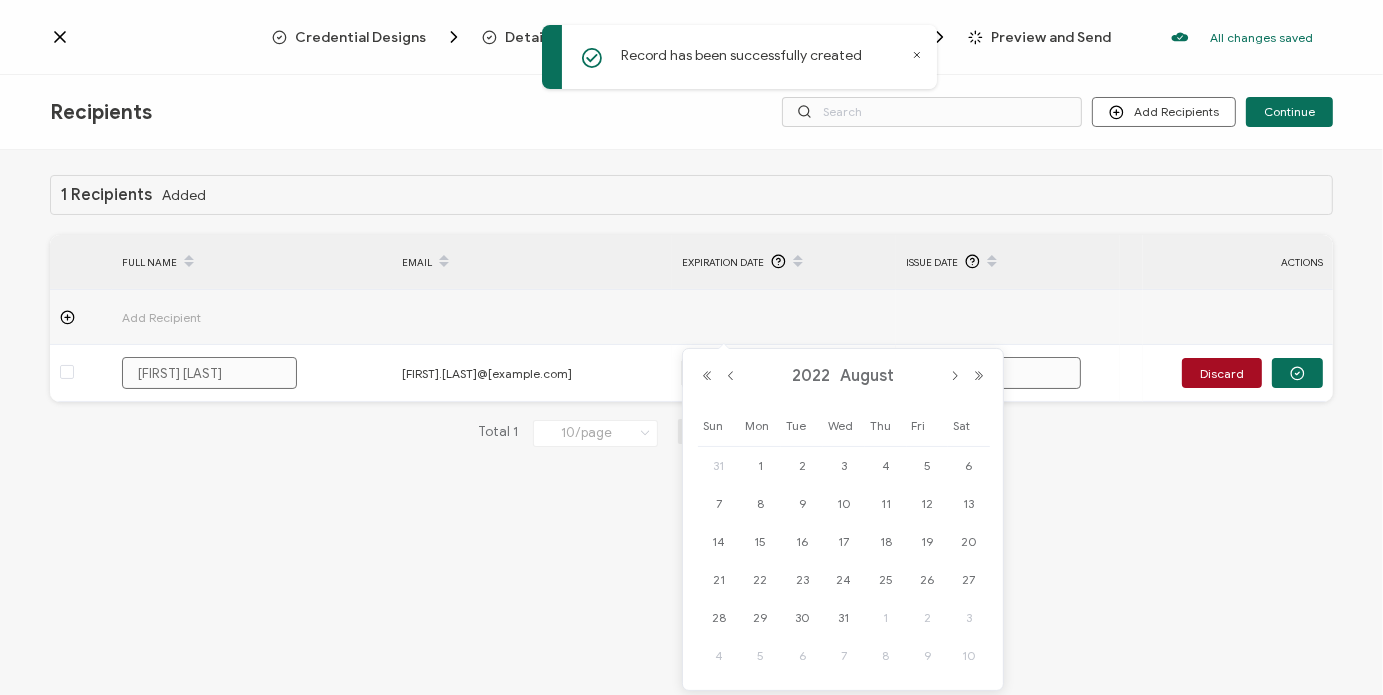 click on "2022  August" at bounding box center (843, 376) 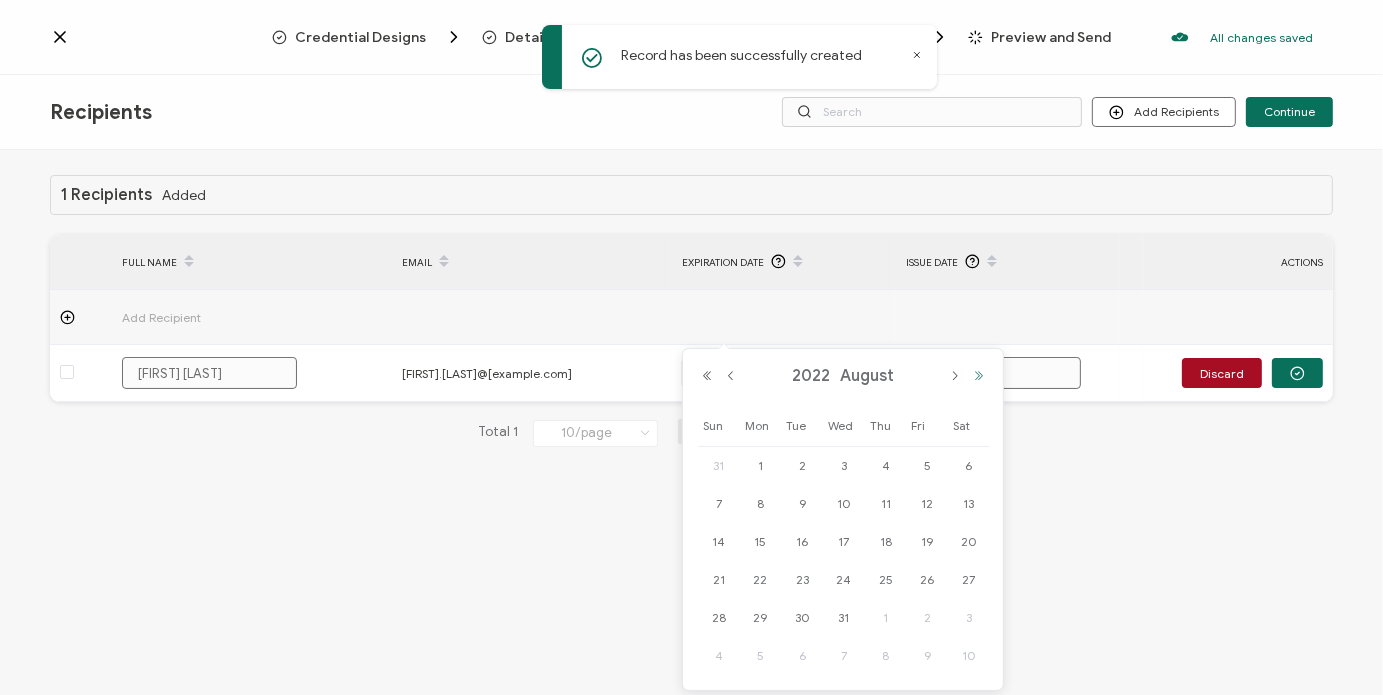 click at bounding box center (979, 376) 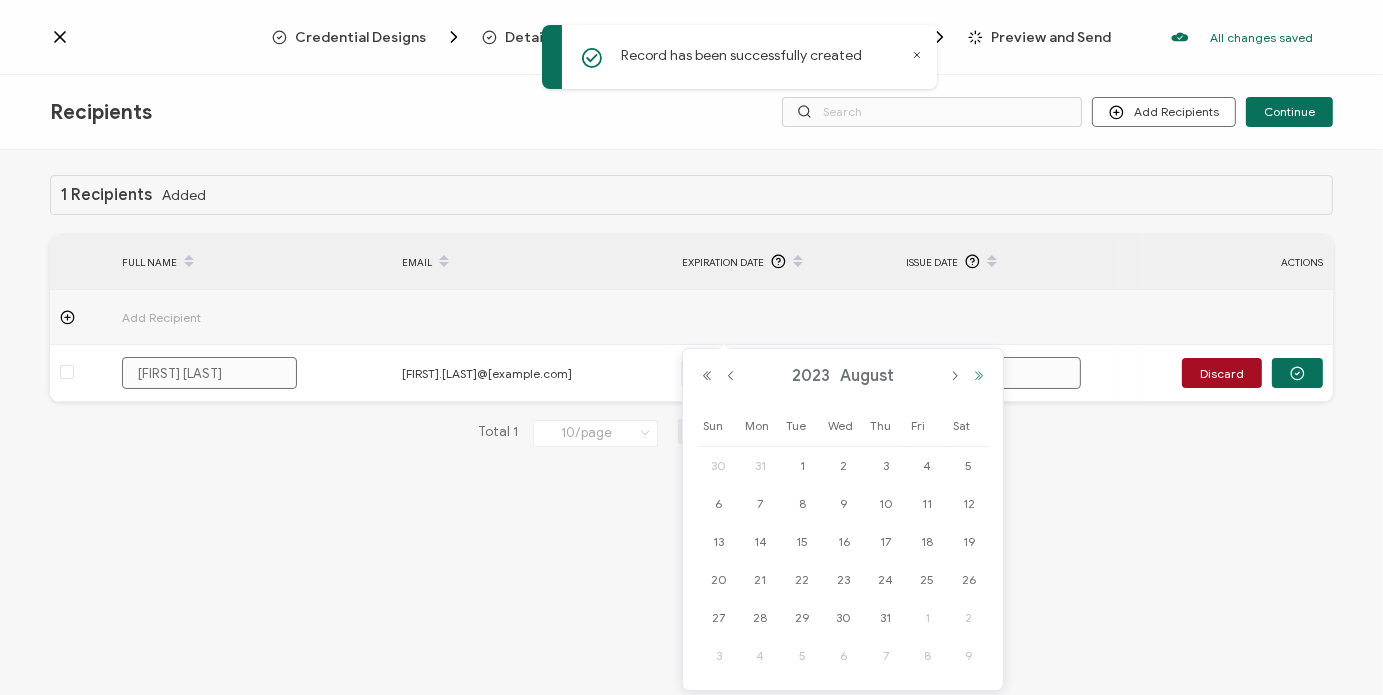 click at bounding box center (979, 376) 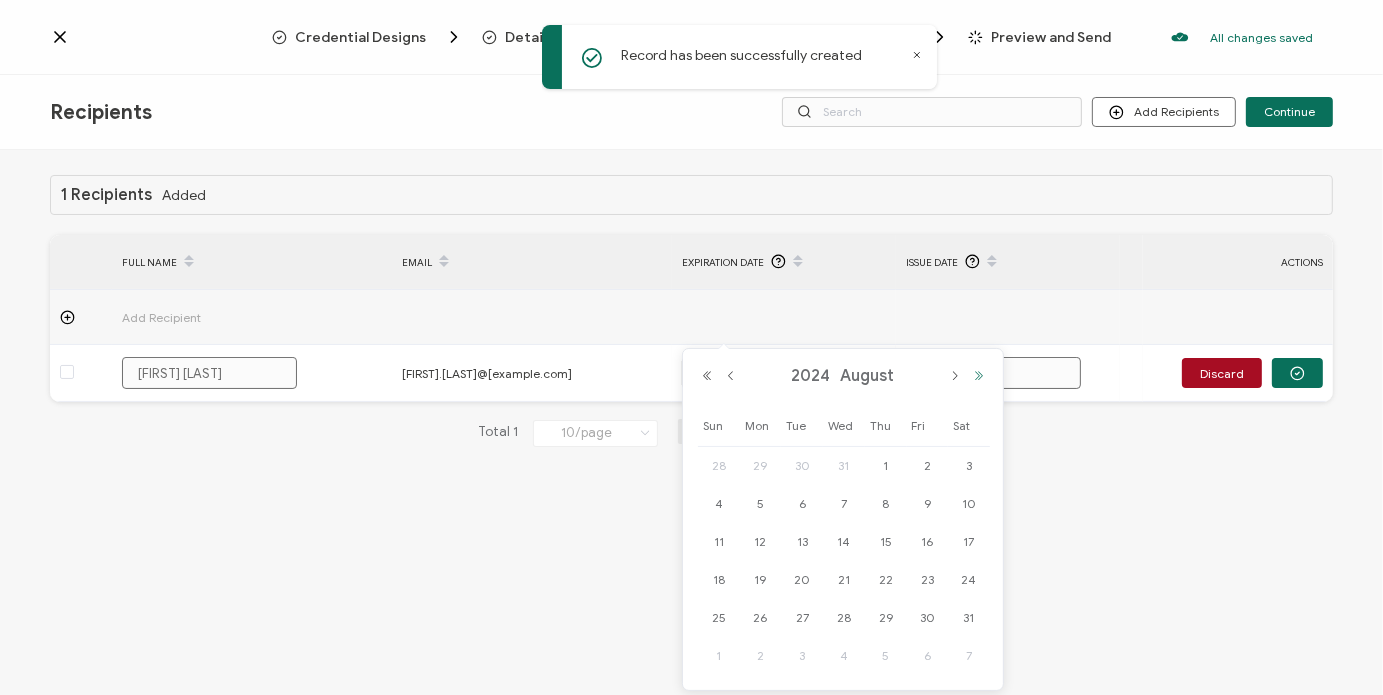 click at bounding box center [979, 376] 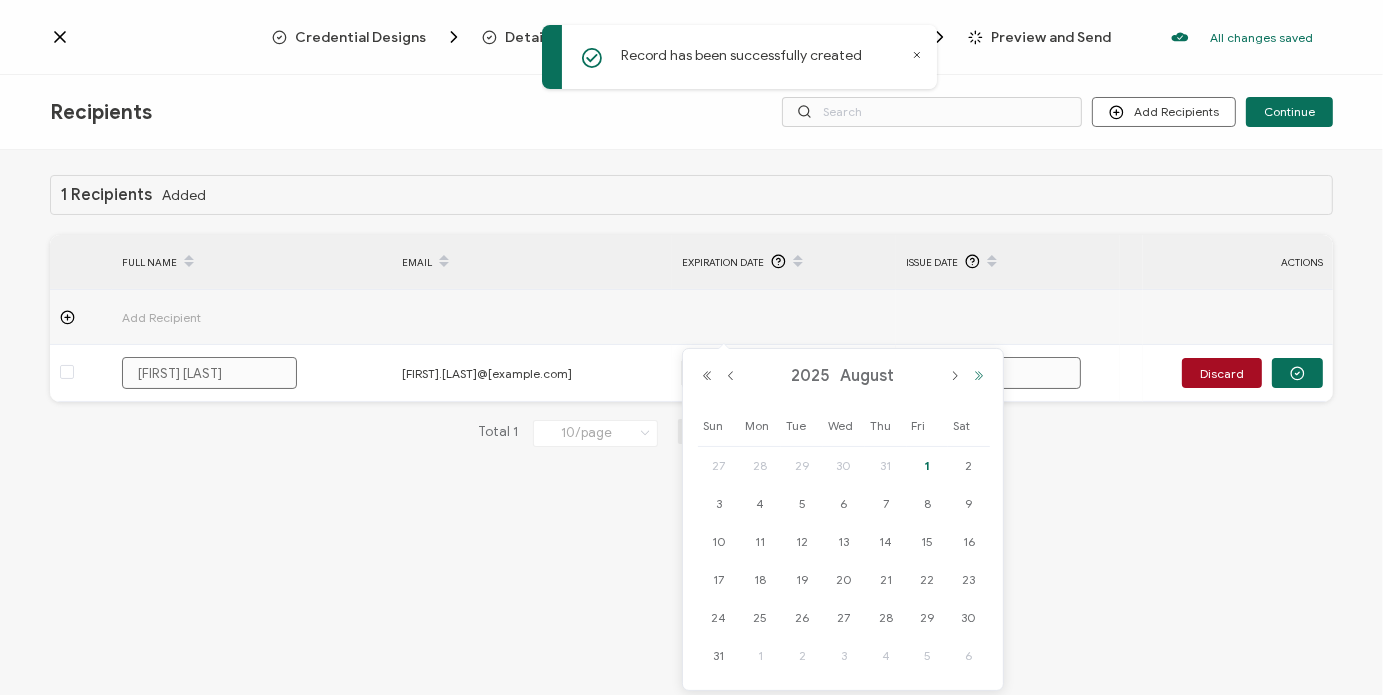 click at bounding box center [979, 376] 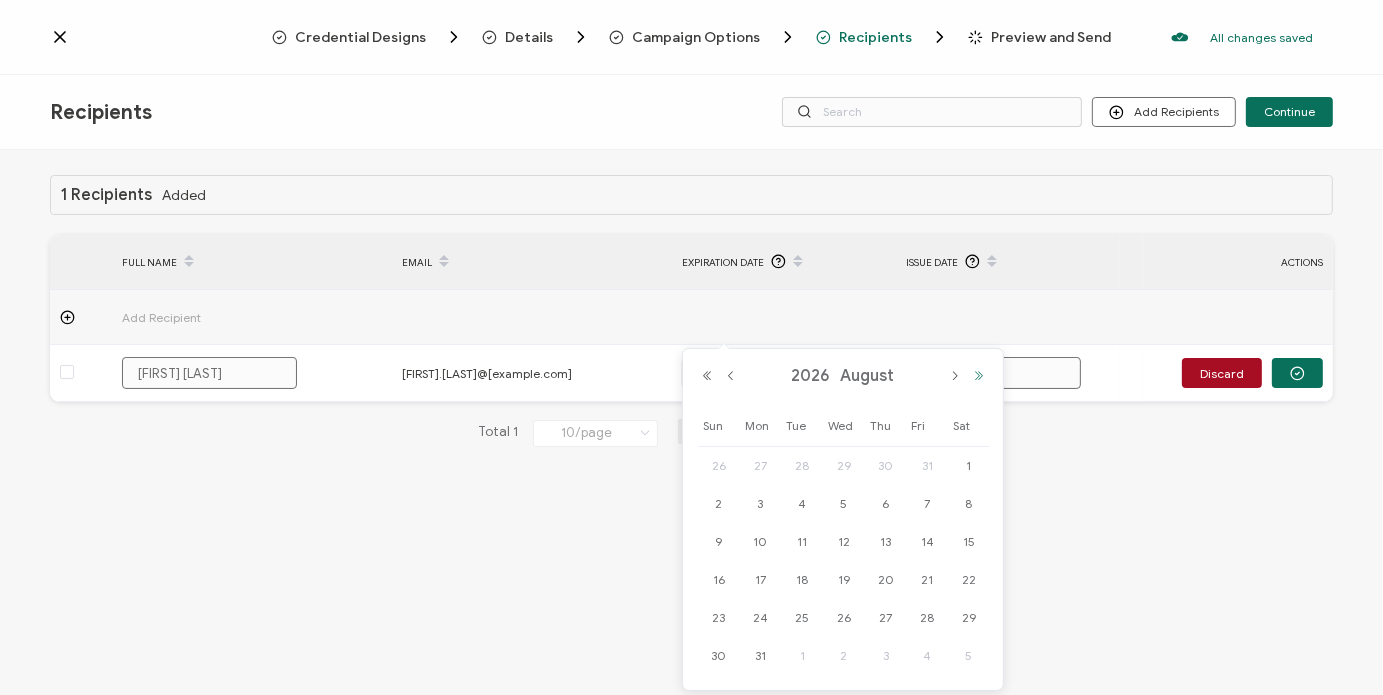 click at bounding box center (979, 376) 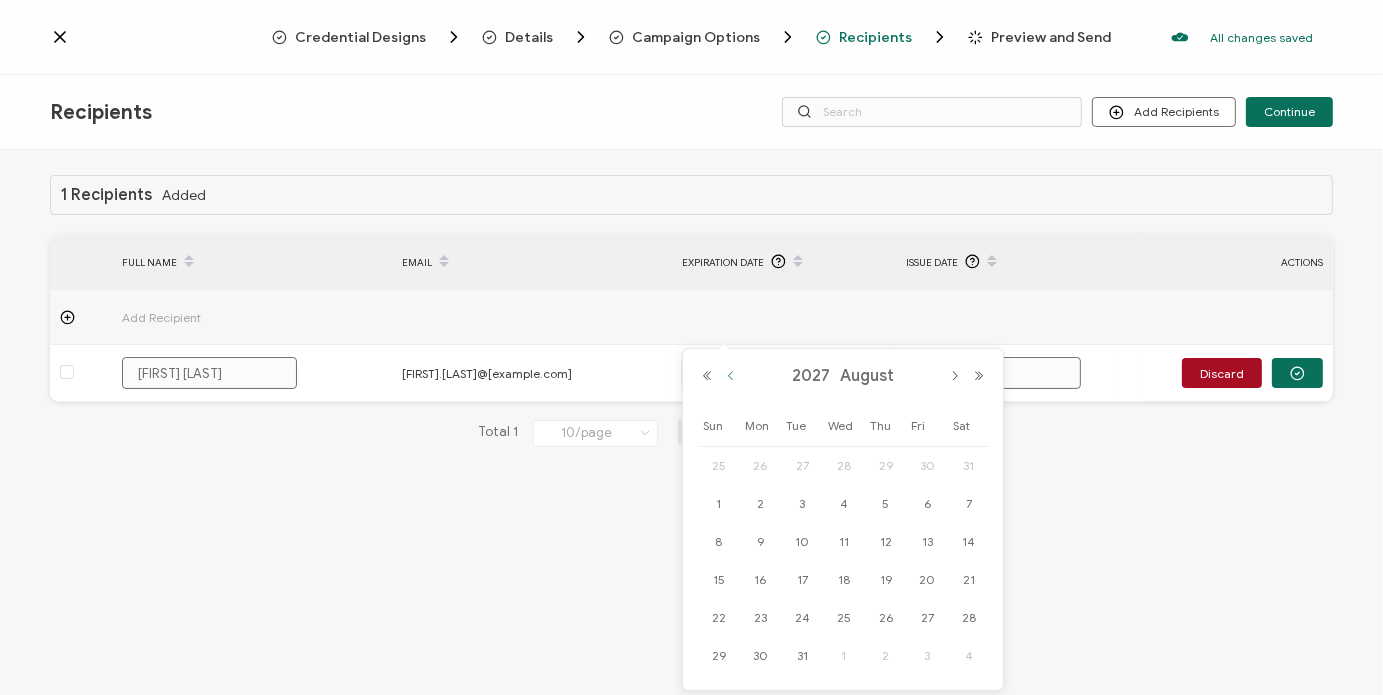 click at bounding box center [731, 376] 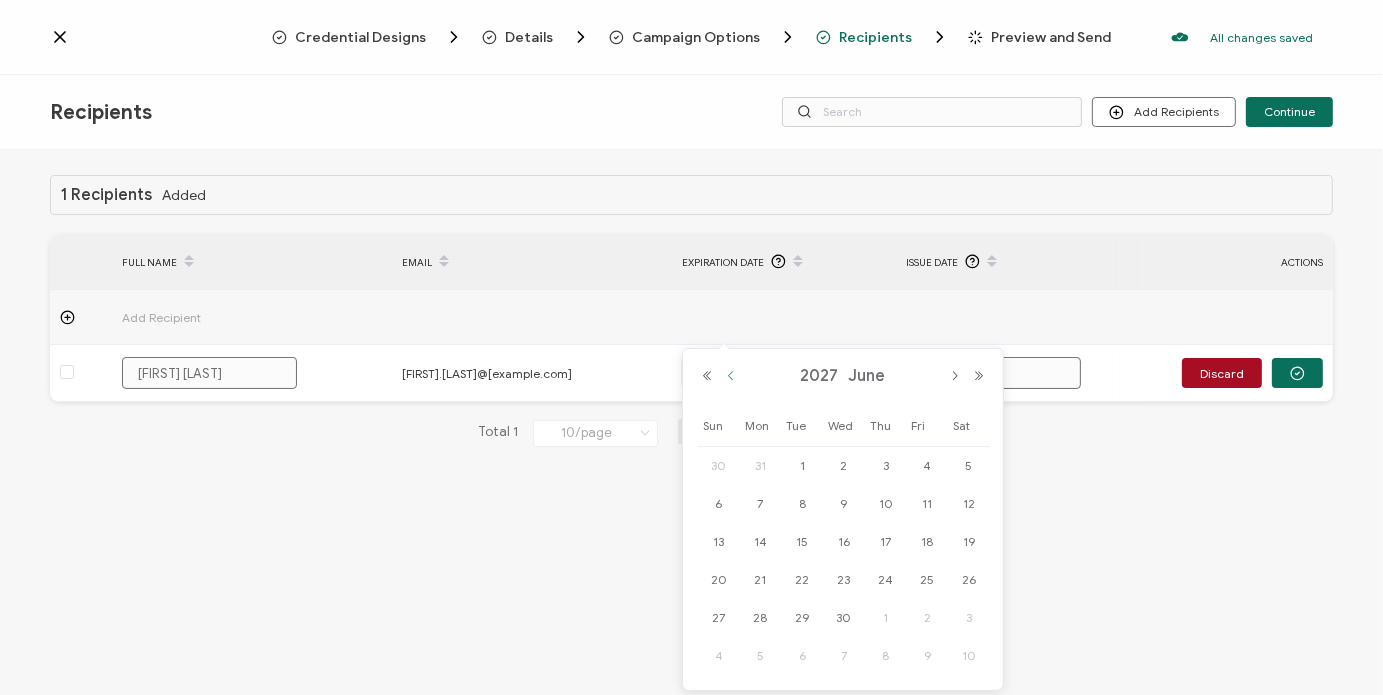 click at bounding box center [731, 376] 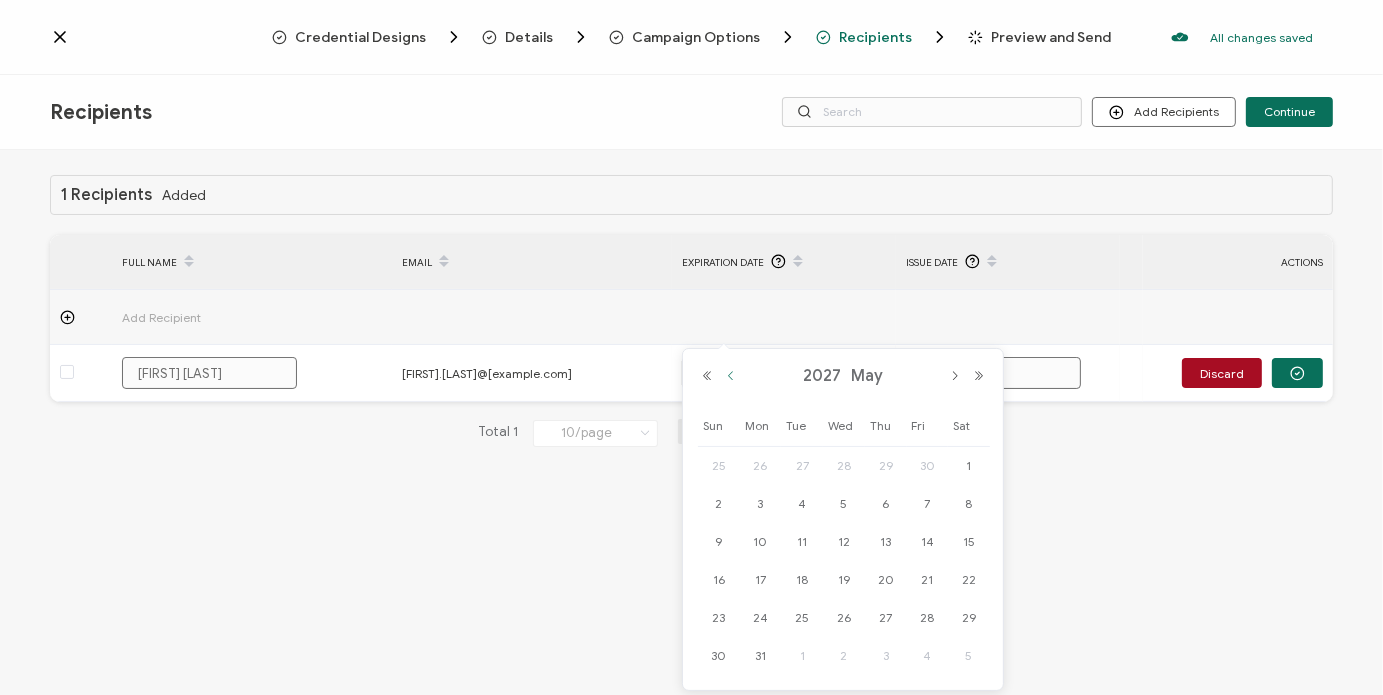 click at bounding box center (731, 376) 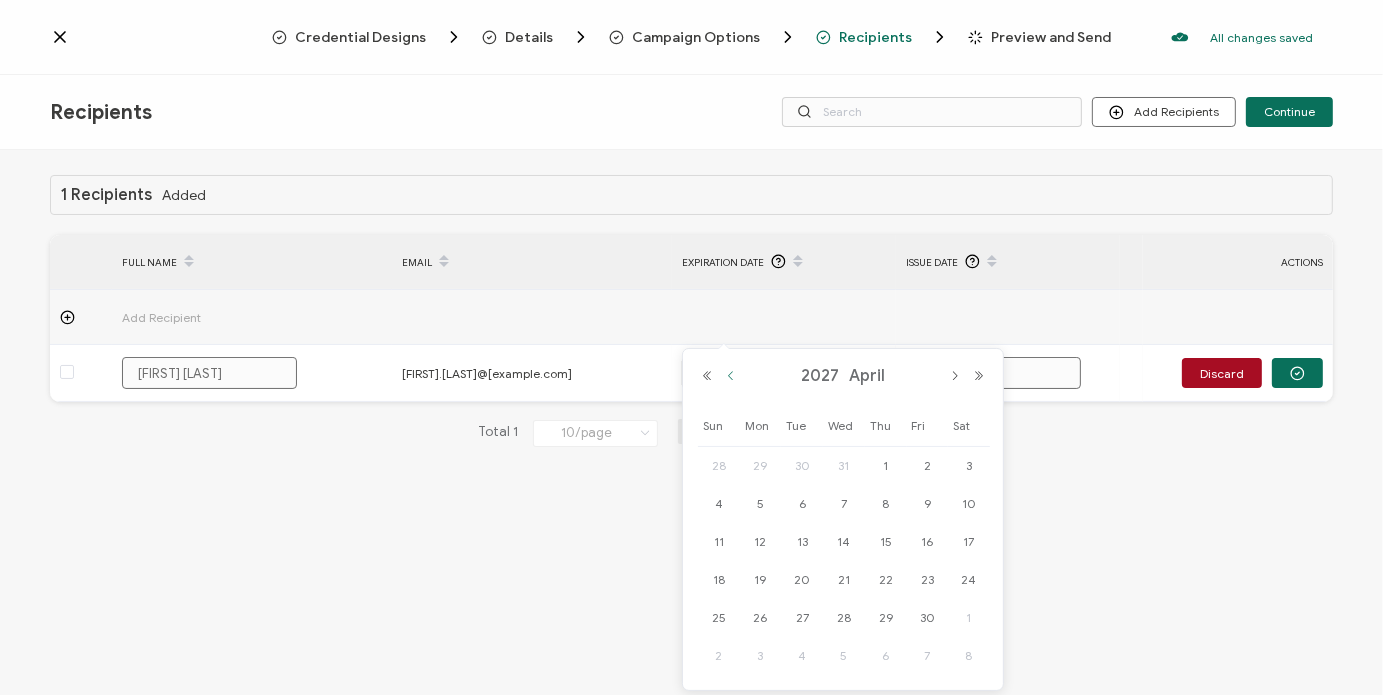 click at bounding box center (731, 376) 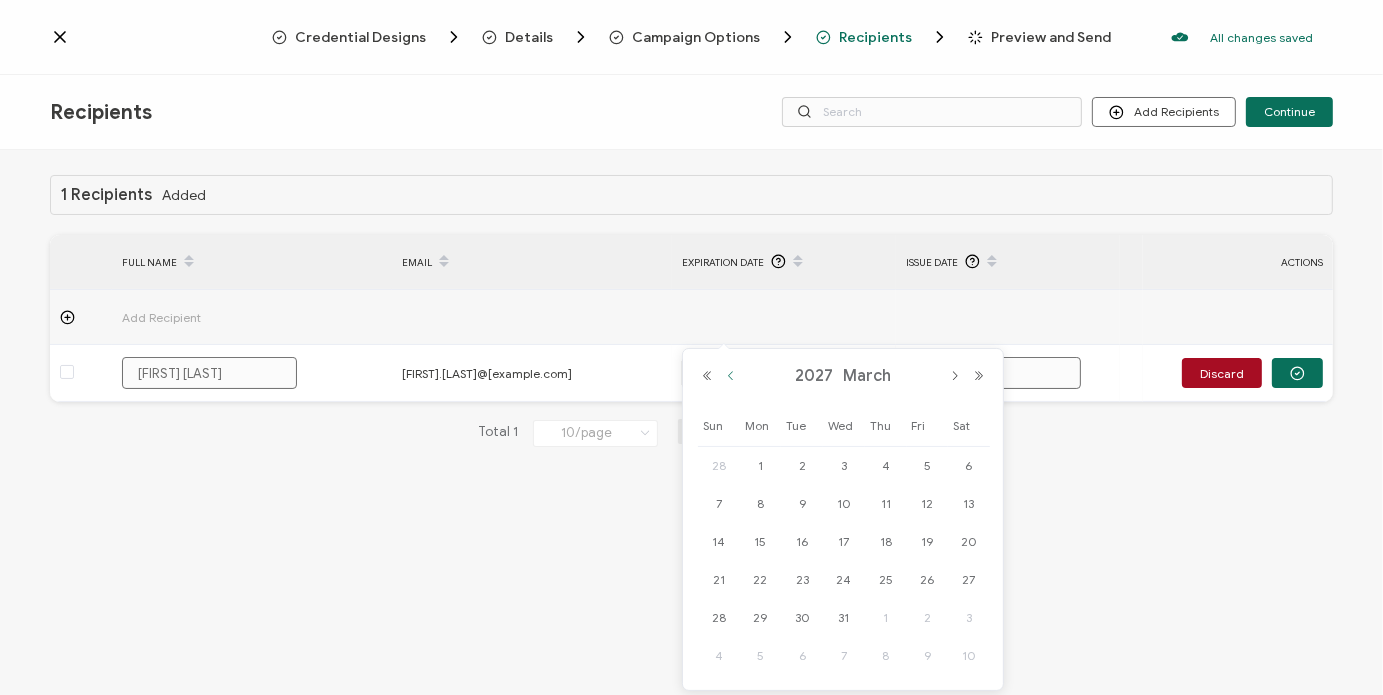 click at bounding box center [731, 376] 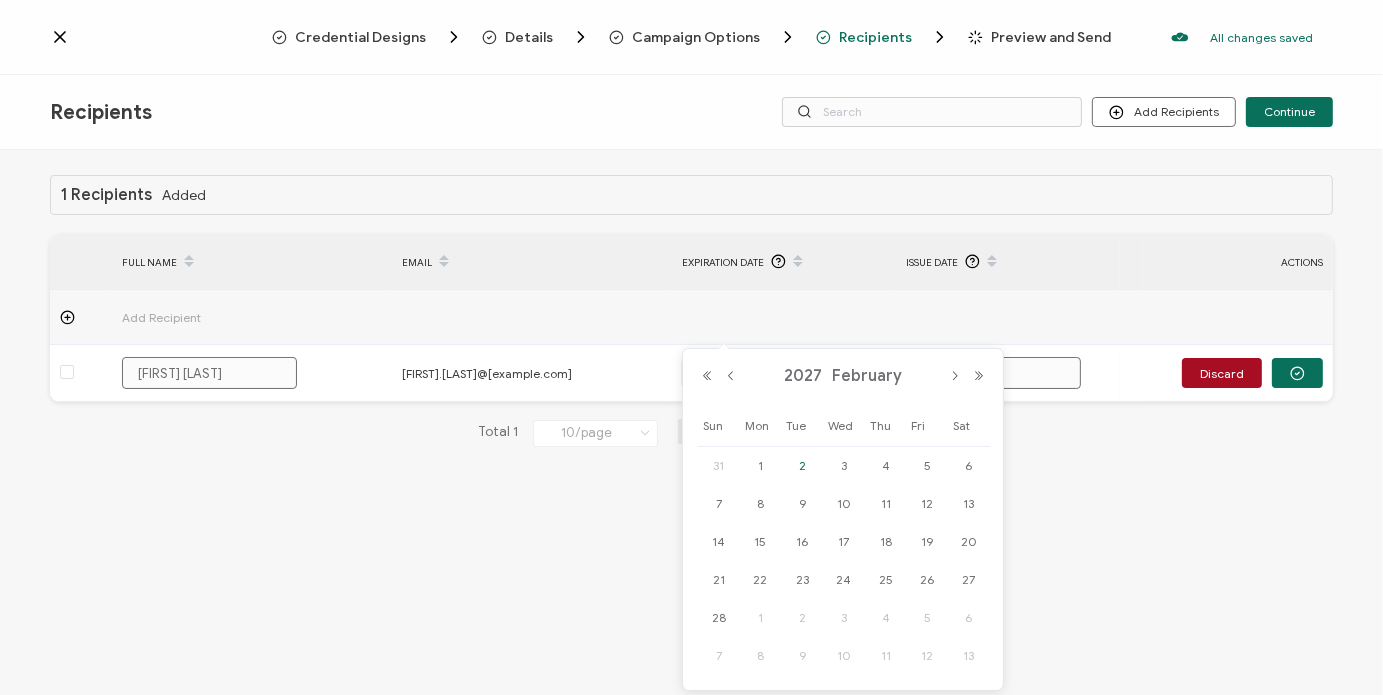 click on "2" at bounding box center (802, 466) 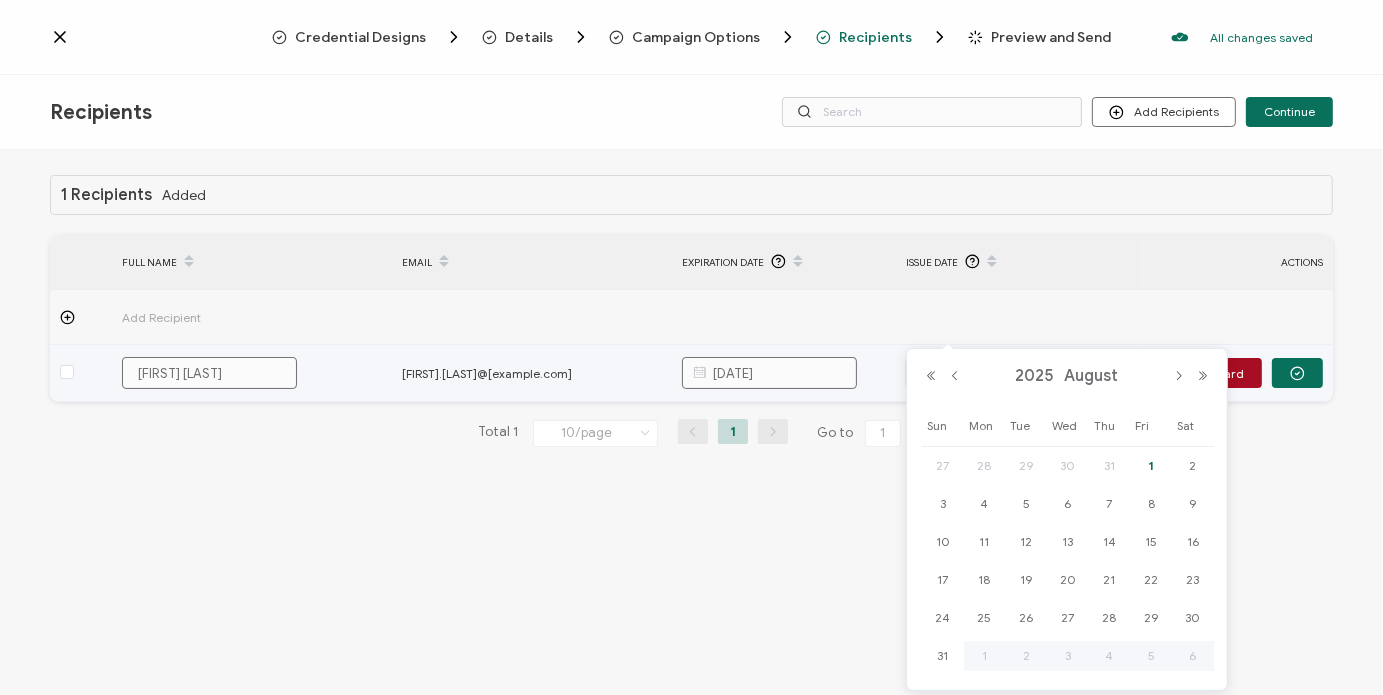 click on "Credential Designs       Details       Campaign Options       Recipients       Preview and Send
All changes saved
We save your content automatically as you keep working.
Changes are saved automatically. Any credentials sent from this campaign will update automatically. To undo modifications, re-edit the relevant element.
All changes saved
Last saved on 08/01/2025 11:11 AM
Recipients
Add Recipients
Upload Recipients   Import From Recipients   Import From List
Continue
Added                FULL NAME EMAIL" at bounding box center (691, 347) 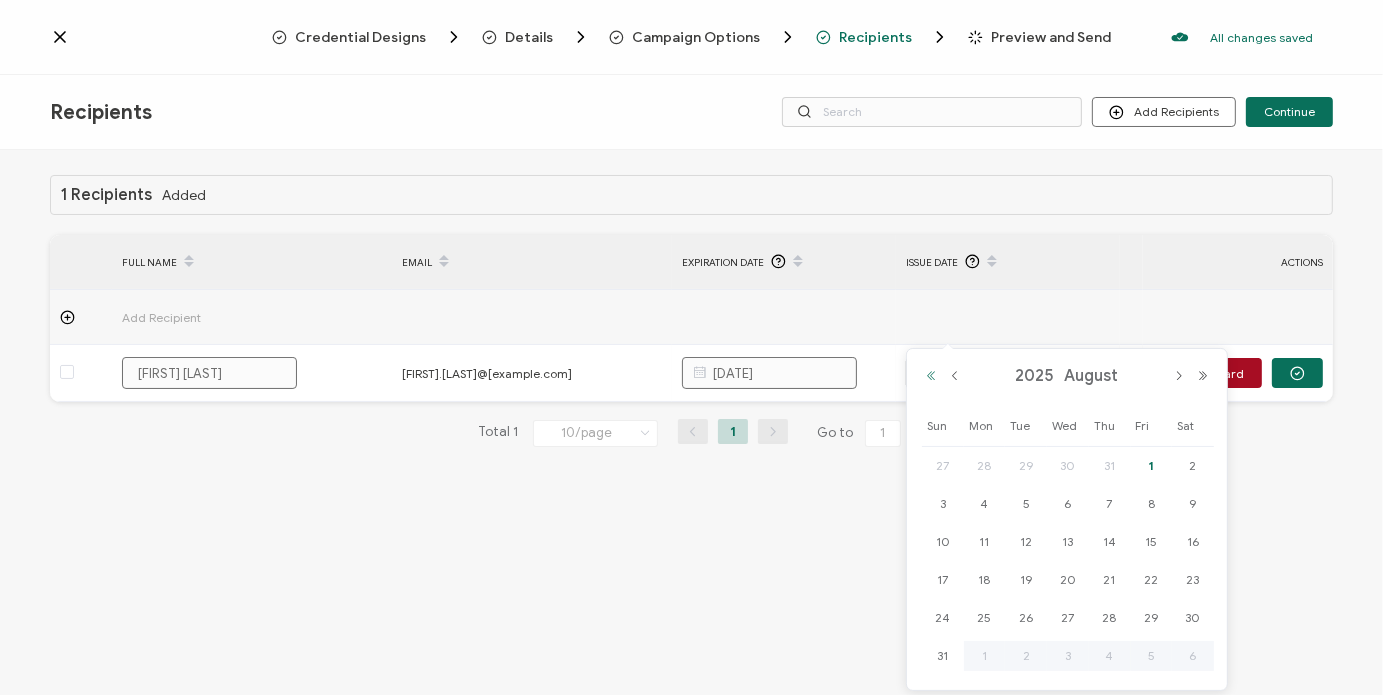 click at bounding box center (931, 376) 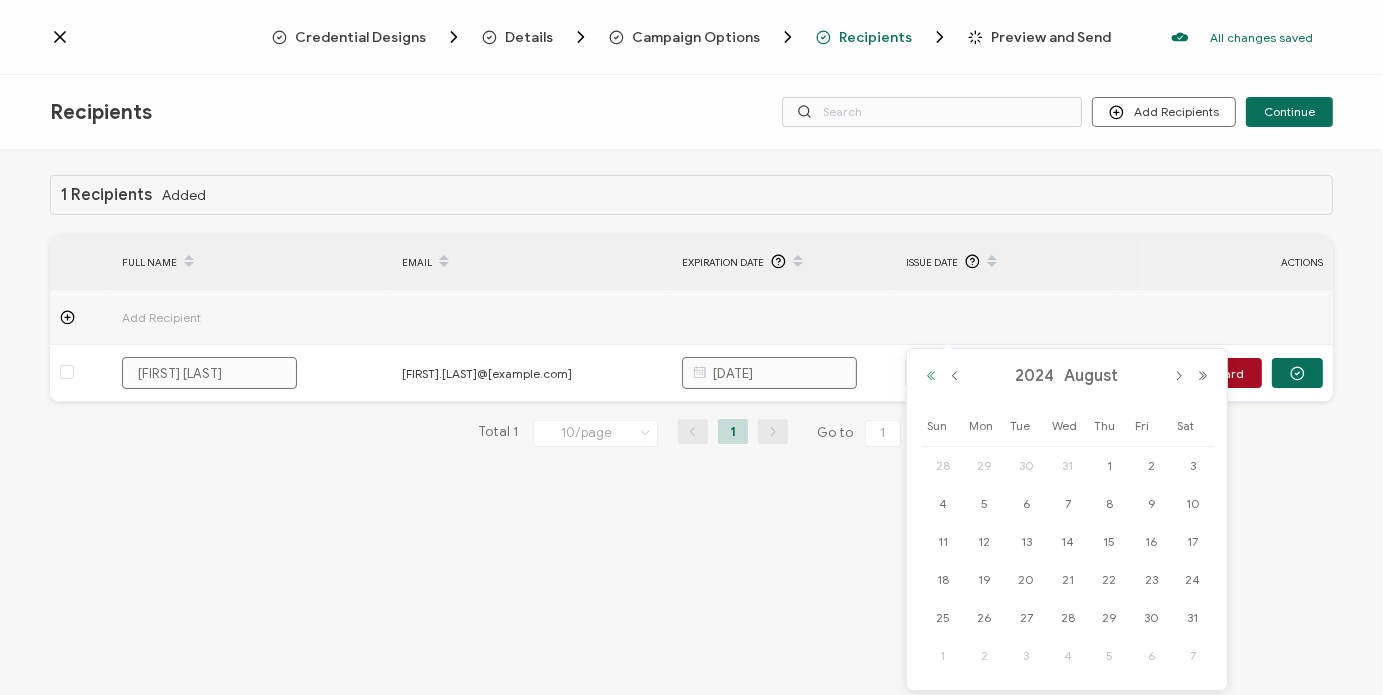 click at bounding box center (931, 376) 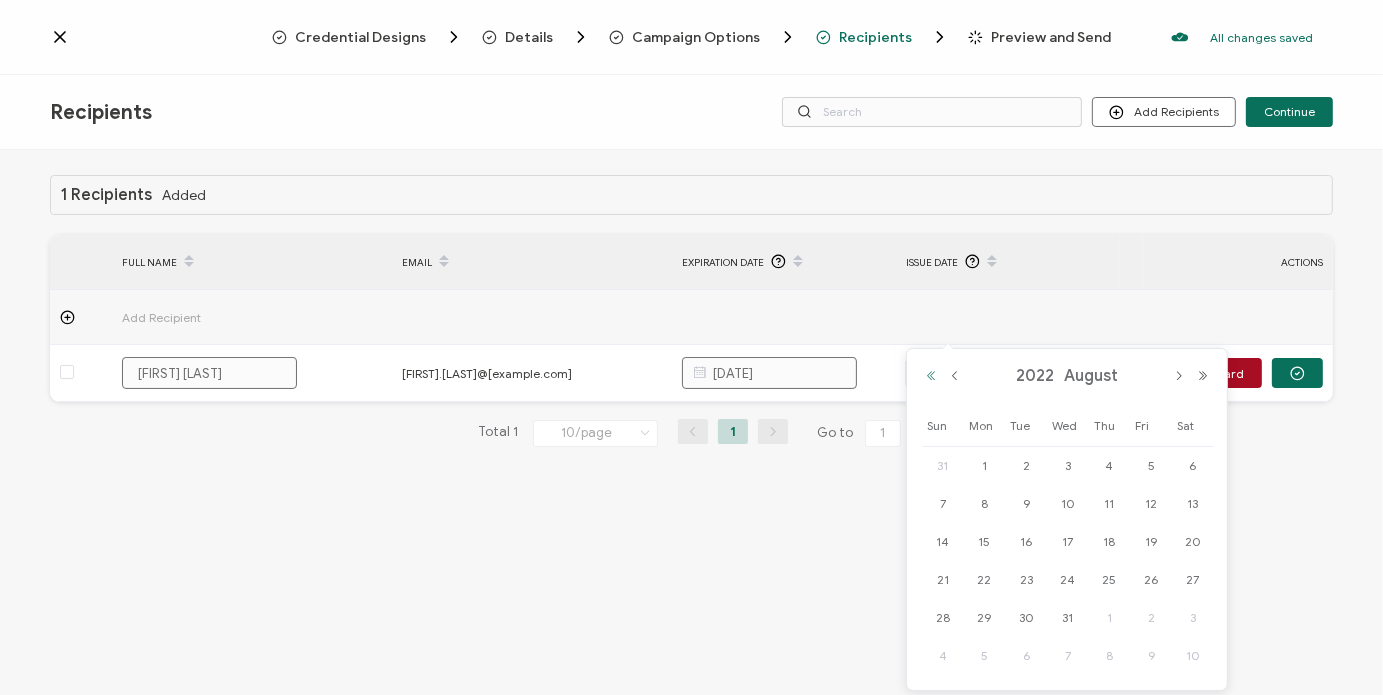 click at bounding box center (931, 376) 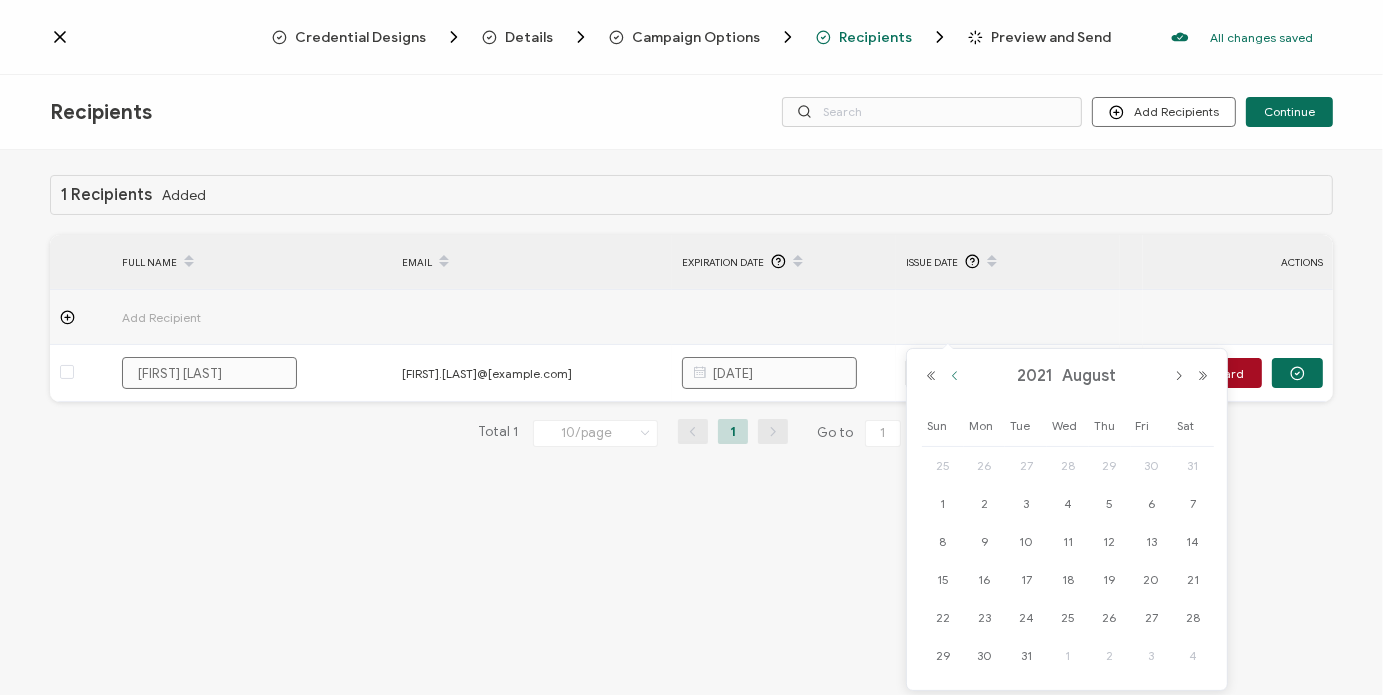click at bounding box center (955, 376) 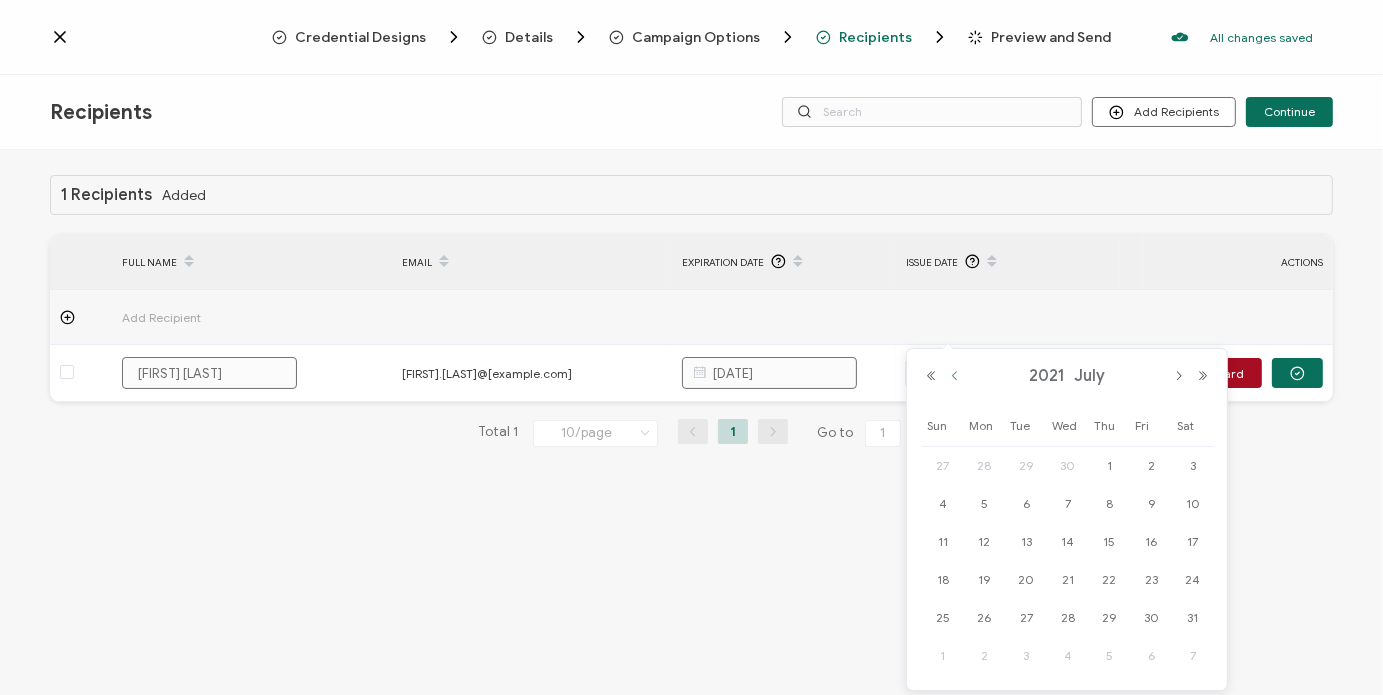 click at bounding box center (955, 376) 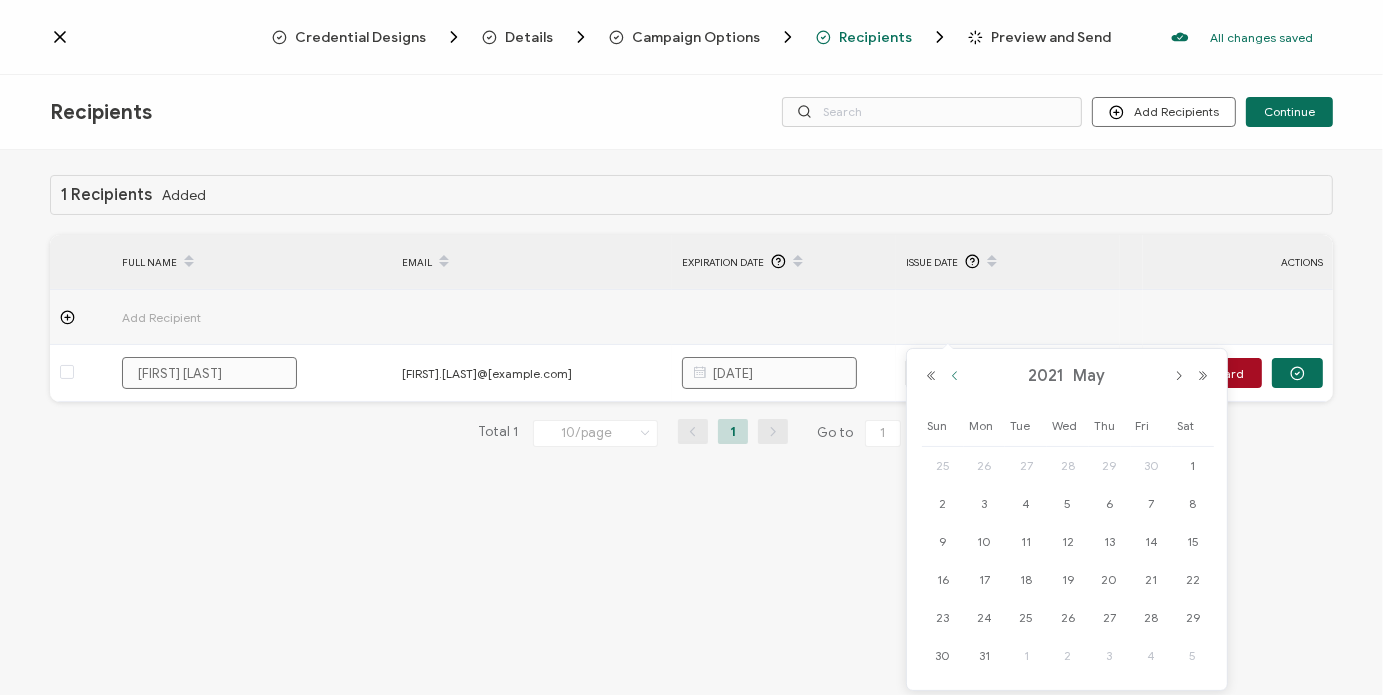 click at bounding box center (955, 376) 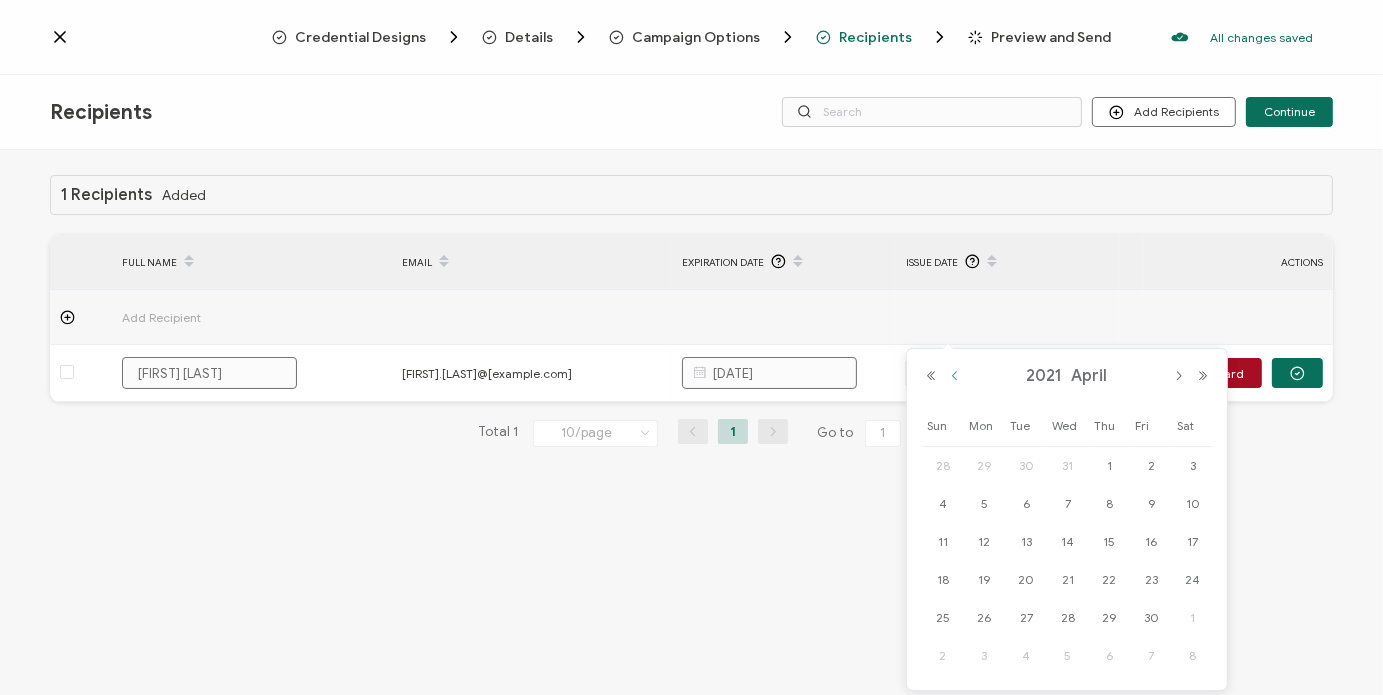 click at bounding box center (955, 376) 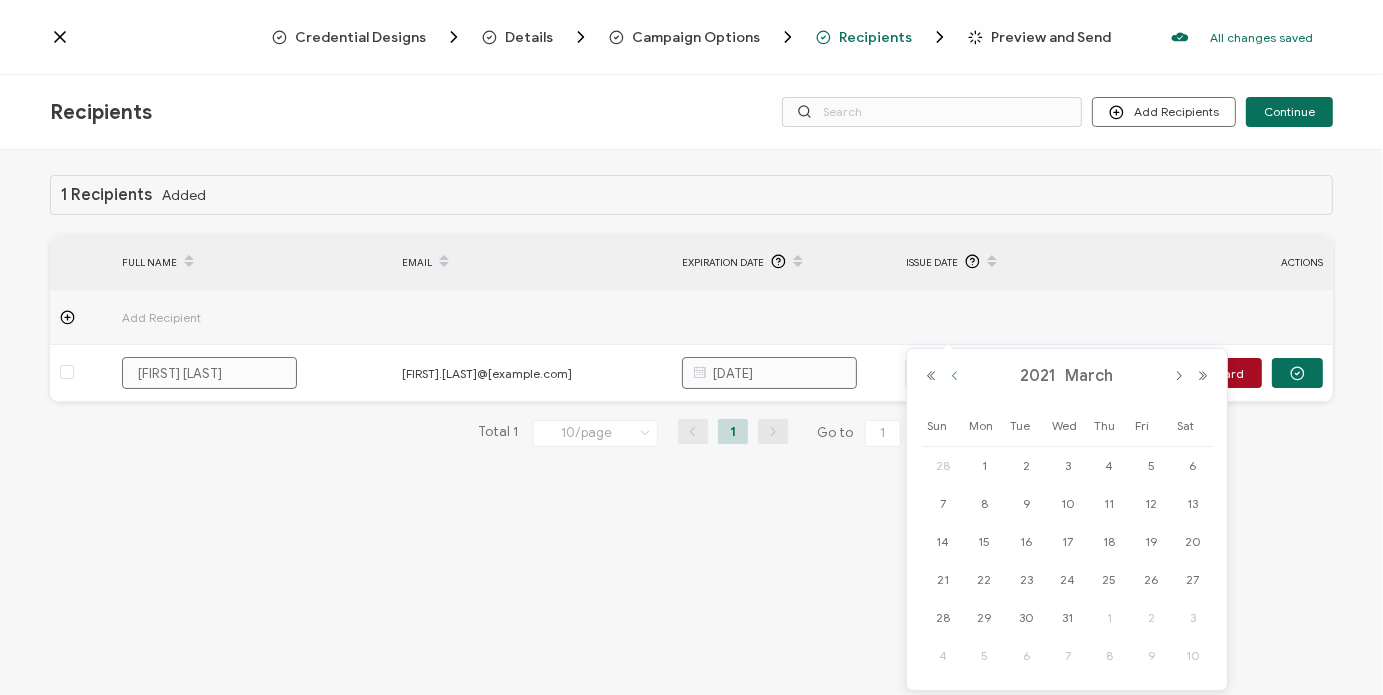 click at bounding box center (955, 376) 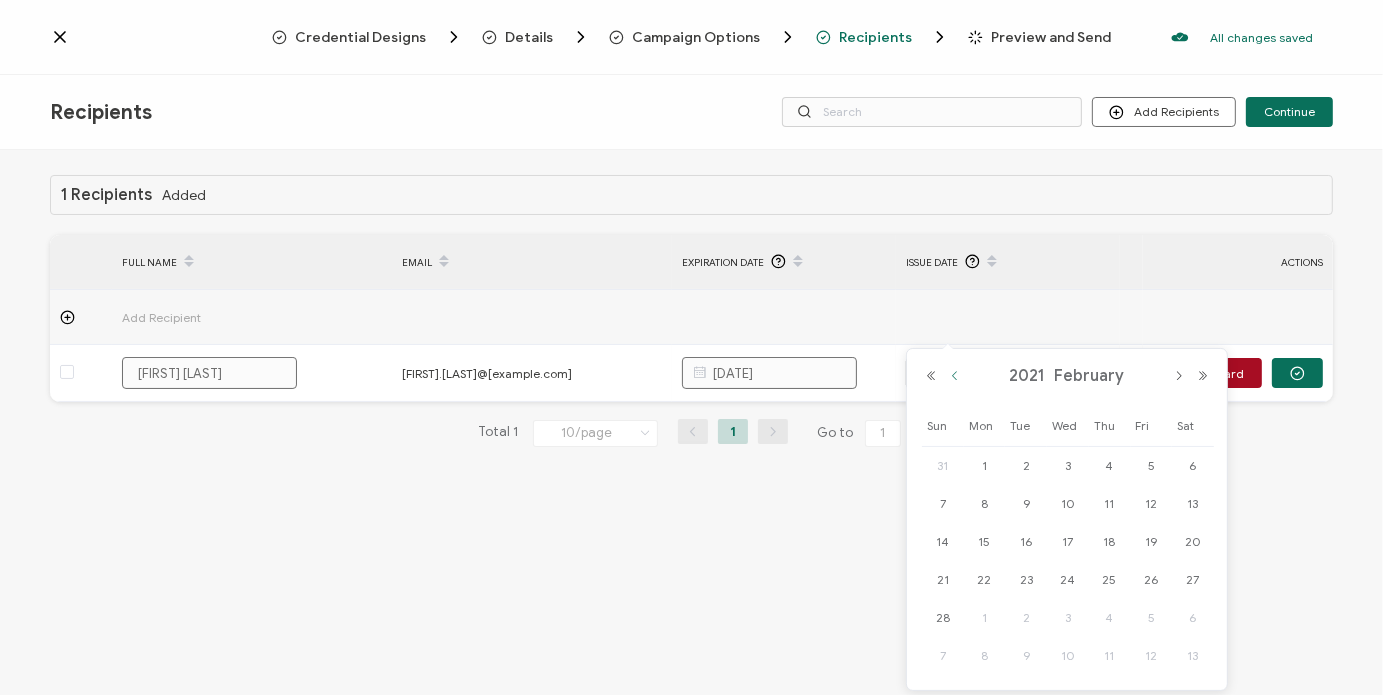 click at bounding box center (955, 376) 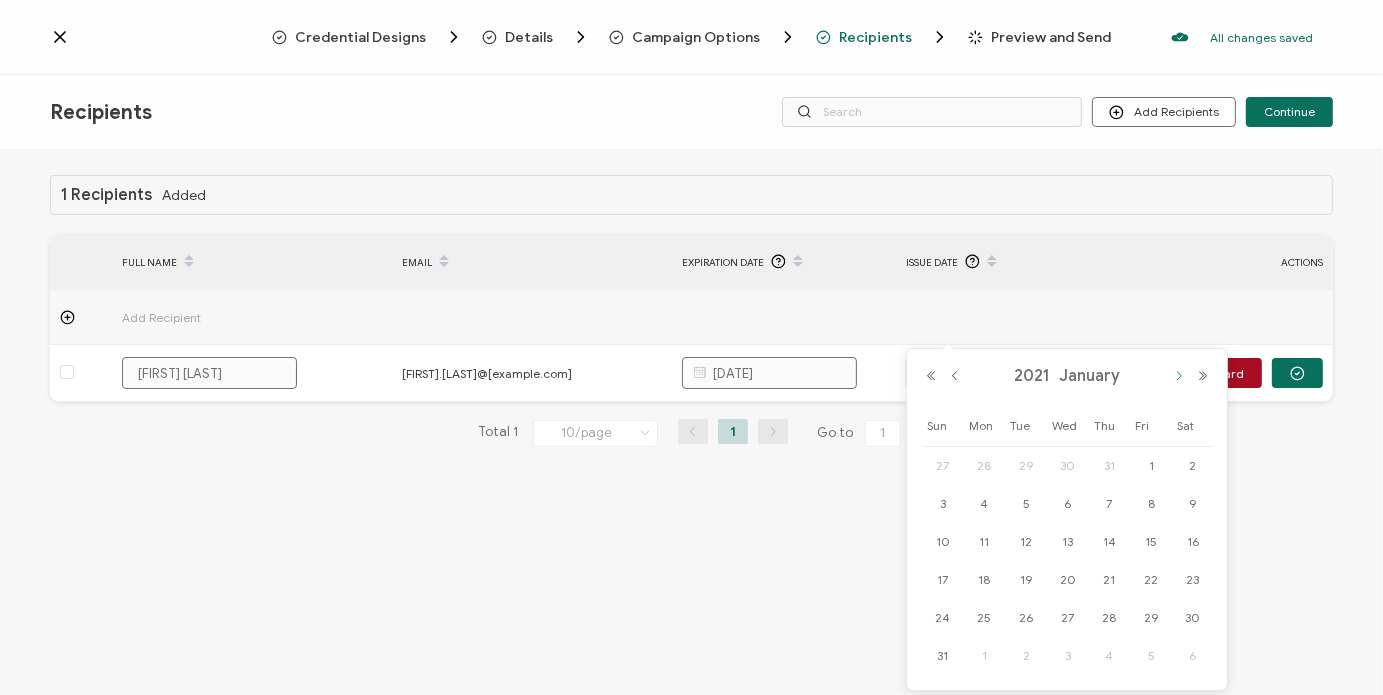click at bounding box center (1179, 376) 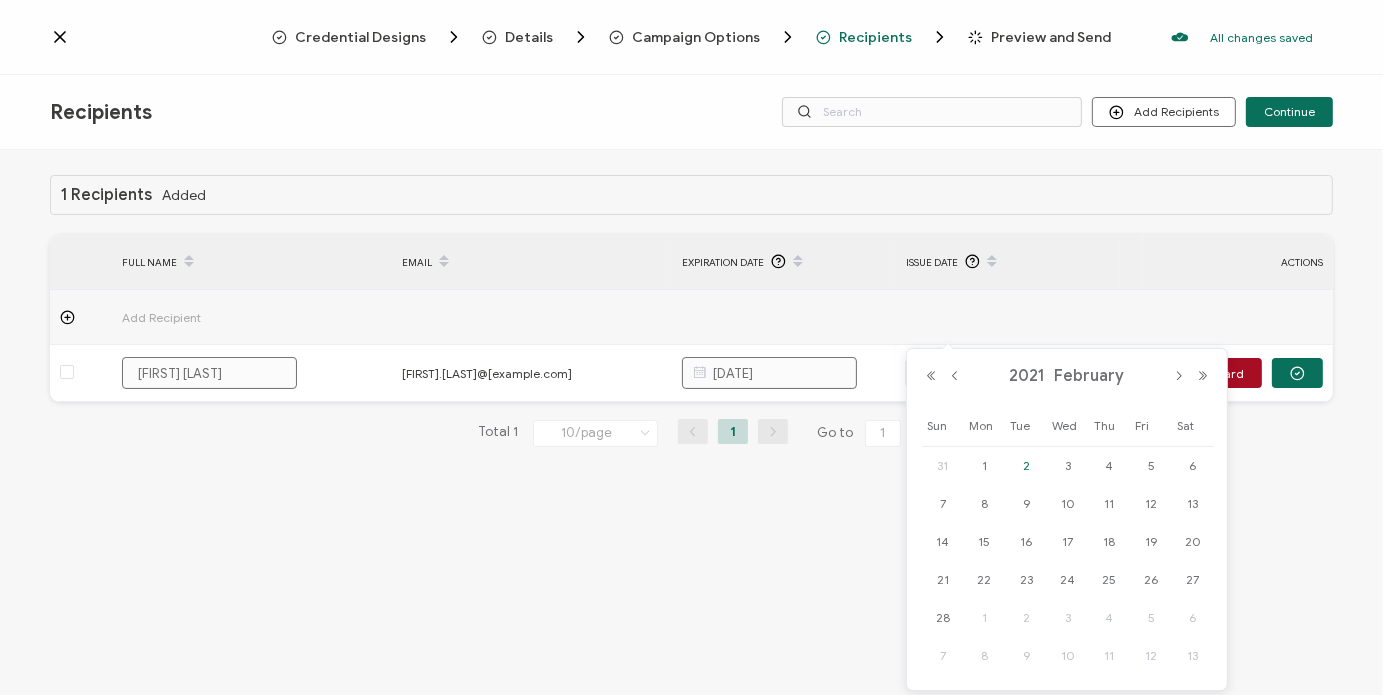 click on "2" at bounding box center (1026, 466) 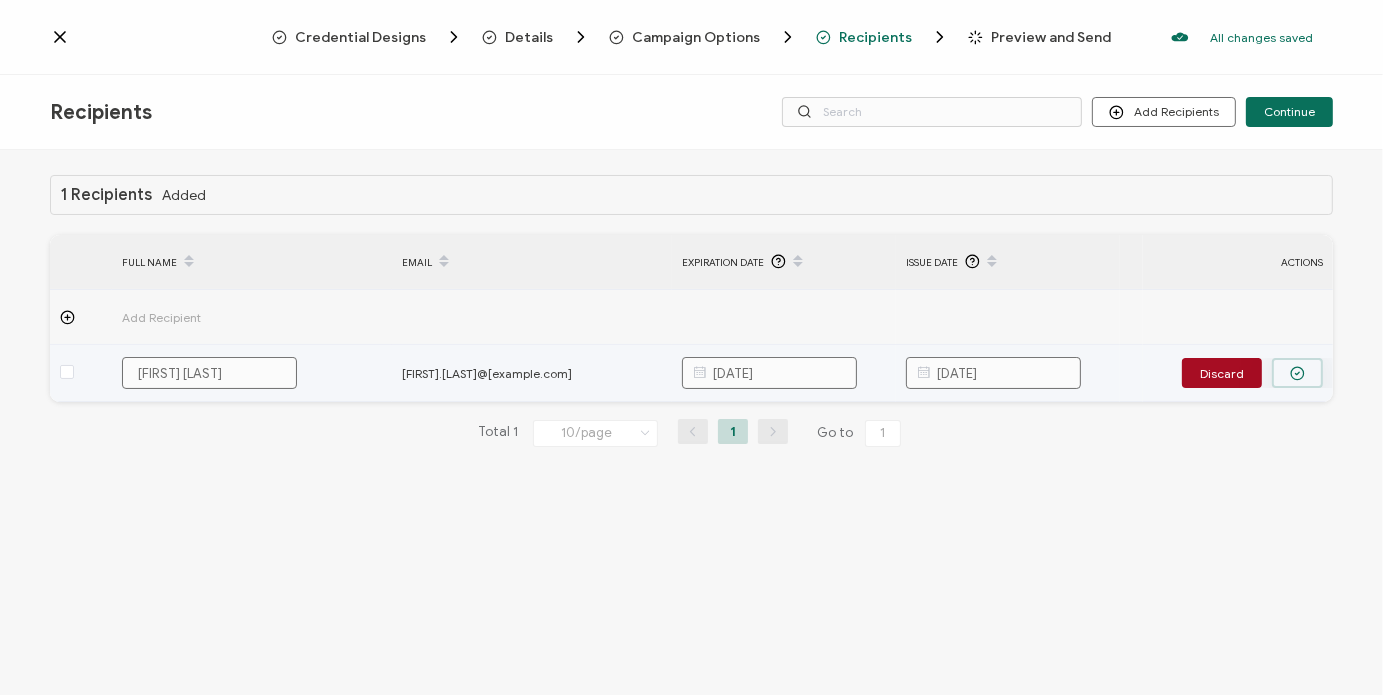 click 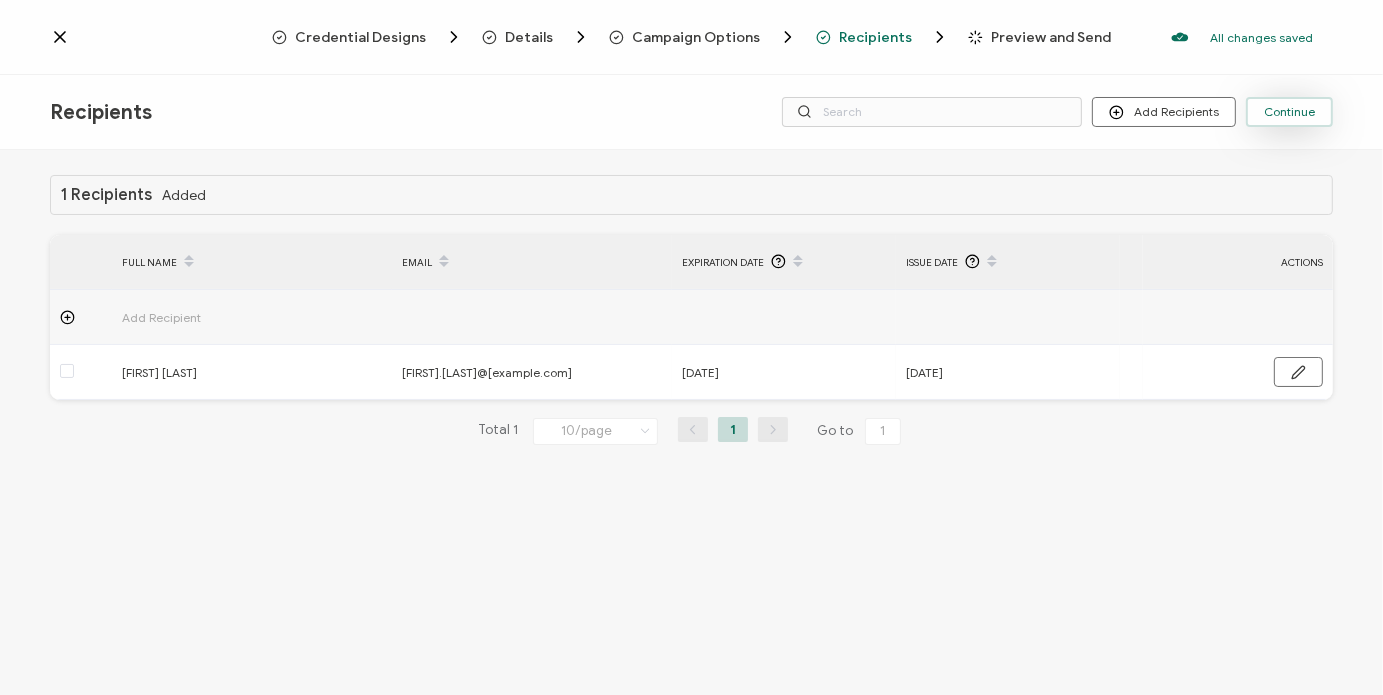 click on "Continue" at bounding box center [1289, 112] 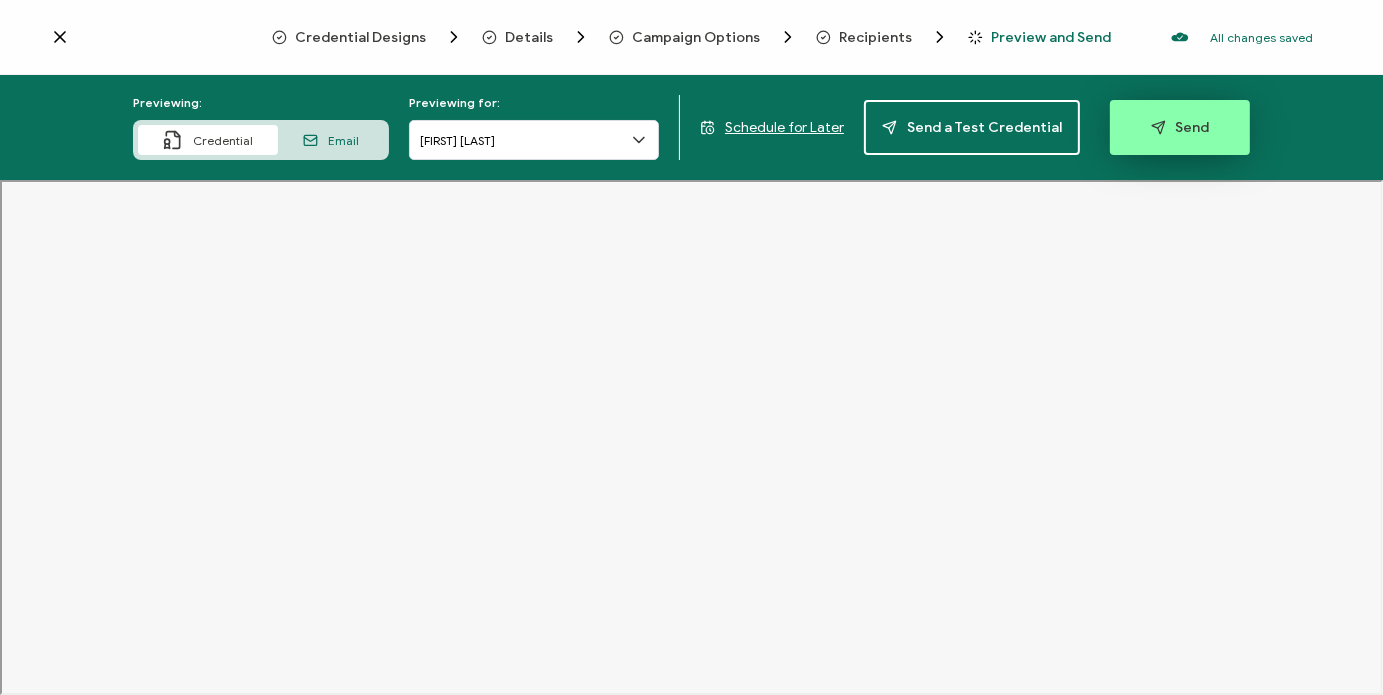 click on "Send" at bounding box center (1180, 127) 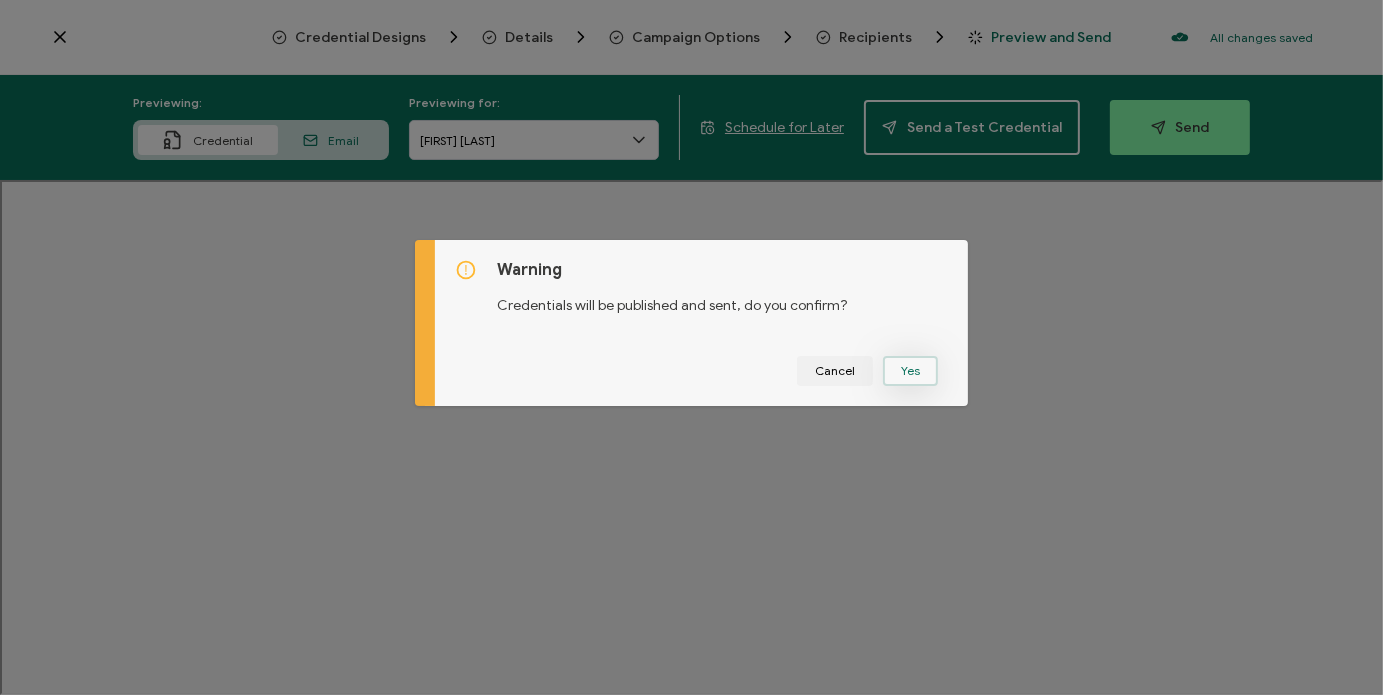 click on "Yes" at bounding box center [910, 371] 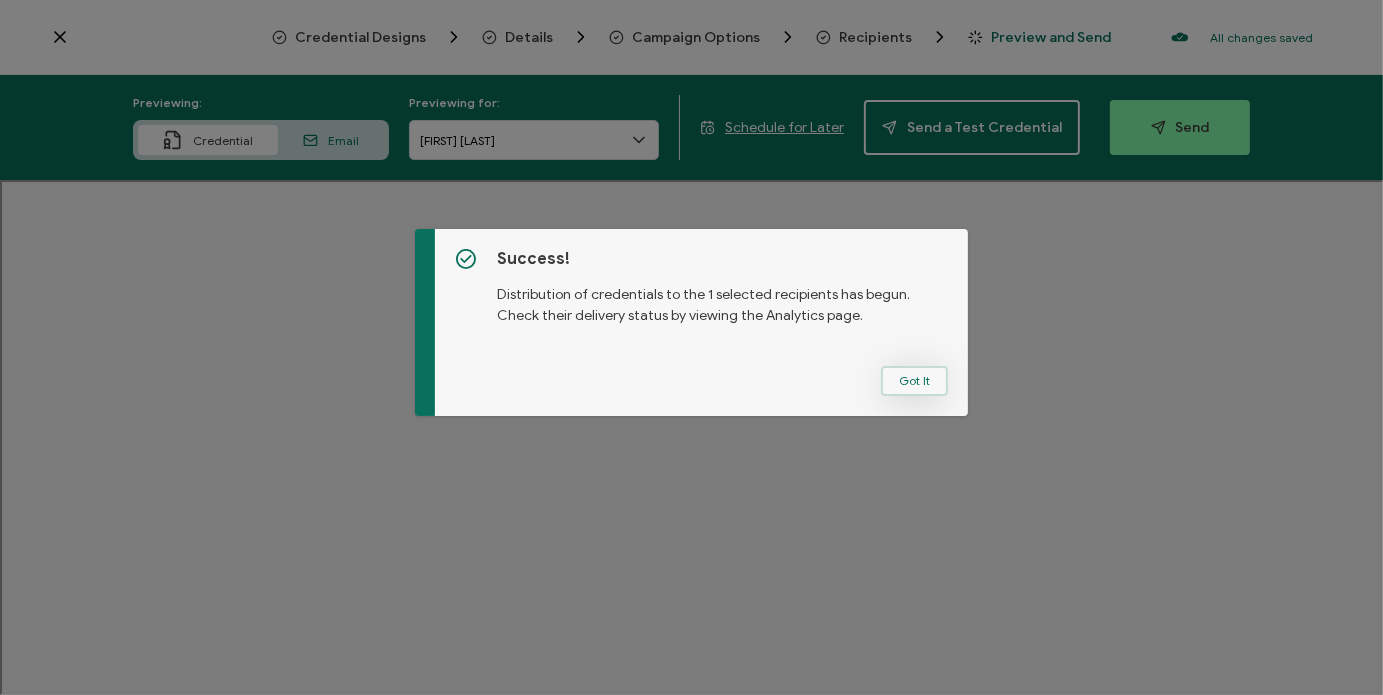 click on "Got It" at bounding box center (914, 381) 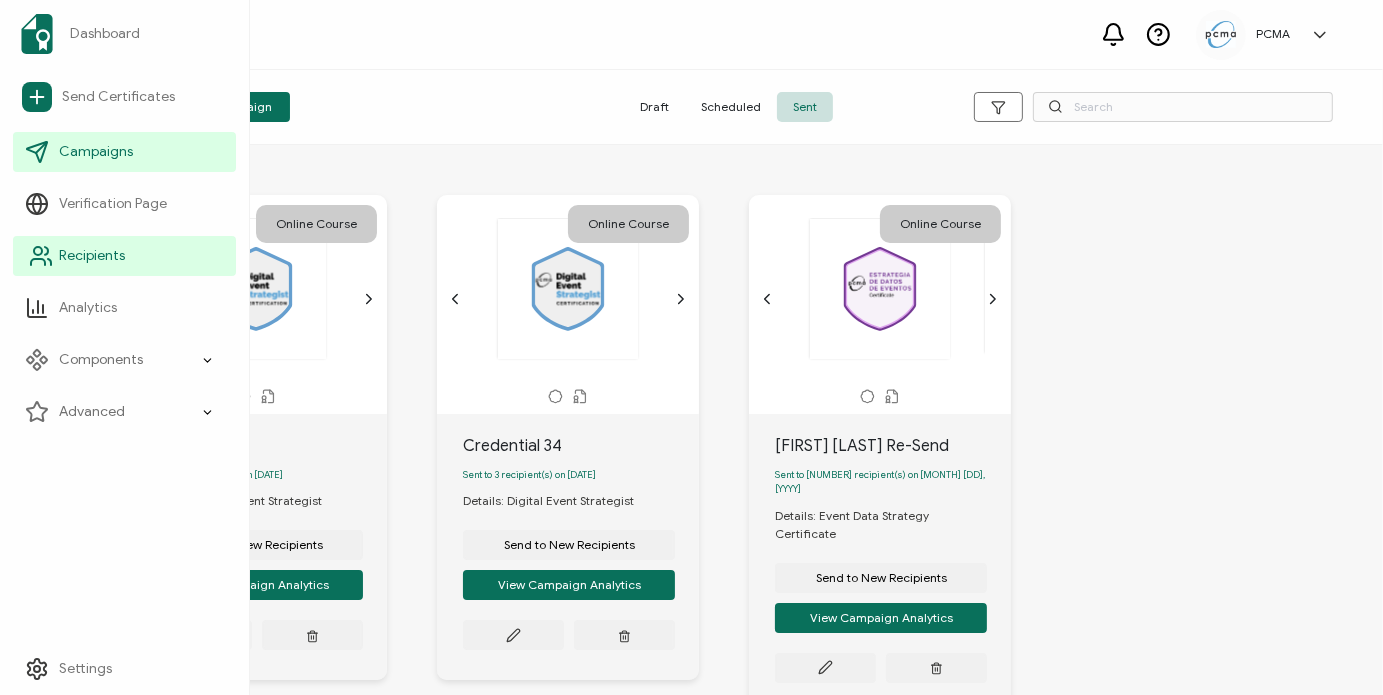 click on "Recipients" at bounding box center (92, 256) 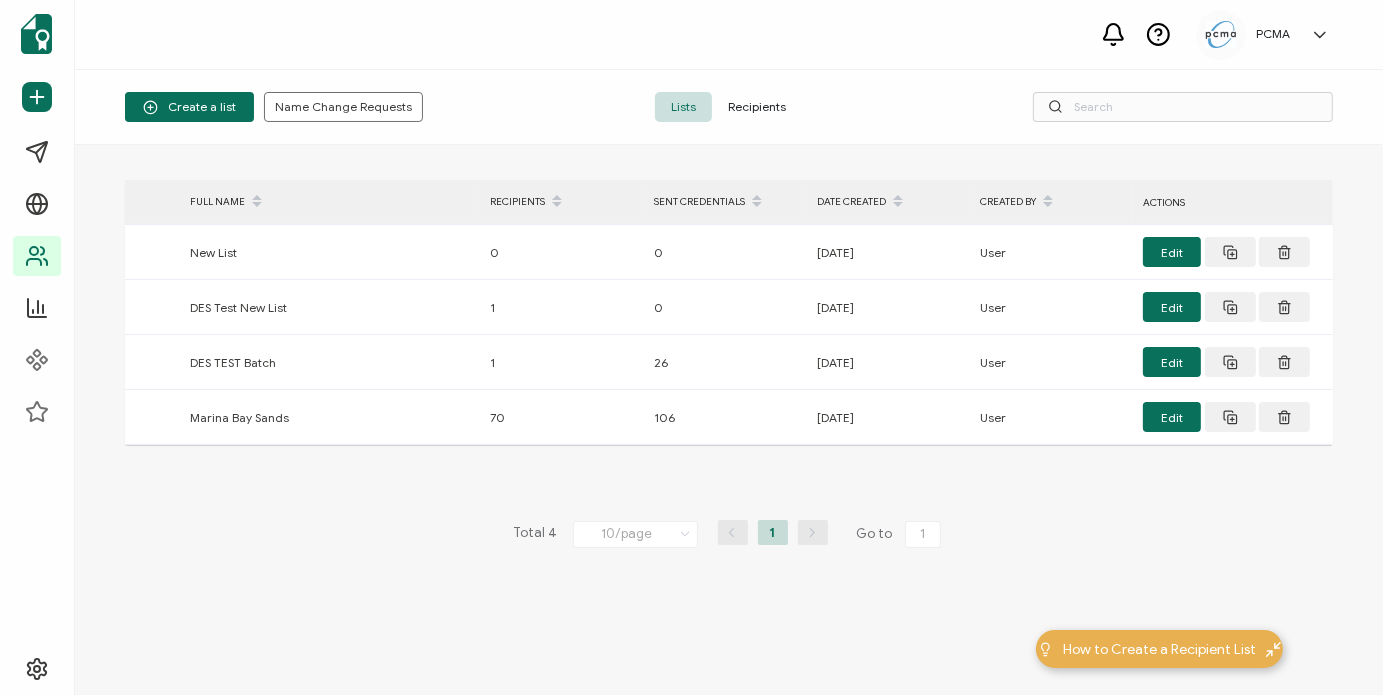 click on "Recipients" at bounding box center (757, 107) 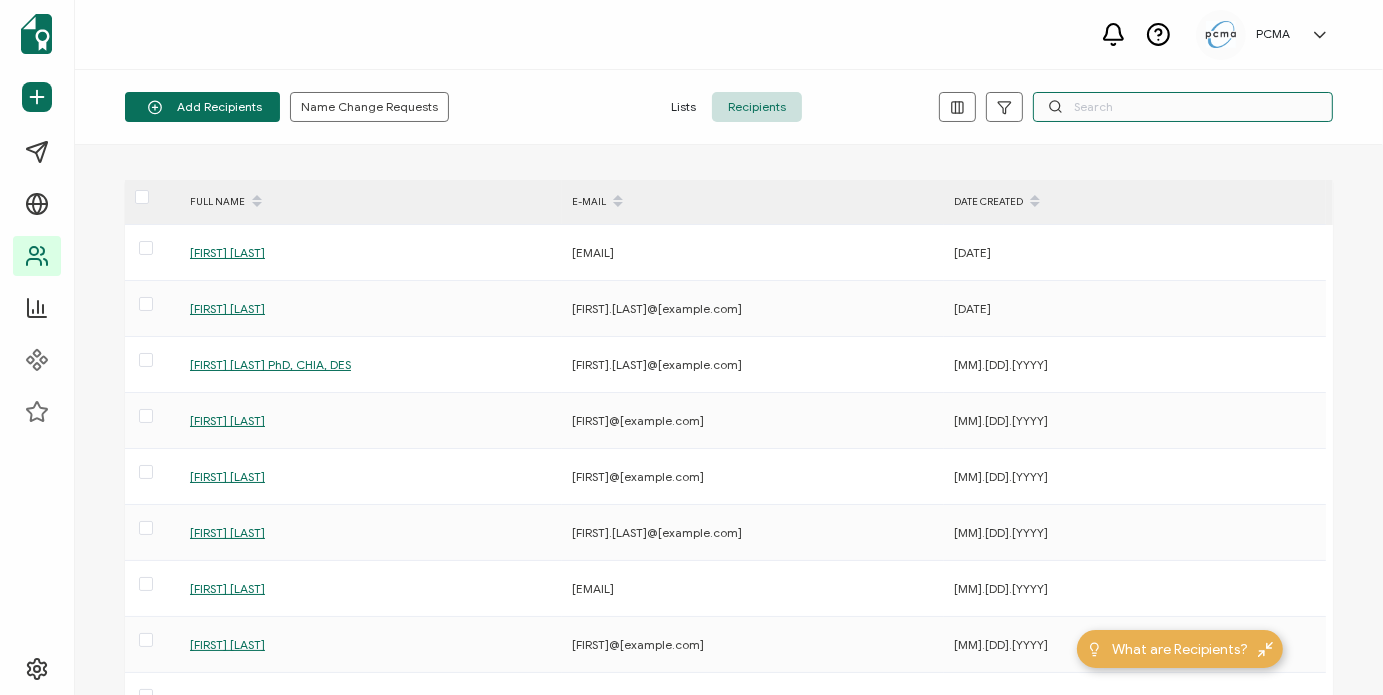 click at bounding box center (1183, 107) 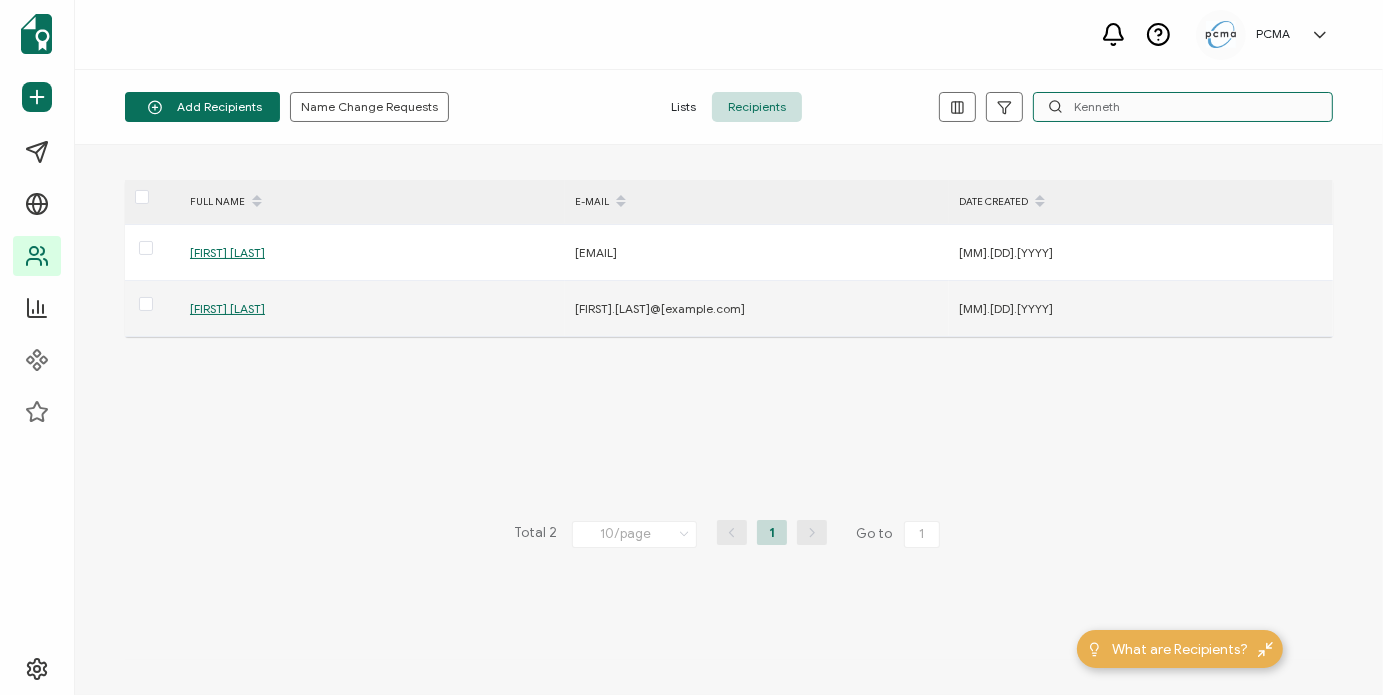 type on "Kenneth" 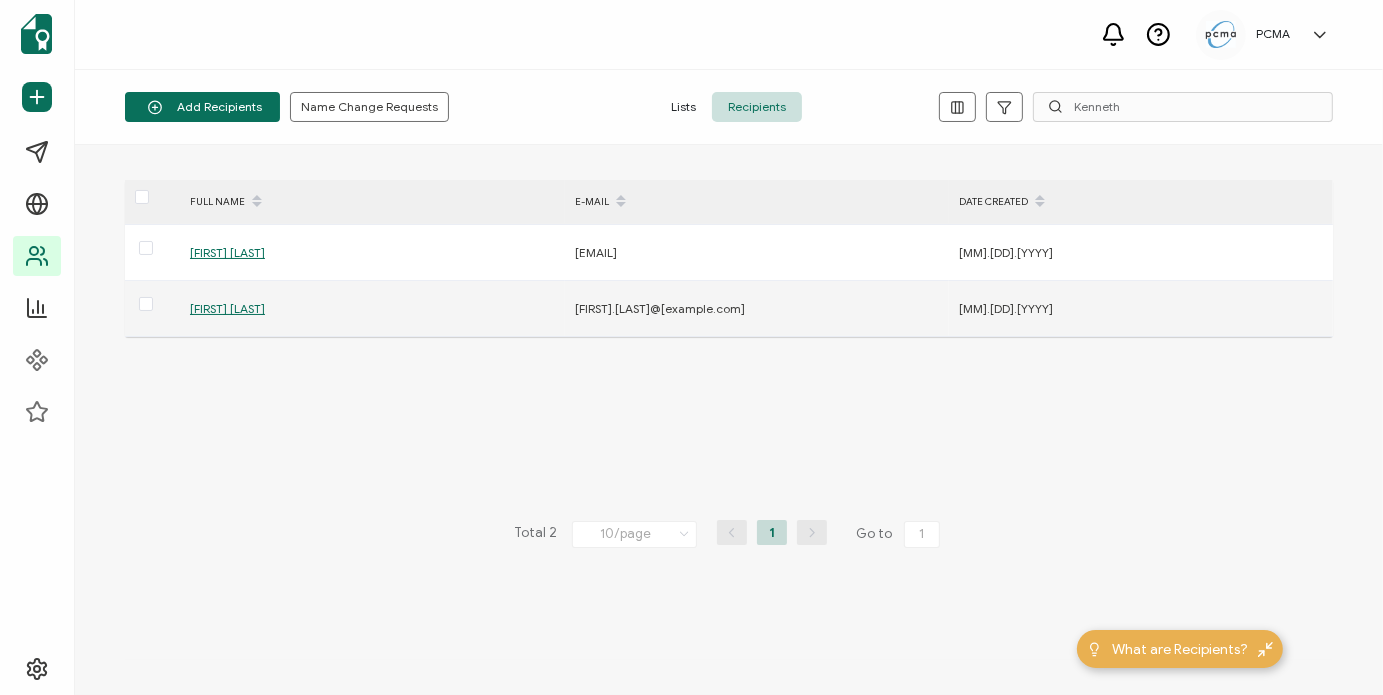 click on "Kenneth Leong" at bounding box center [227, 308] 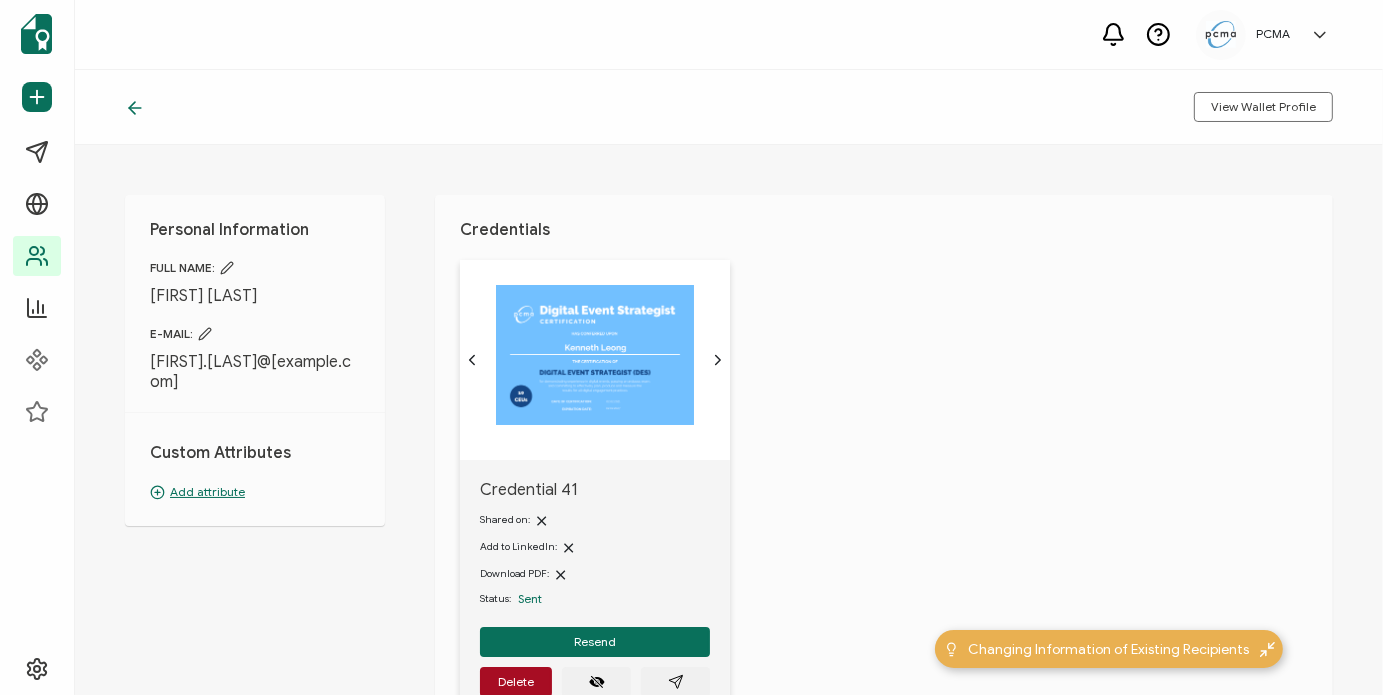 scroll, scrollTop: 68, scrollLeft: 0, axis: vertical 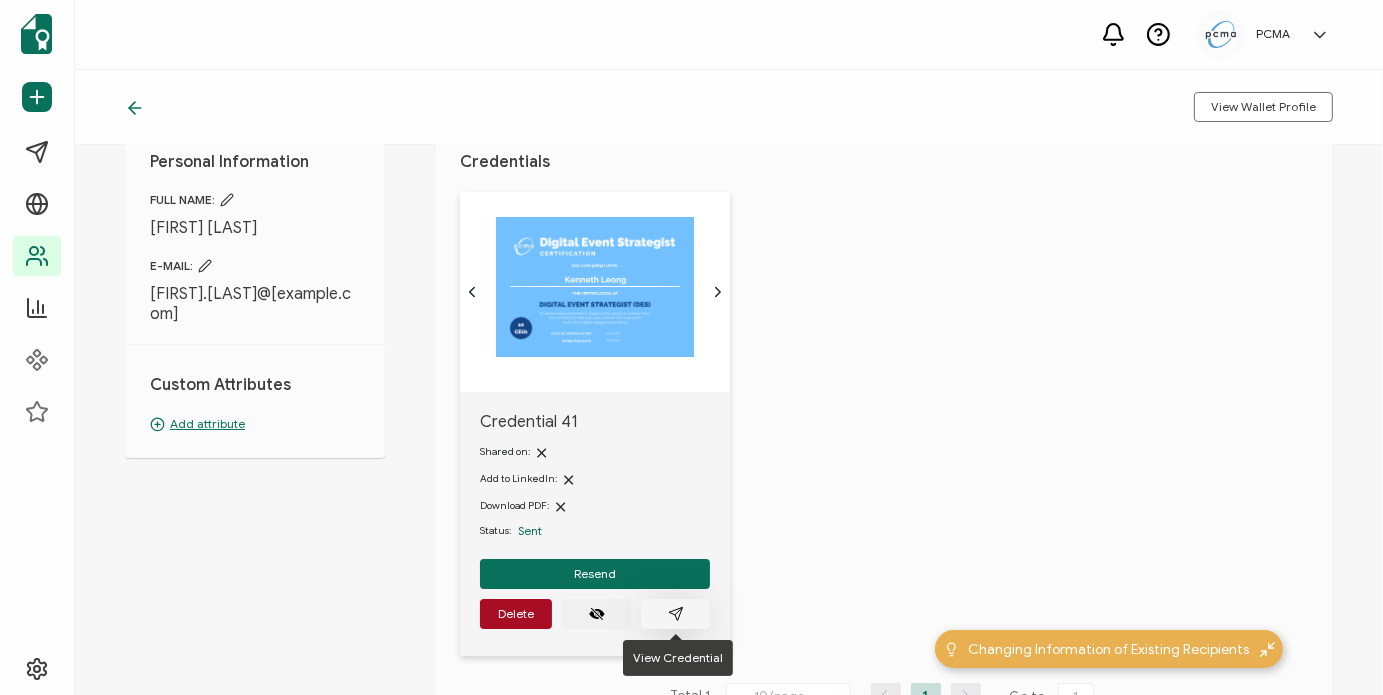 click at bounding box center [675, 614] 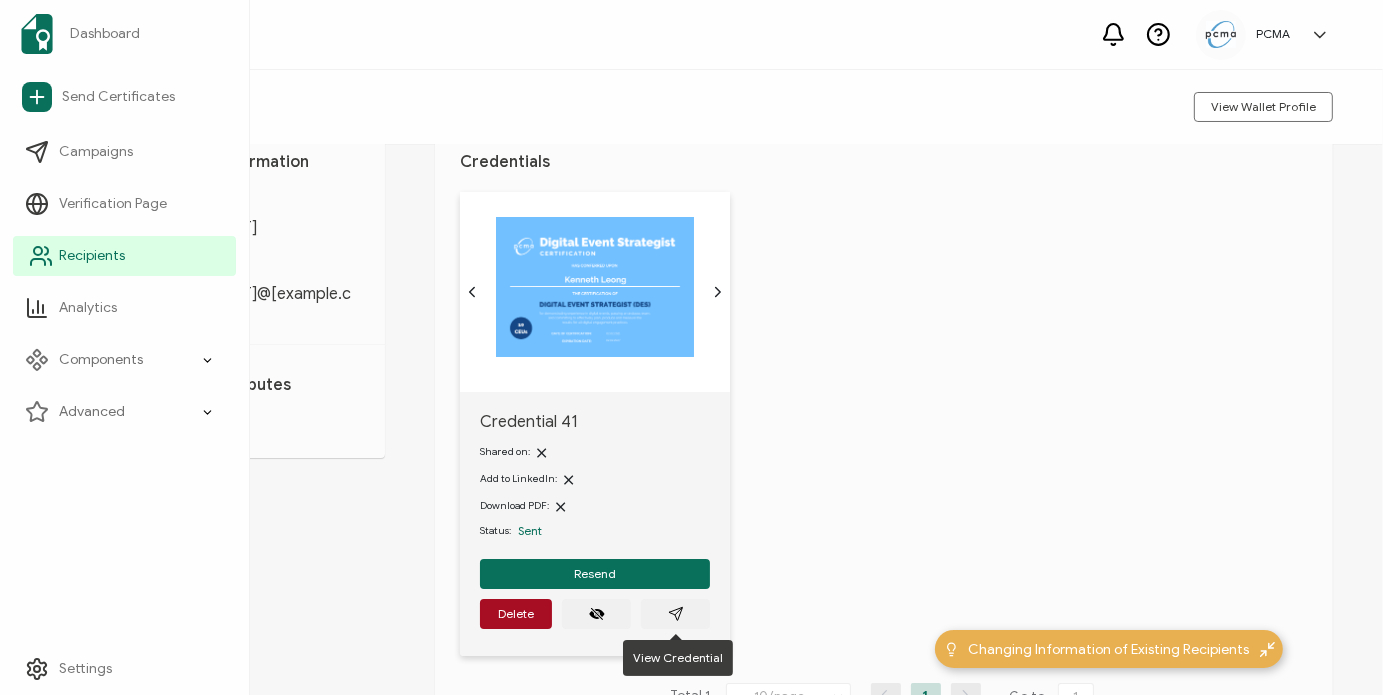 click on "Recipients" at bounding box center (92, 256) 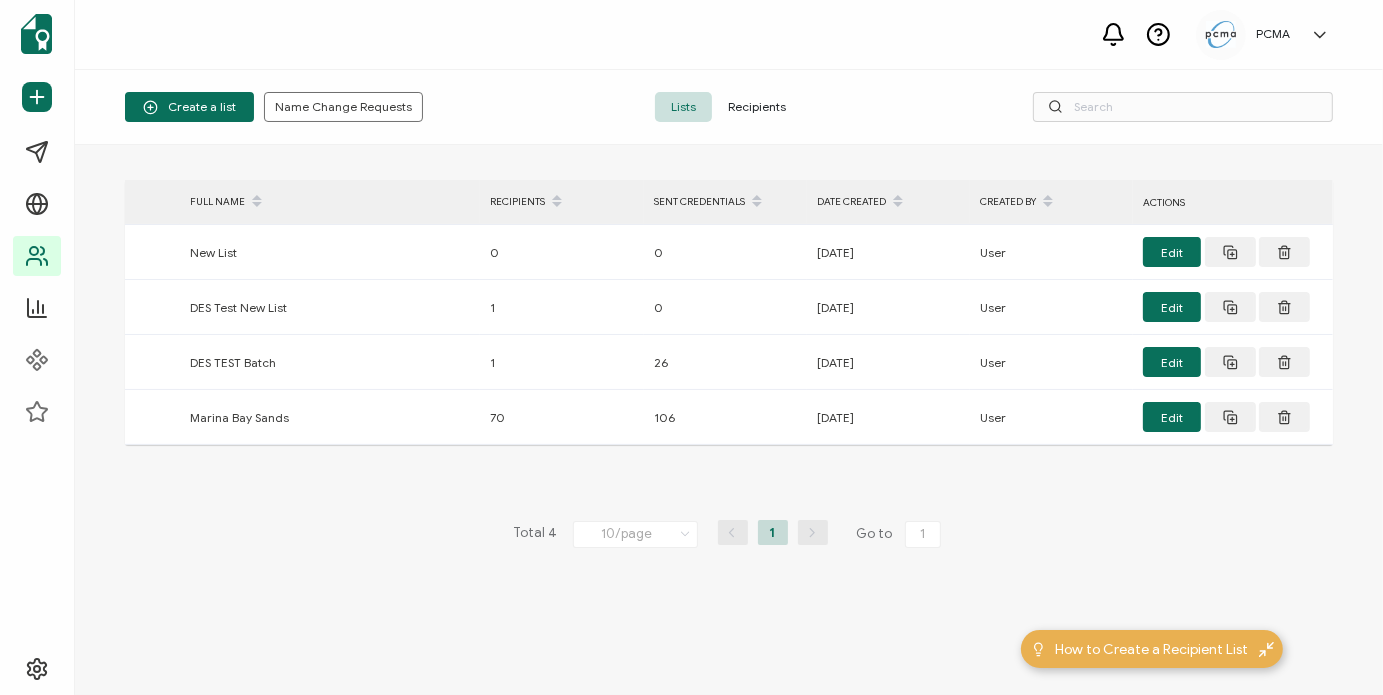 click on "Recipients" at bounding box center [757, 107] 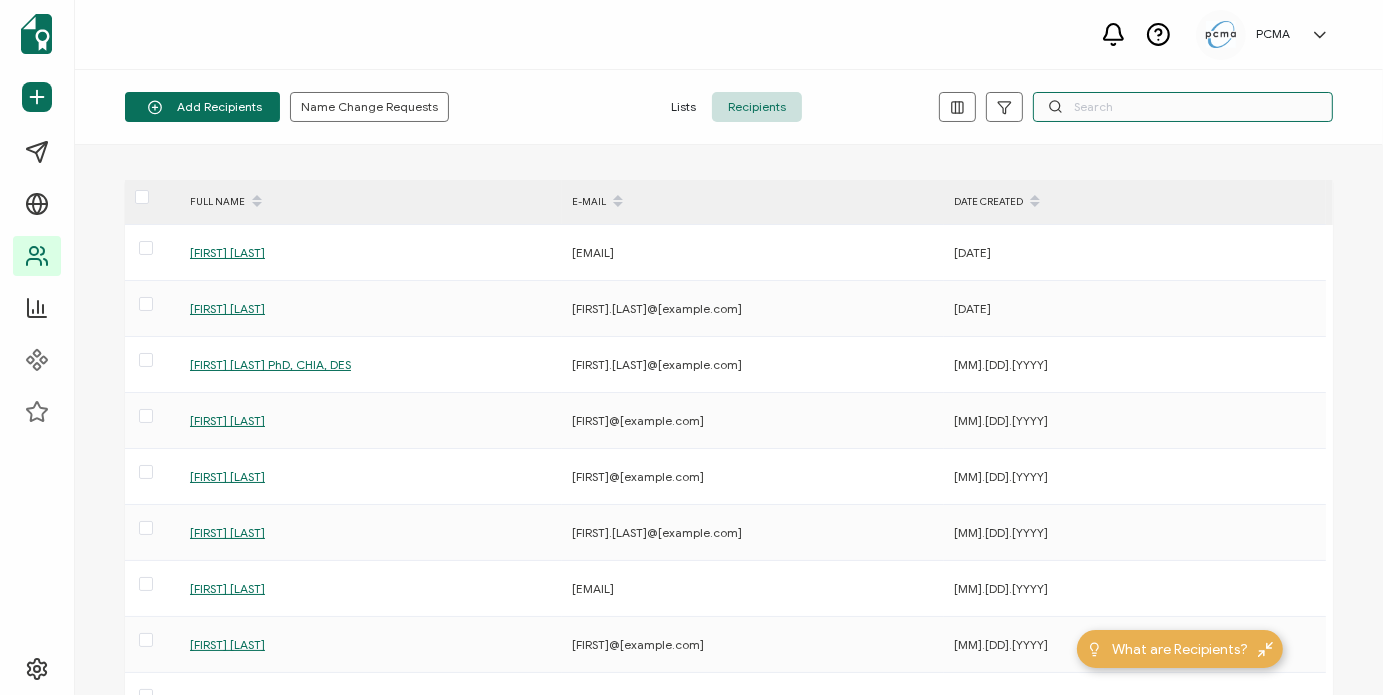 click at bounding box center [1183, 107] 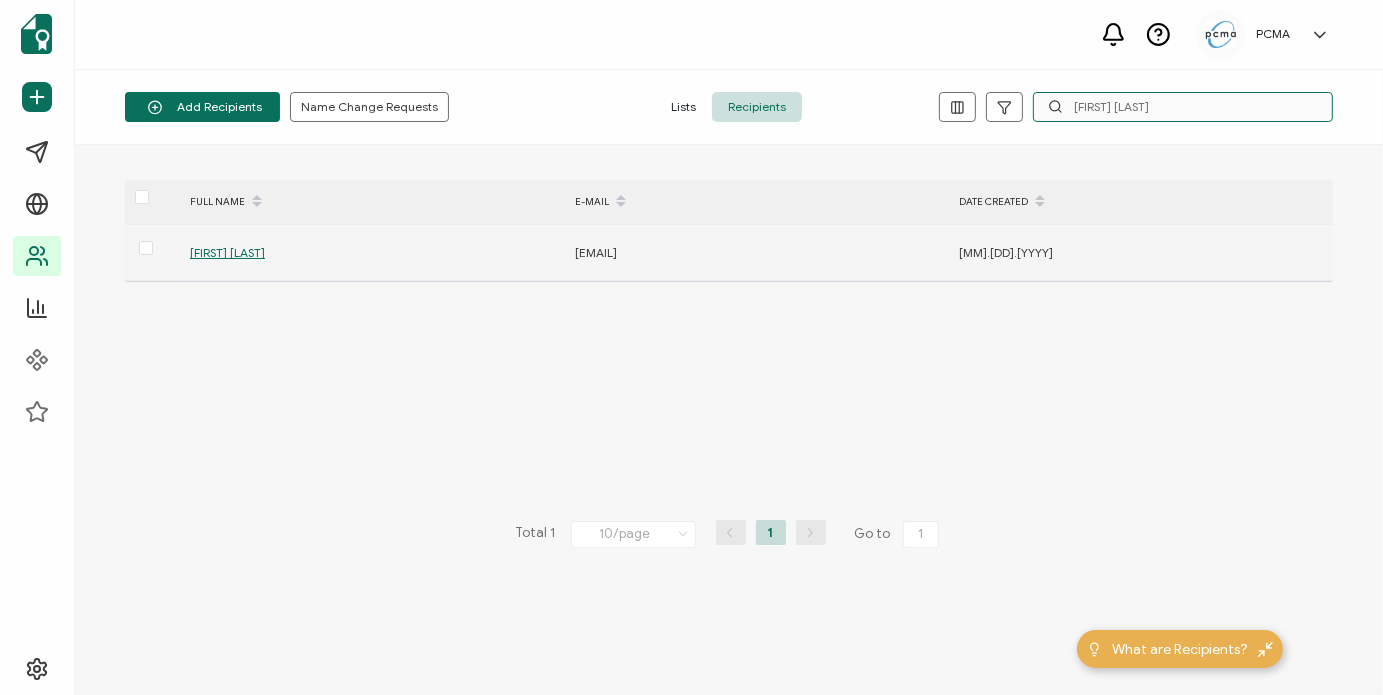type on "Vanessa K" 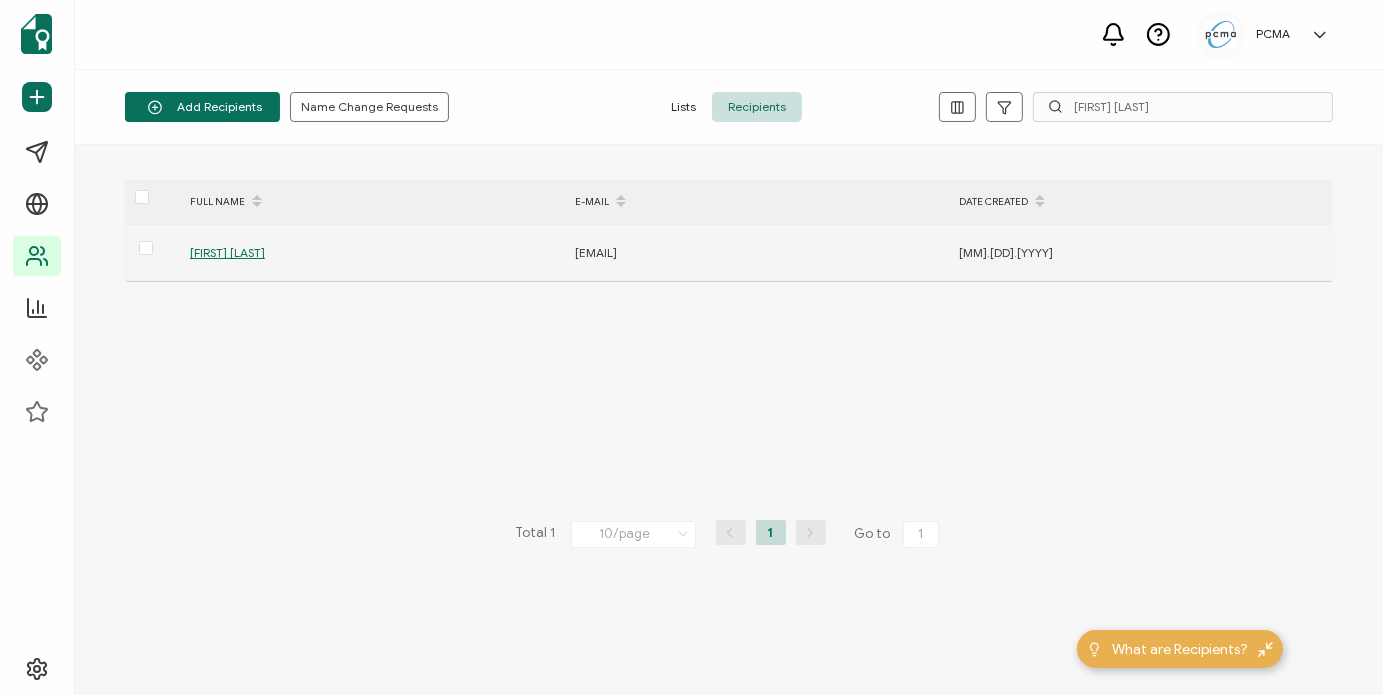 click on "Vanessa Khor" at bounding box center (227, 252) 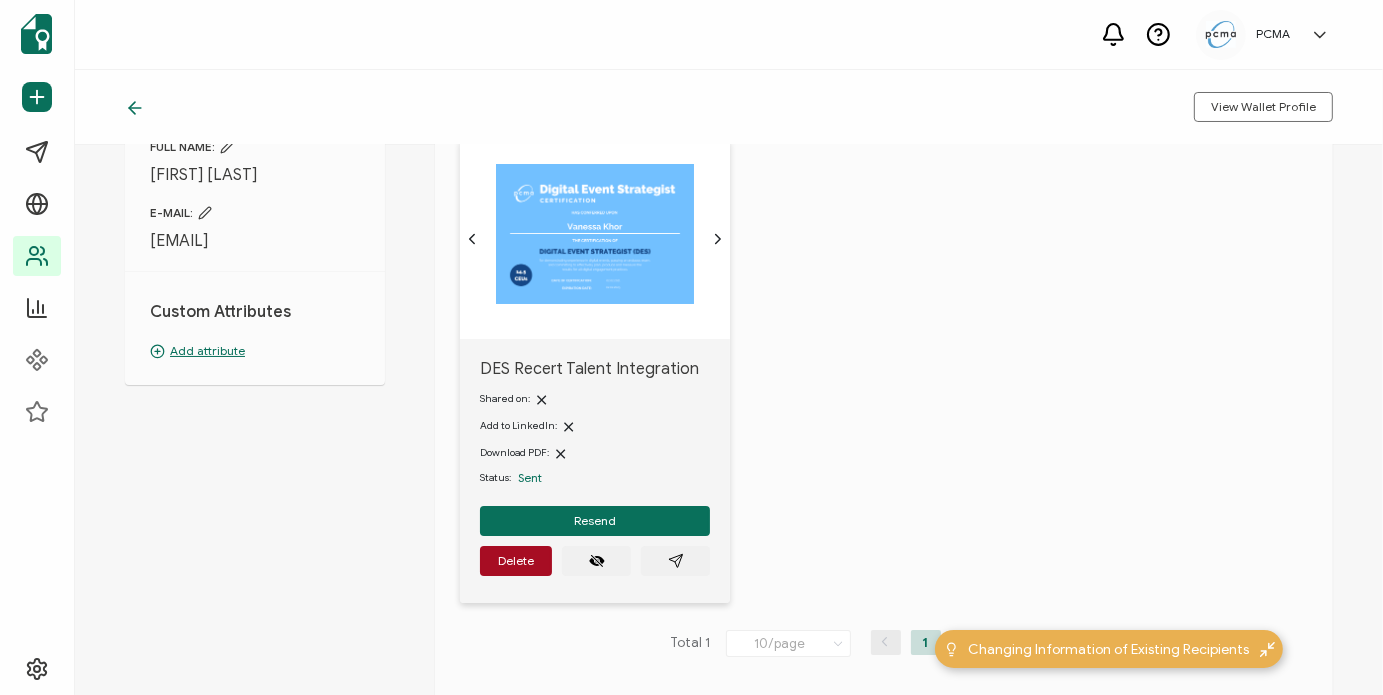 scroll, scrollTop: 124, scrollLeft: 0, axis: vertical 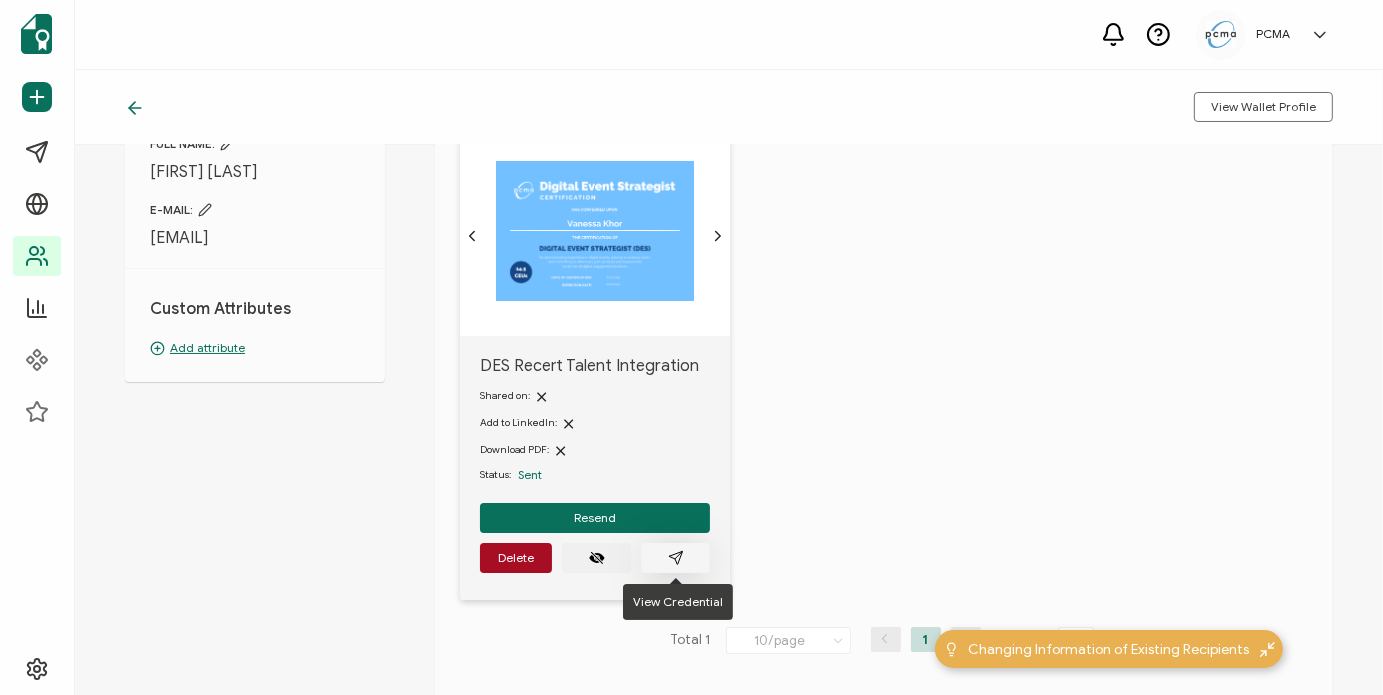 click 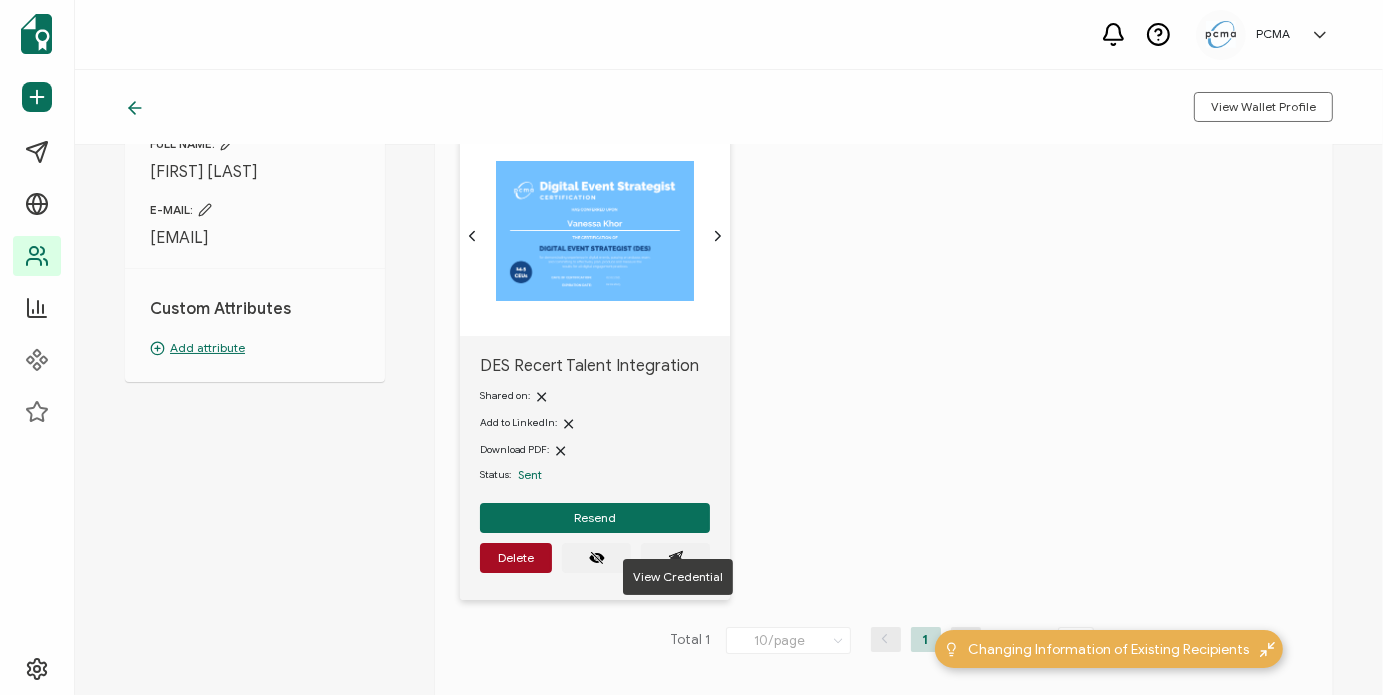 scroll, scrollTop: 150, scrollLeft: 0, axis: vertical 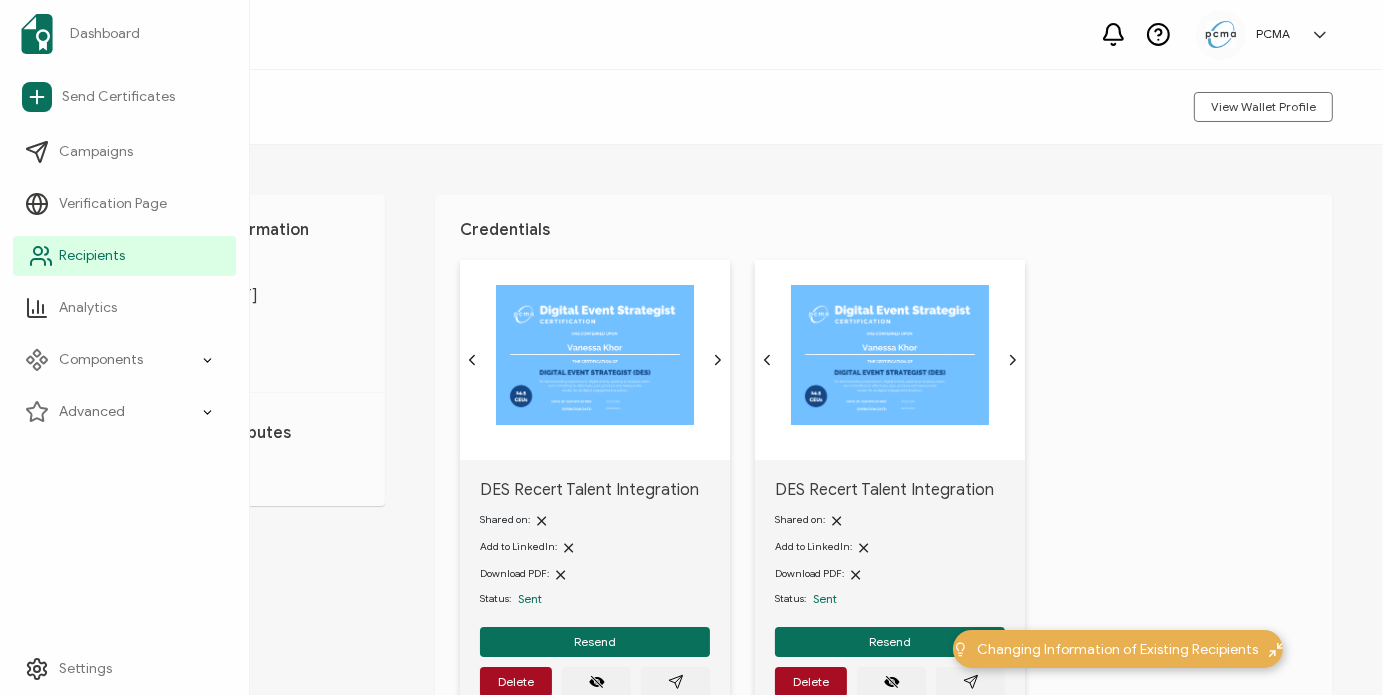 click on "Recipients" at bounding box center (92, 256) 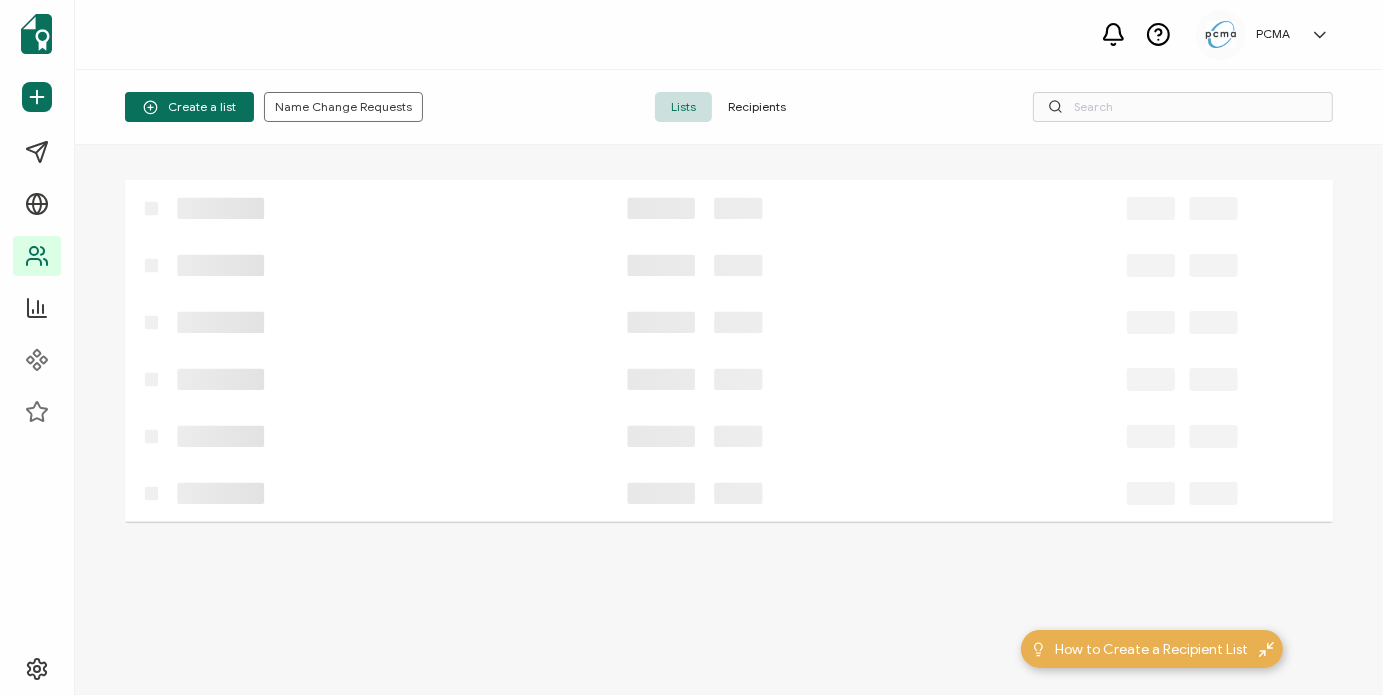 click on "Recipients" at bounding box center [757, 107] 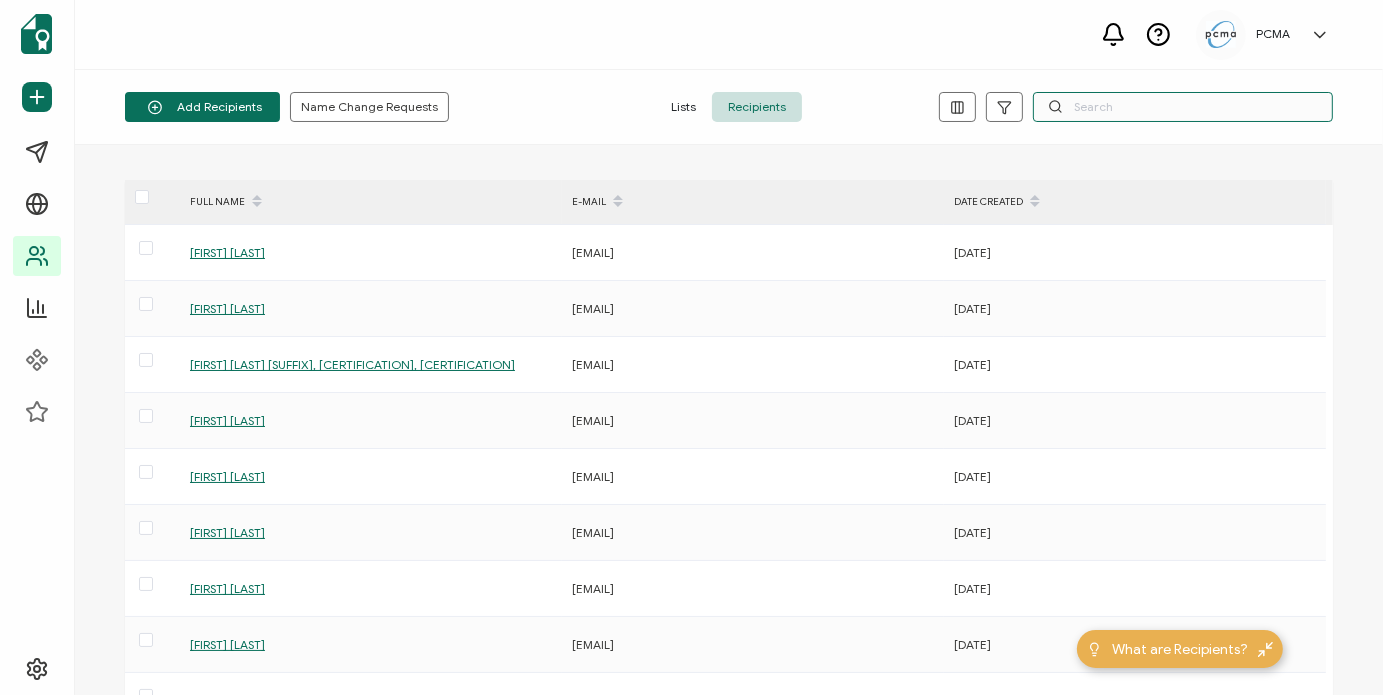 click at bounding box center (1183, 107) 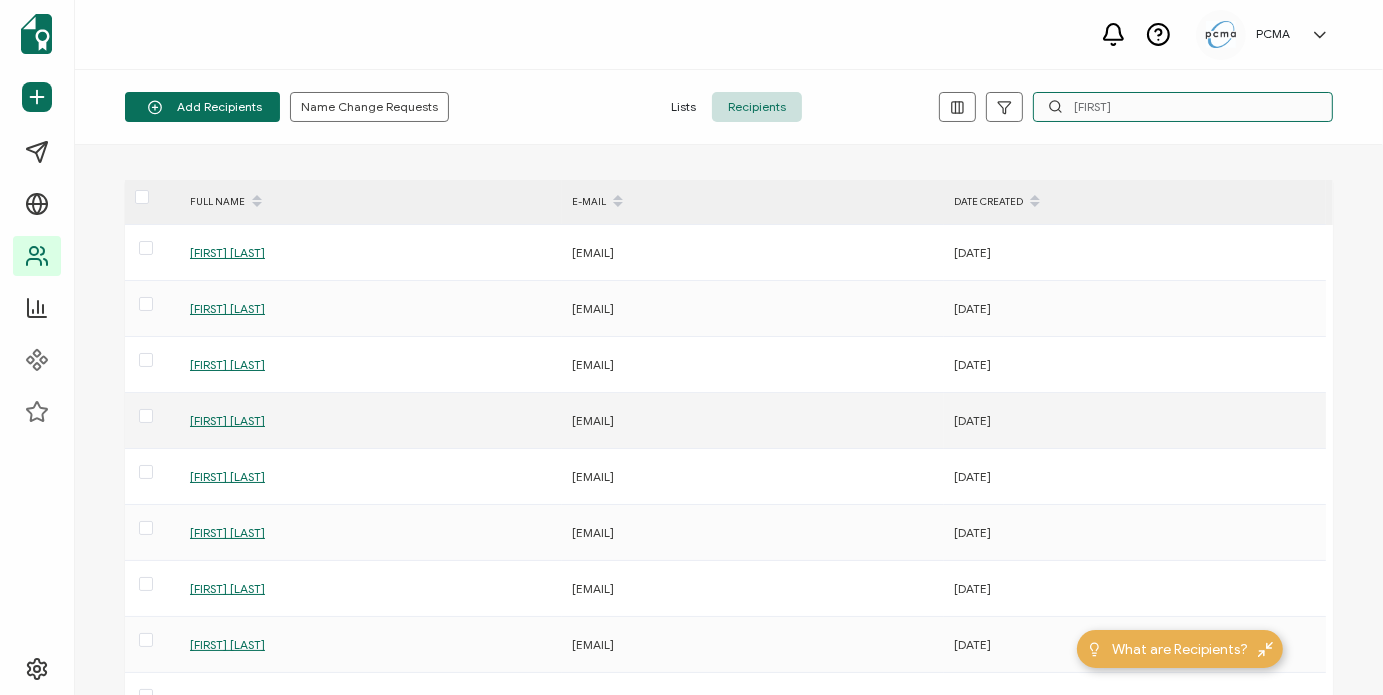 type on "[FIRST]" 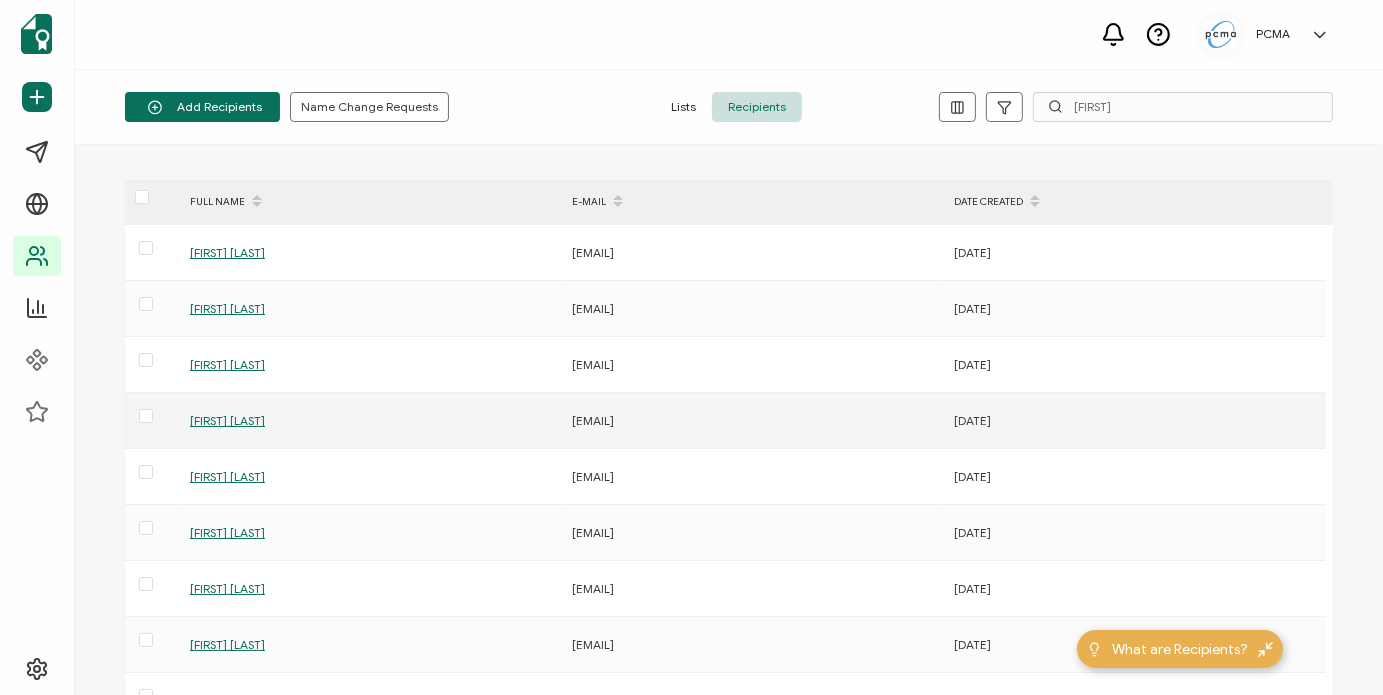 click on "Adrian Lee" at bounding box center (227, 420) 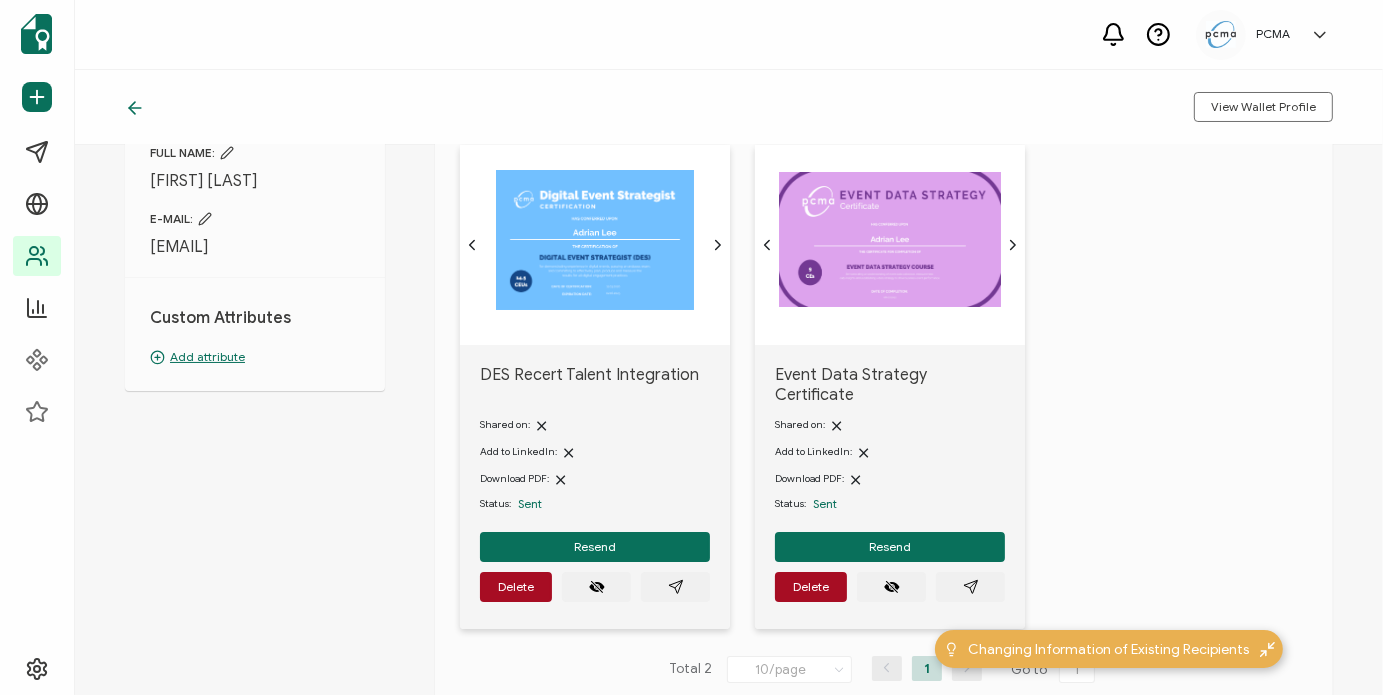 scroll, scrollTop: 116, scrollLeft: 0, axis: vertical 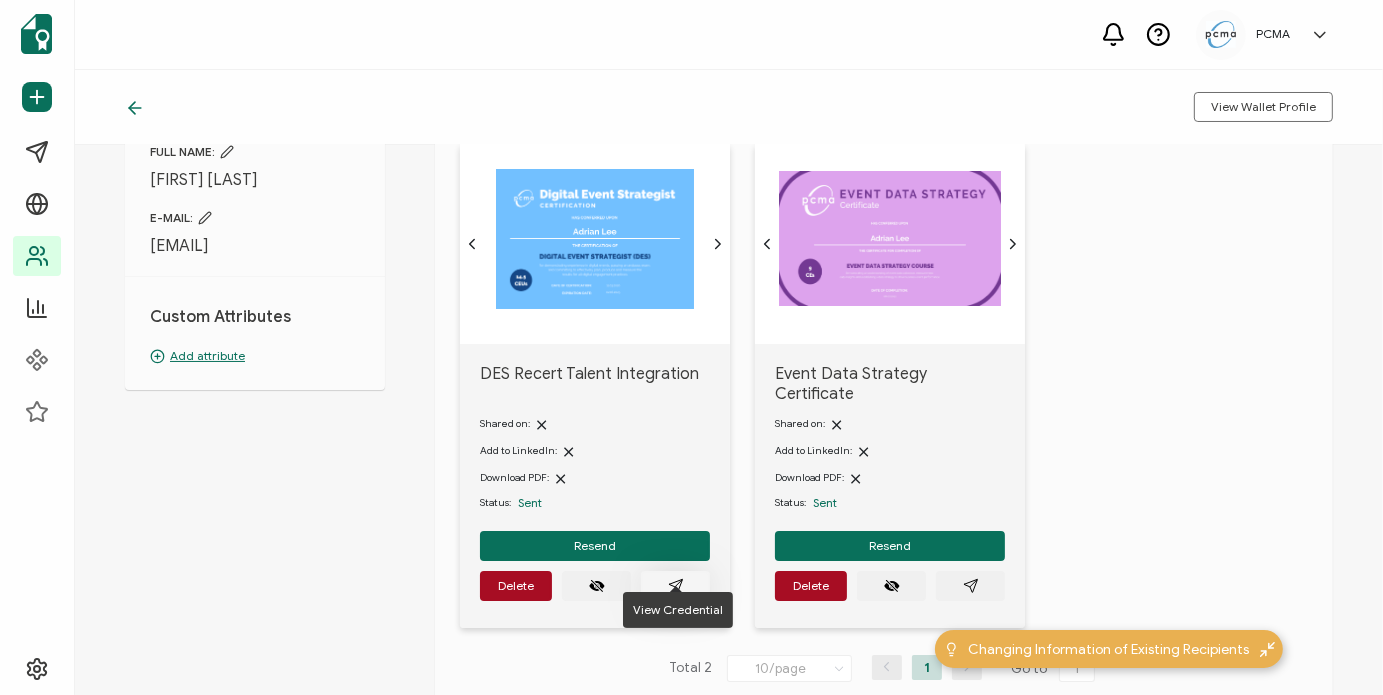 click at bounding box center (675, 586) 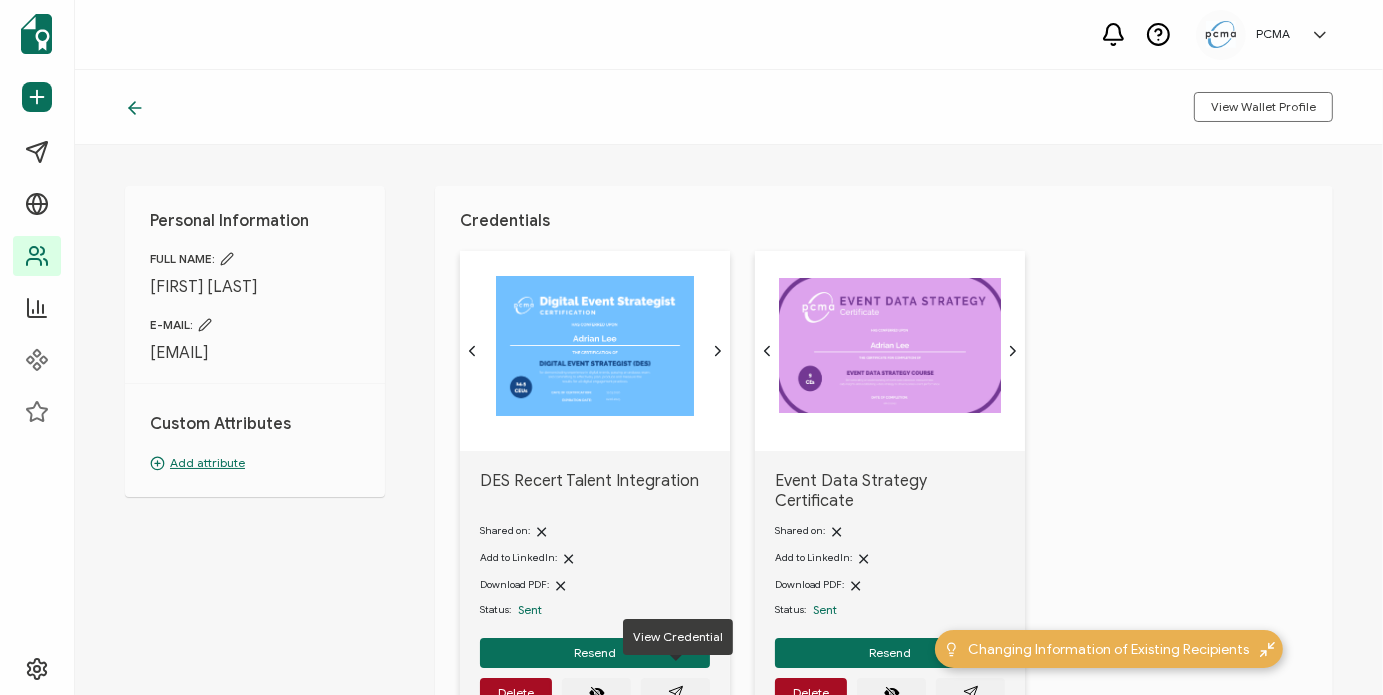 scroll, scrollTop: 0, scrollLeft: 0, axis: both 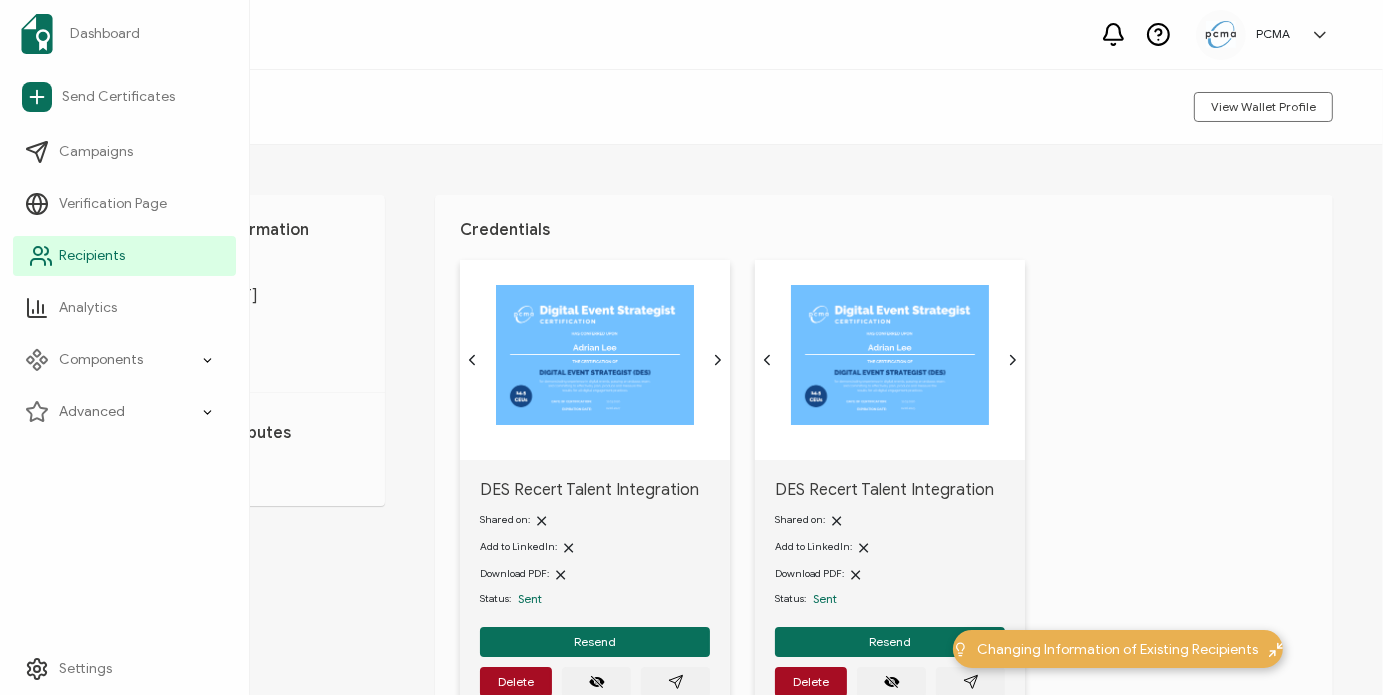 click on "Recipients" at bounding box center (92, 256) 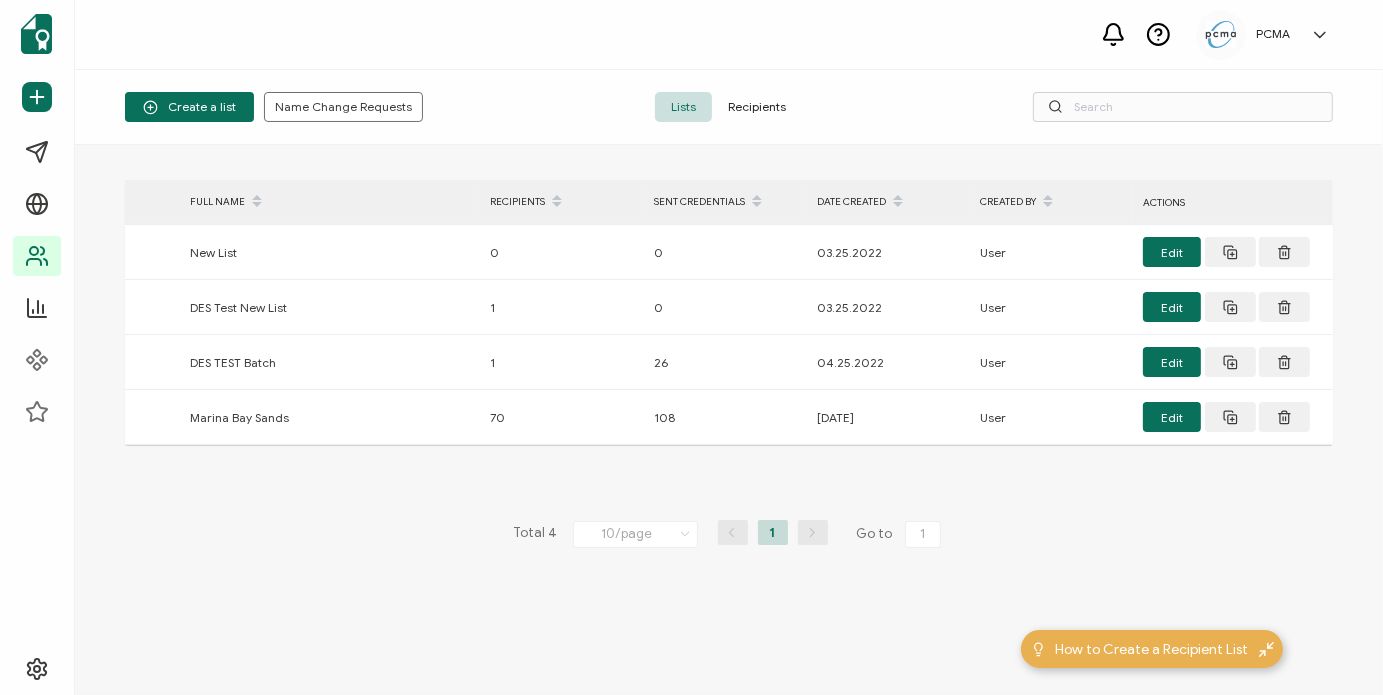 click on "Recipients" at bounding box center [757, 107] 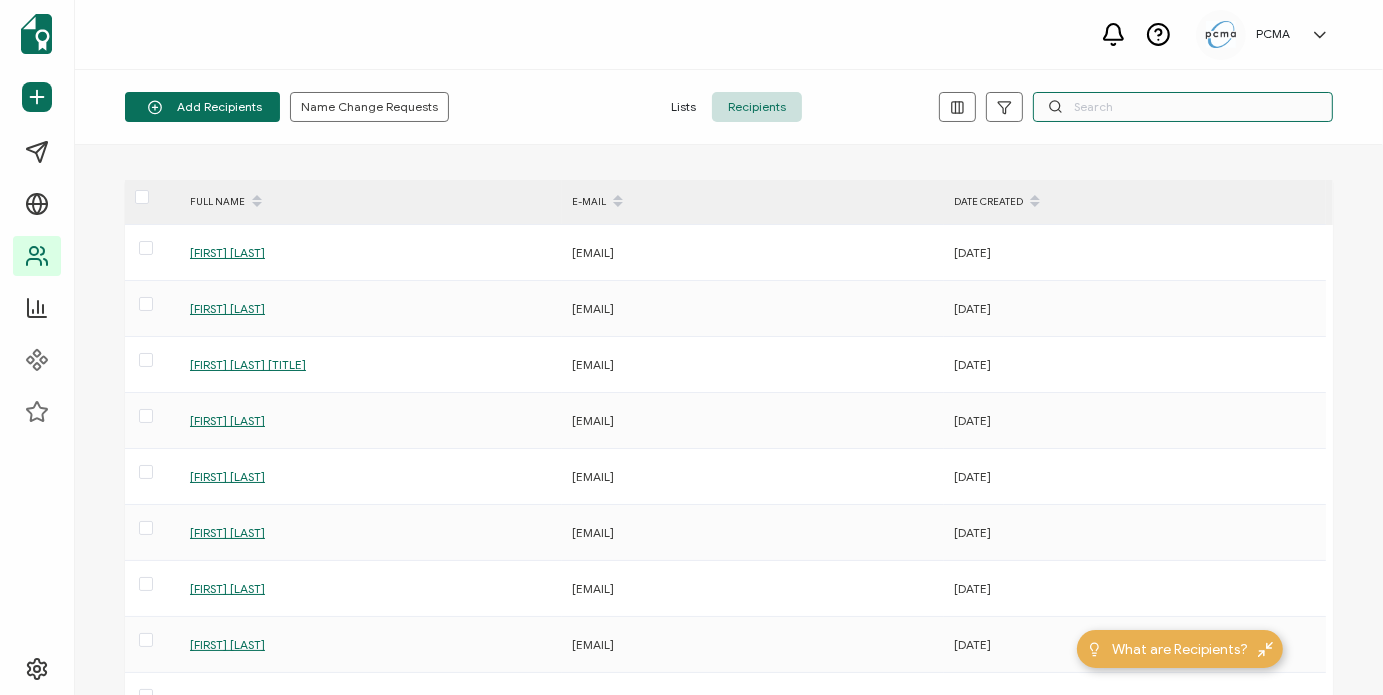 click at bounding box center [1183, 107] 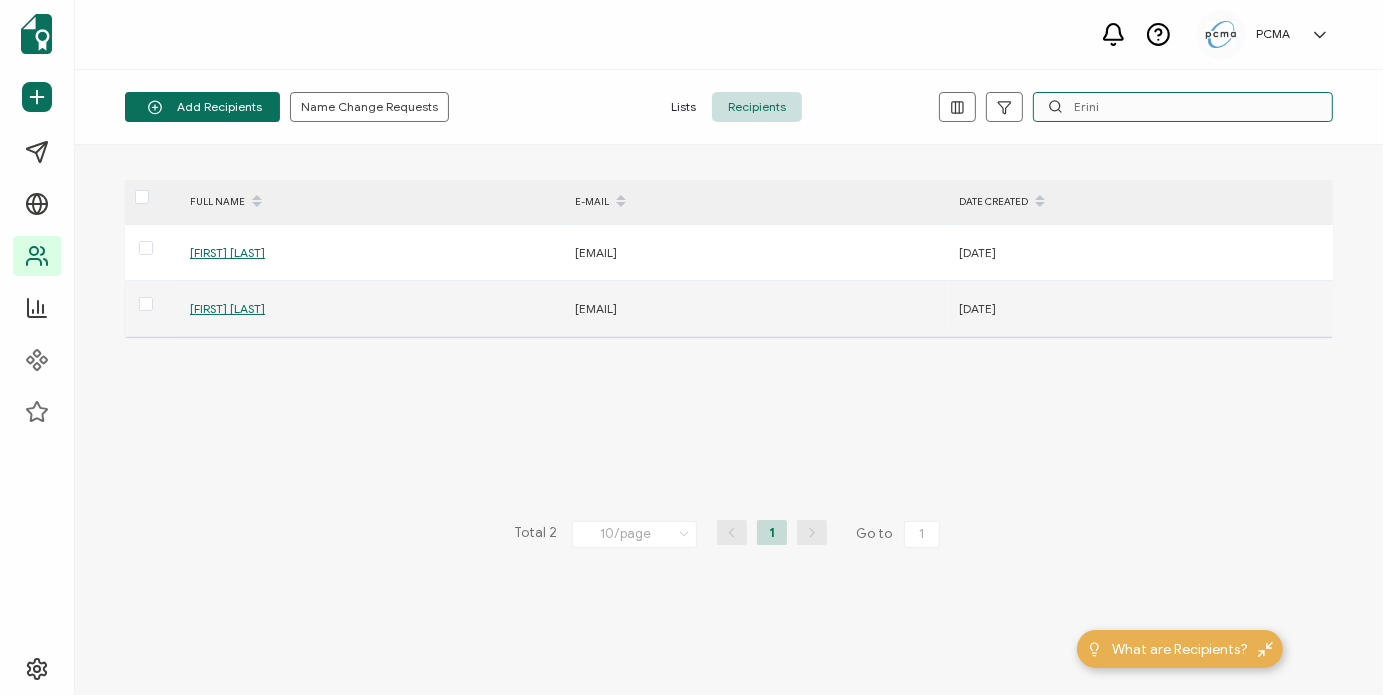 type on "Erini" 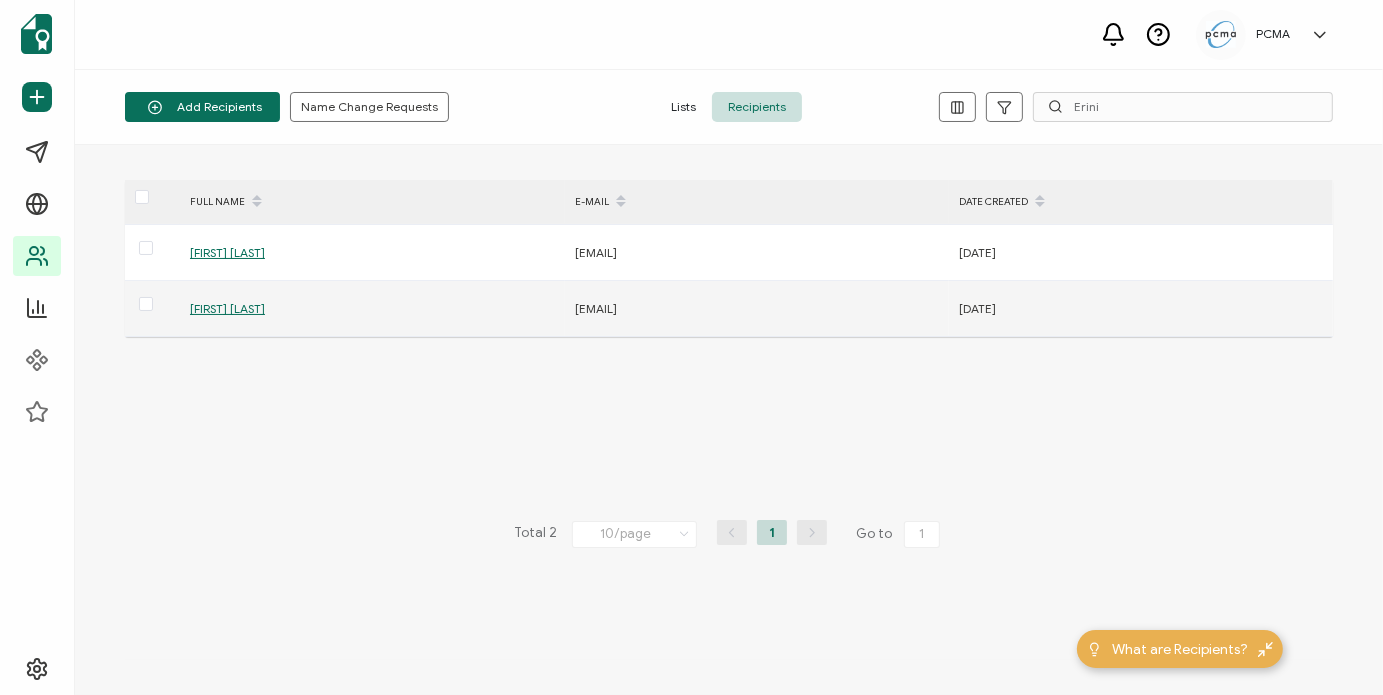 click on "Erini Ghani" at bounding box center [227, 308] 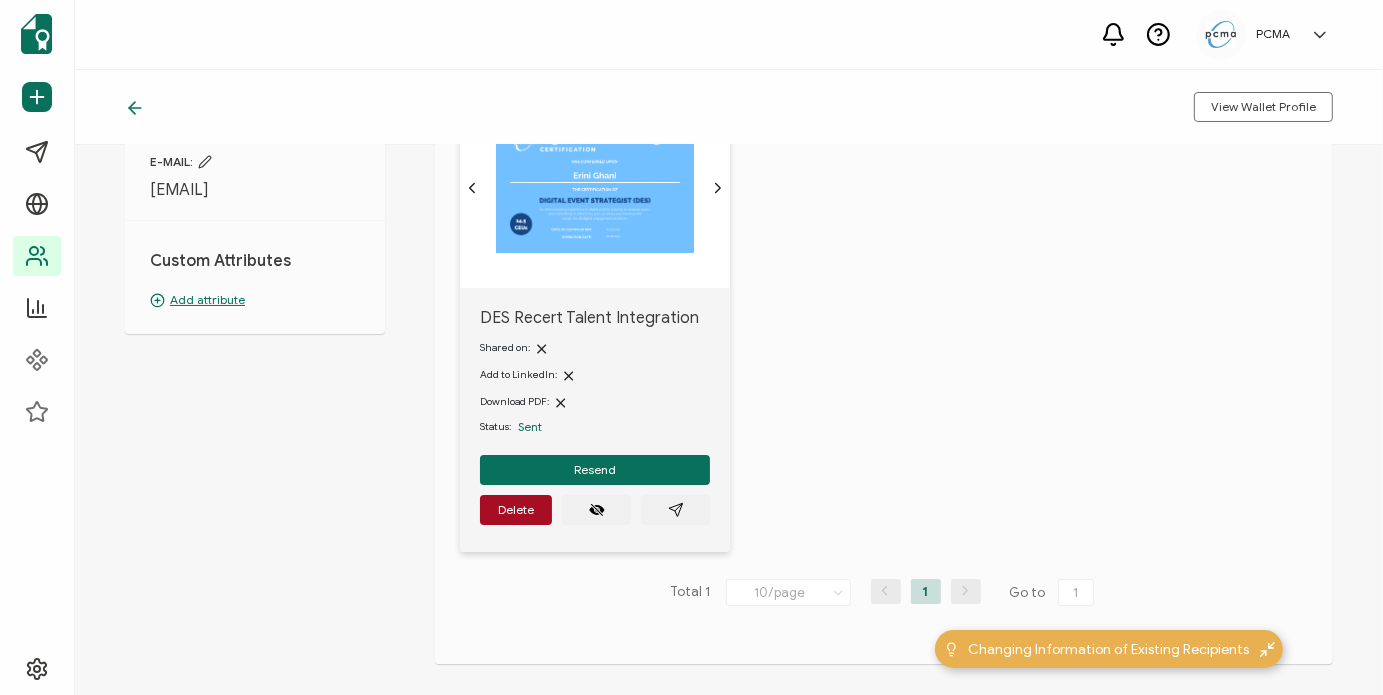 scroll, scrollTop: 174, scrollLeft: 0, axis: vertical 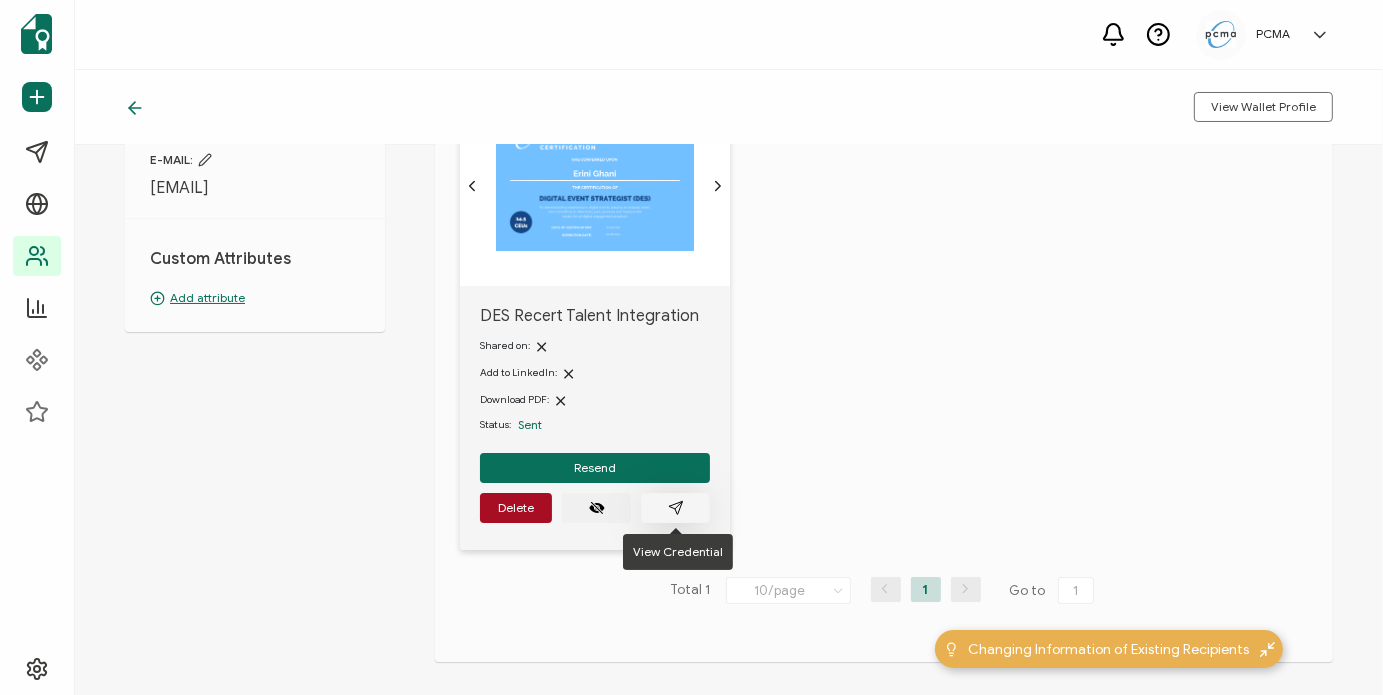 click 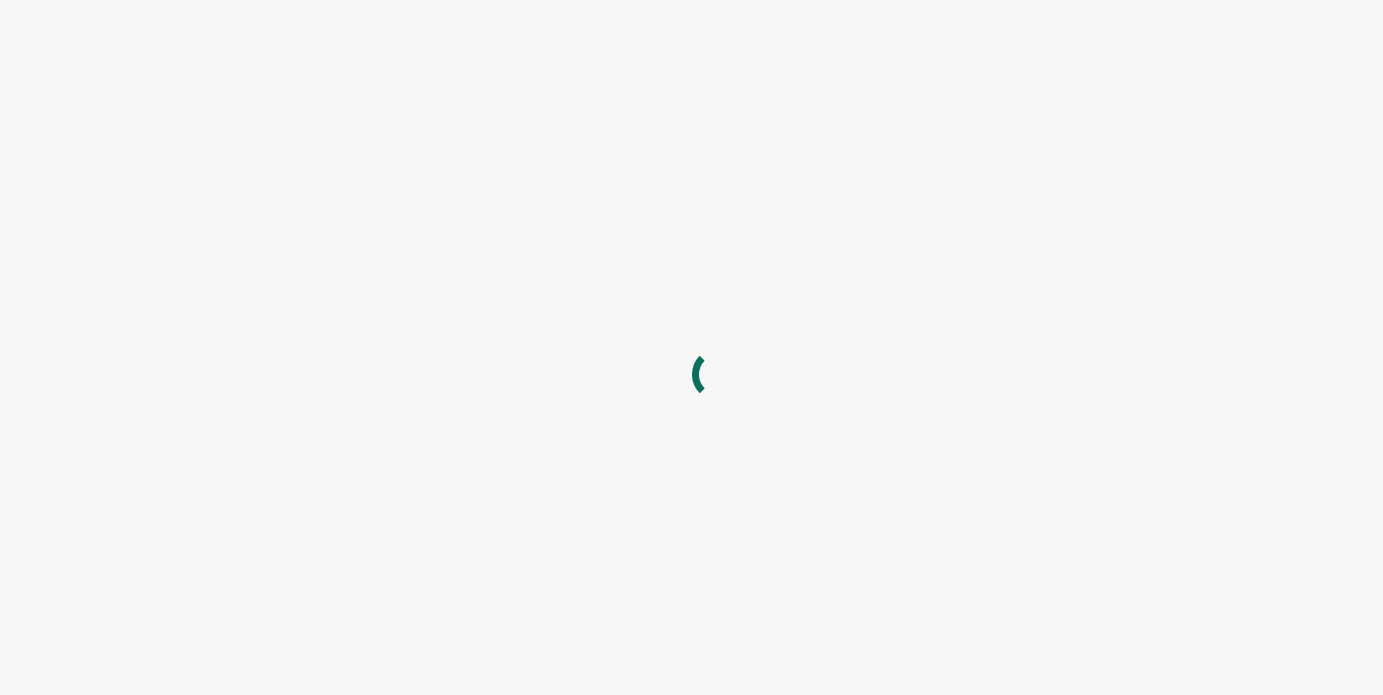 scroll, scrollTop: 0, scrollLeft: 0, axis: both 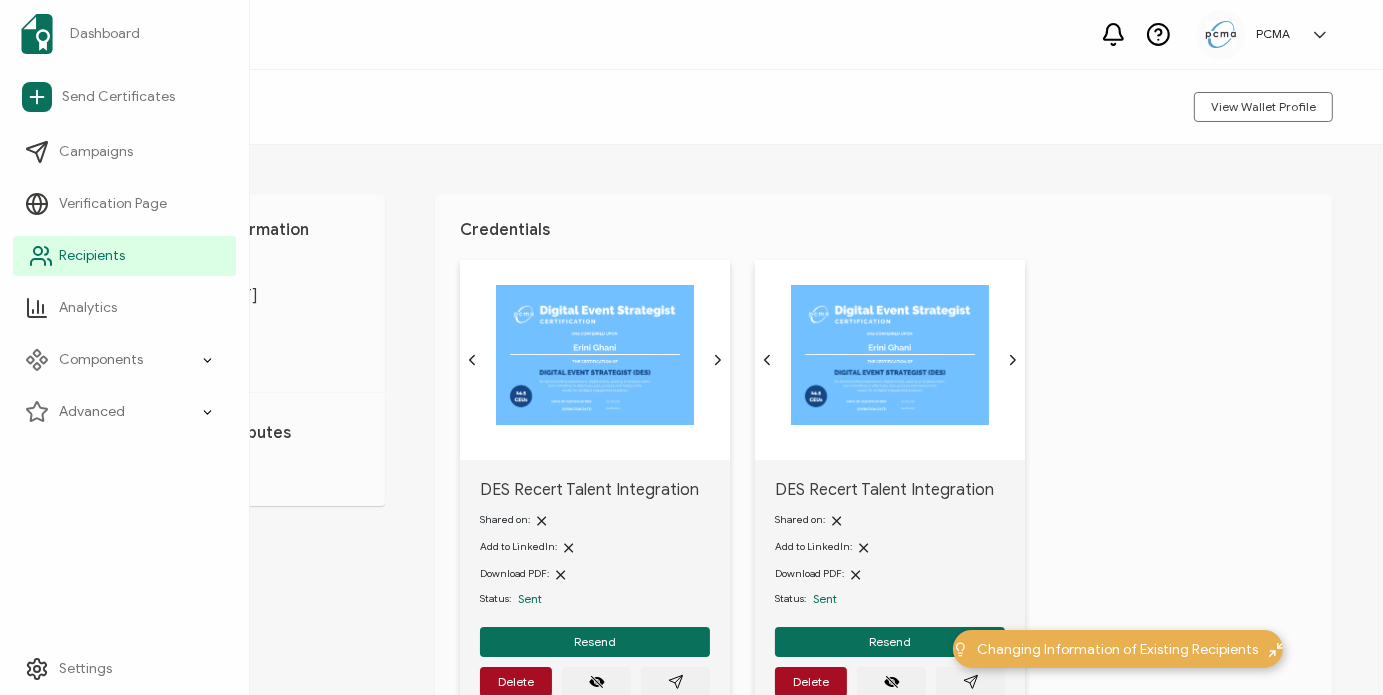 click on "Recipients" at bounding box center [92, 256] 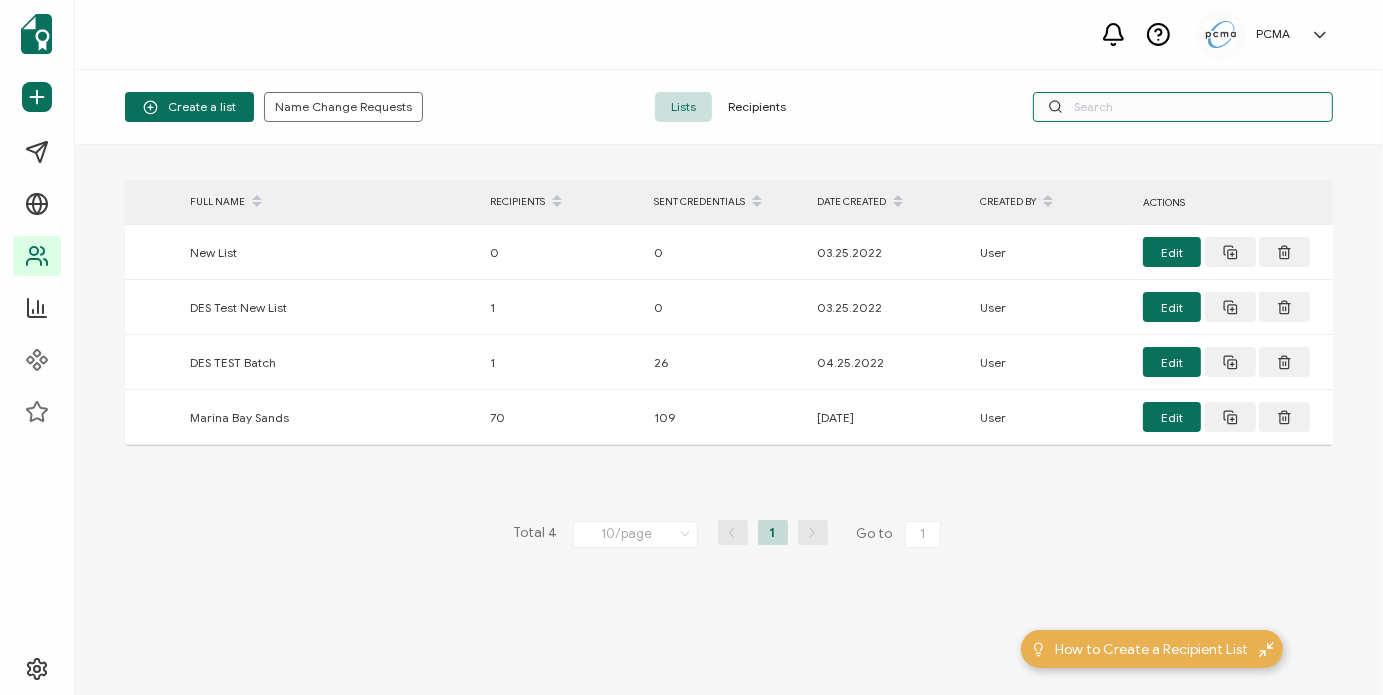 click at bounding box center (1183, 107) 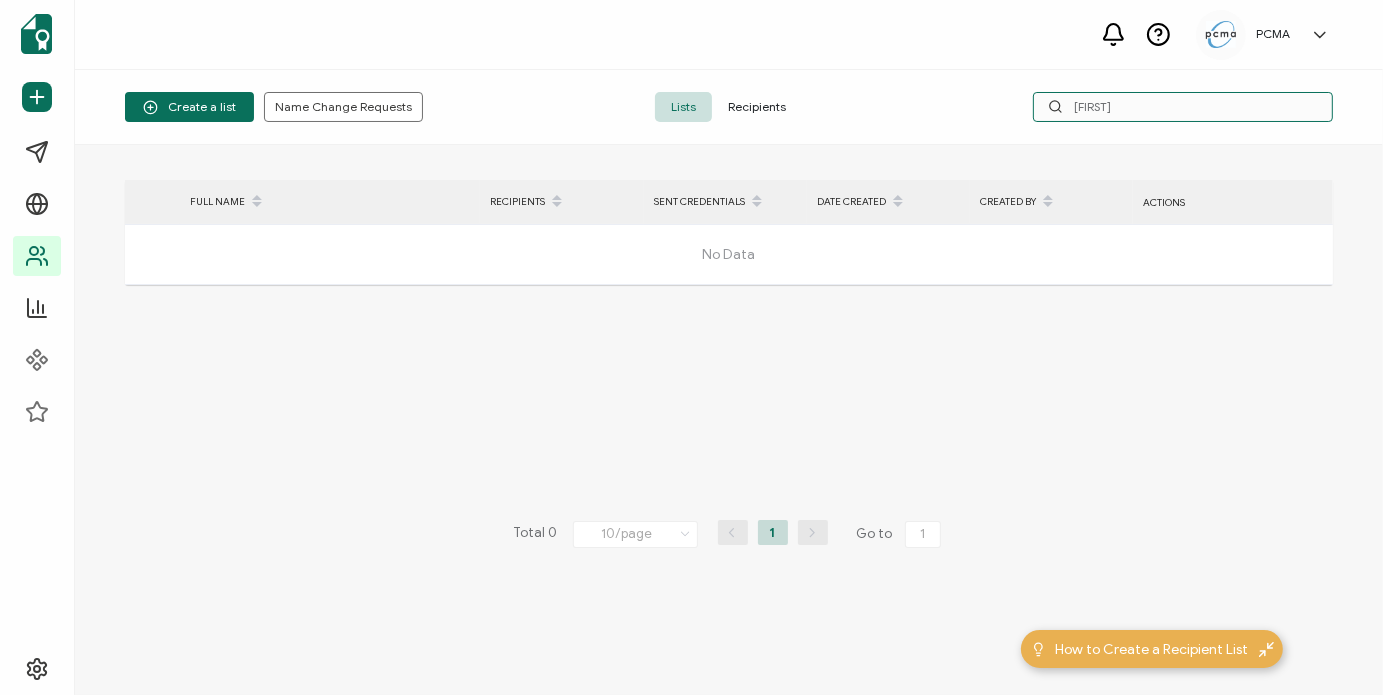 type on "P" 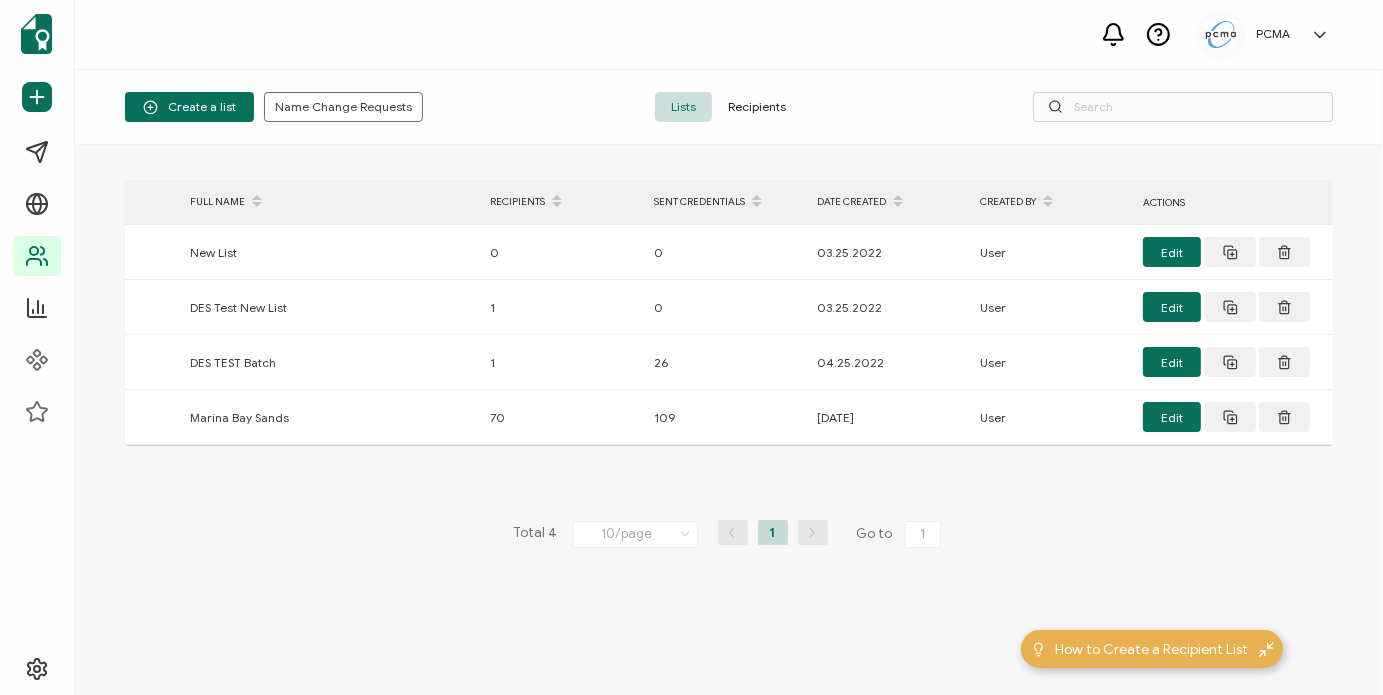 click on "Recipients" at bounding box center [757, 107] 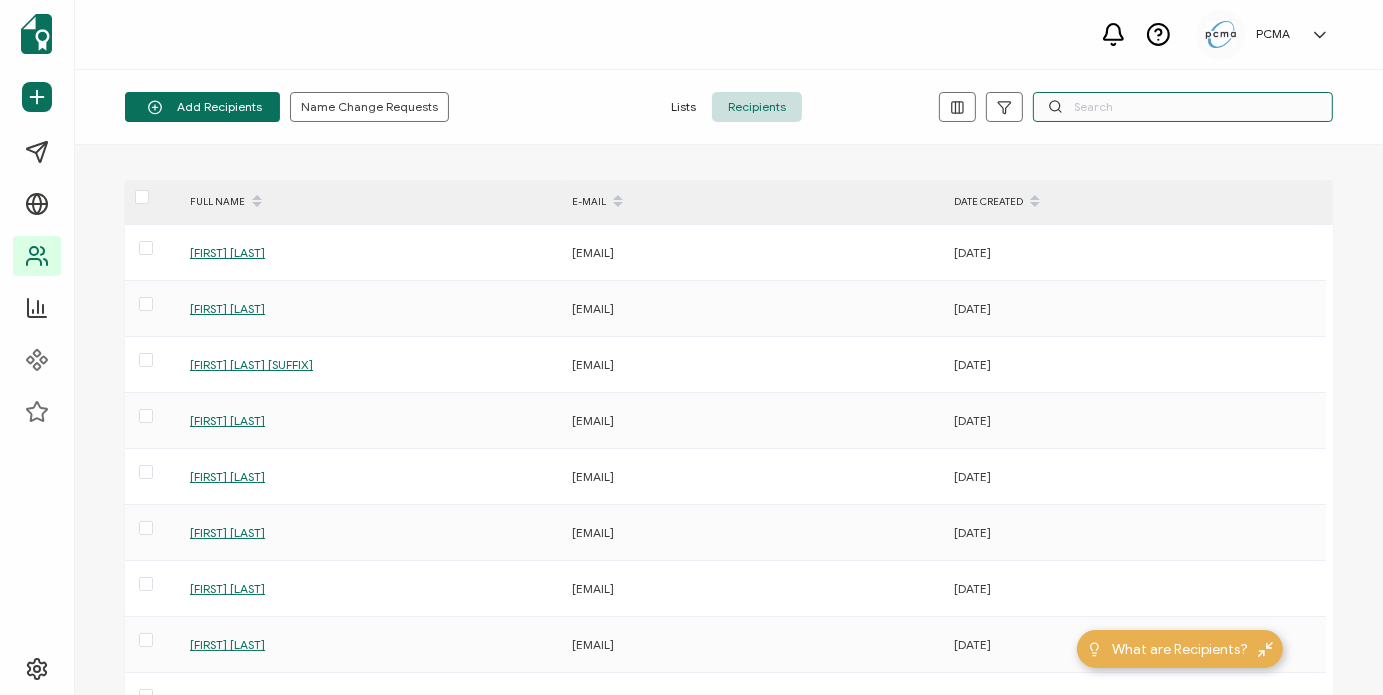 click at bounding box center [1183, 107] 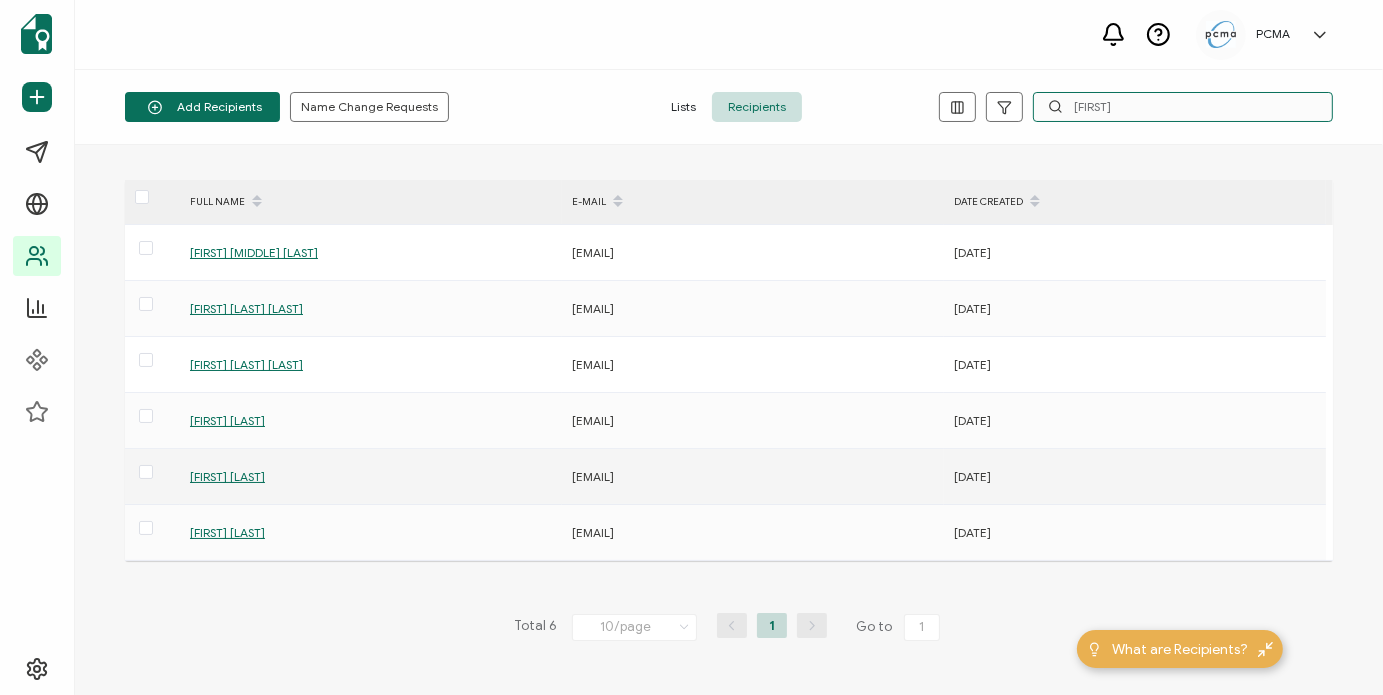 type on "[FIRST]" 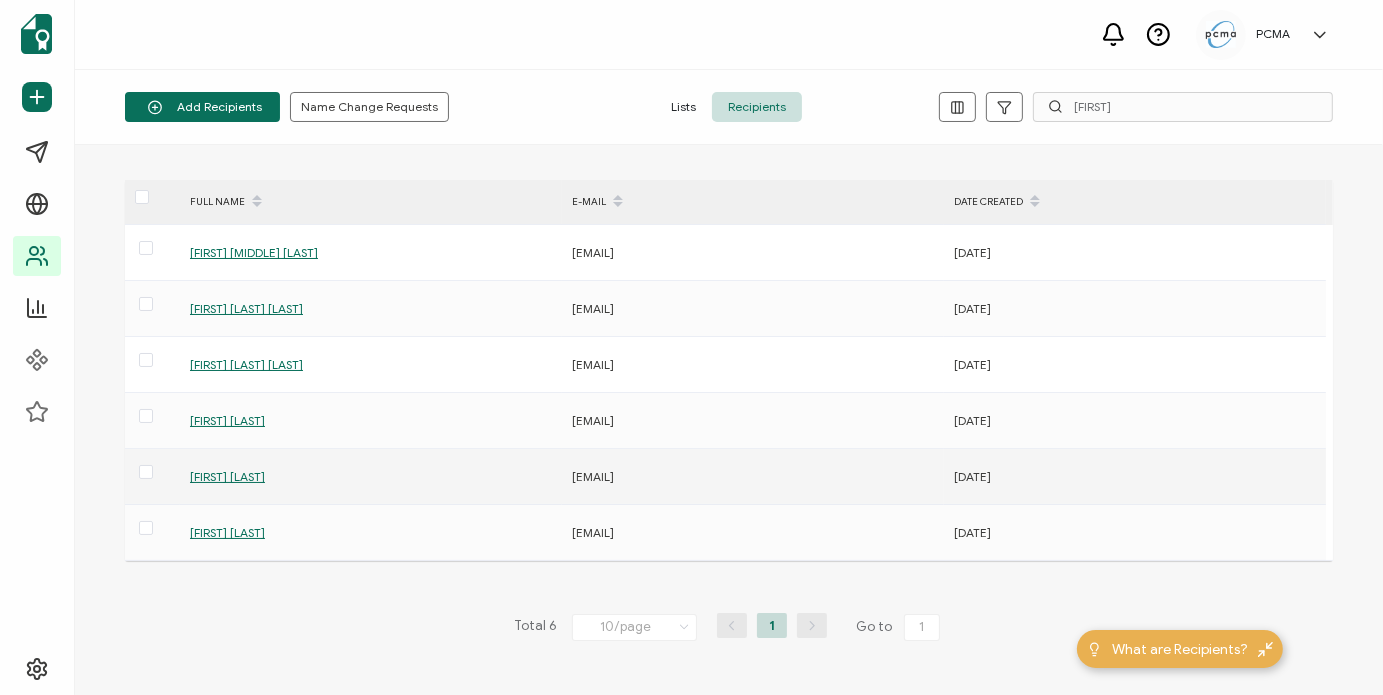 click on "[FIRST] [LAST]" at bounding box center [227, 476] 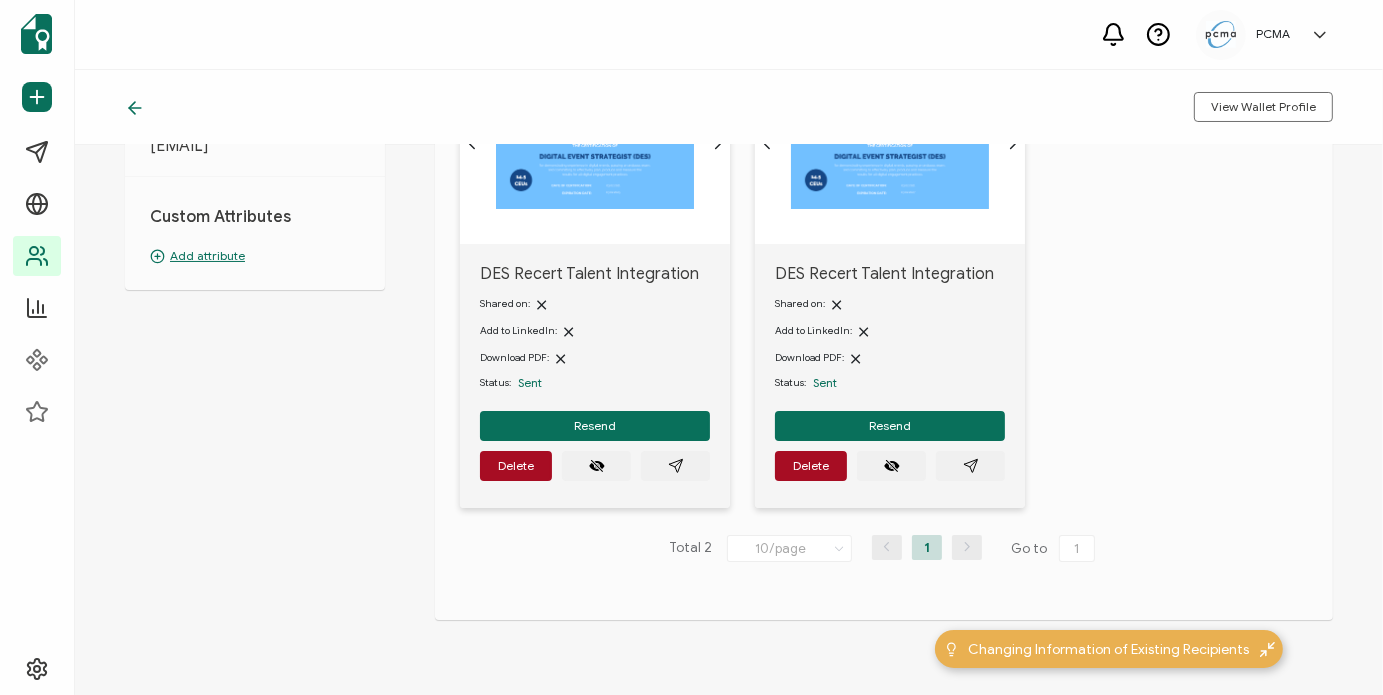 scroll, scrollTop: 217, scrollLeft: 0, axis: vertical 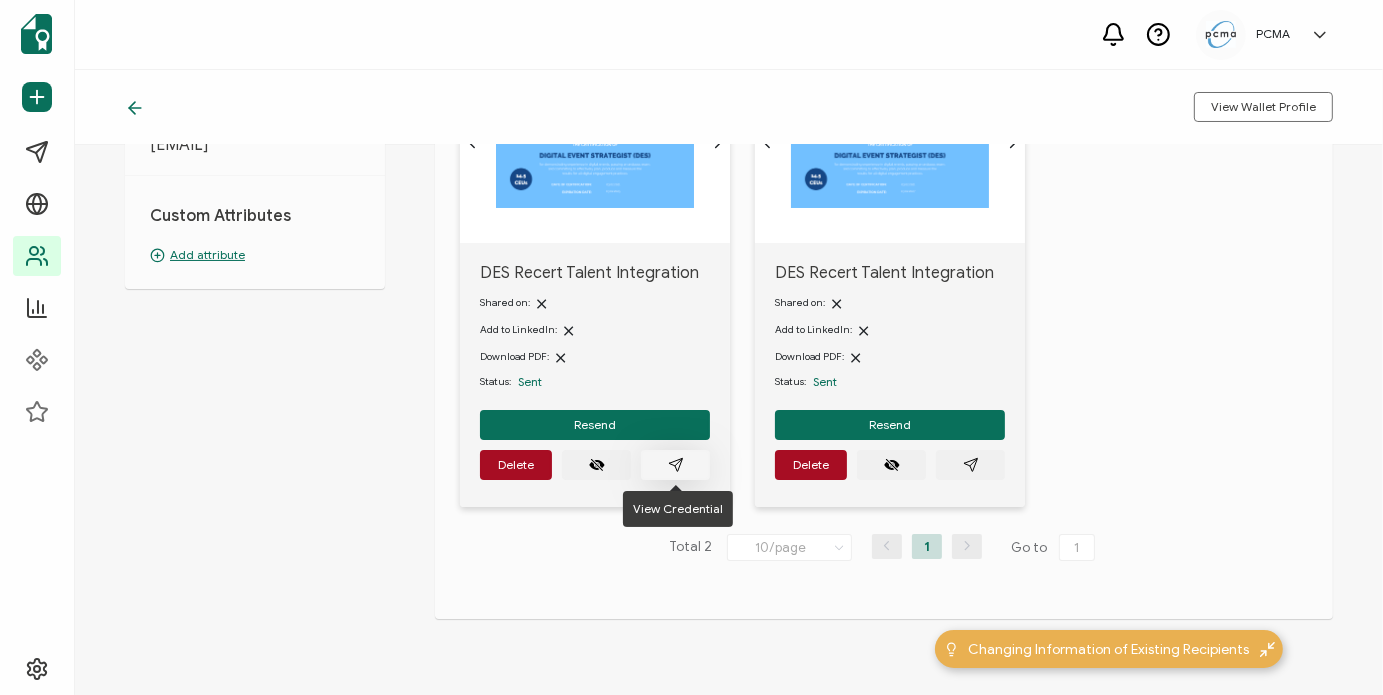 click at bounding box center [675, 465] 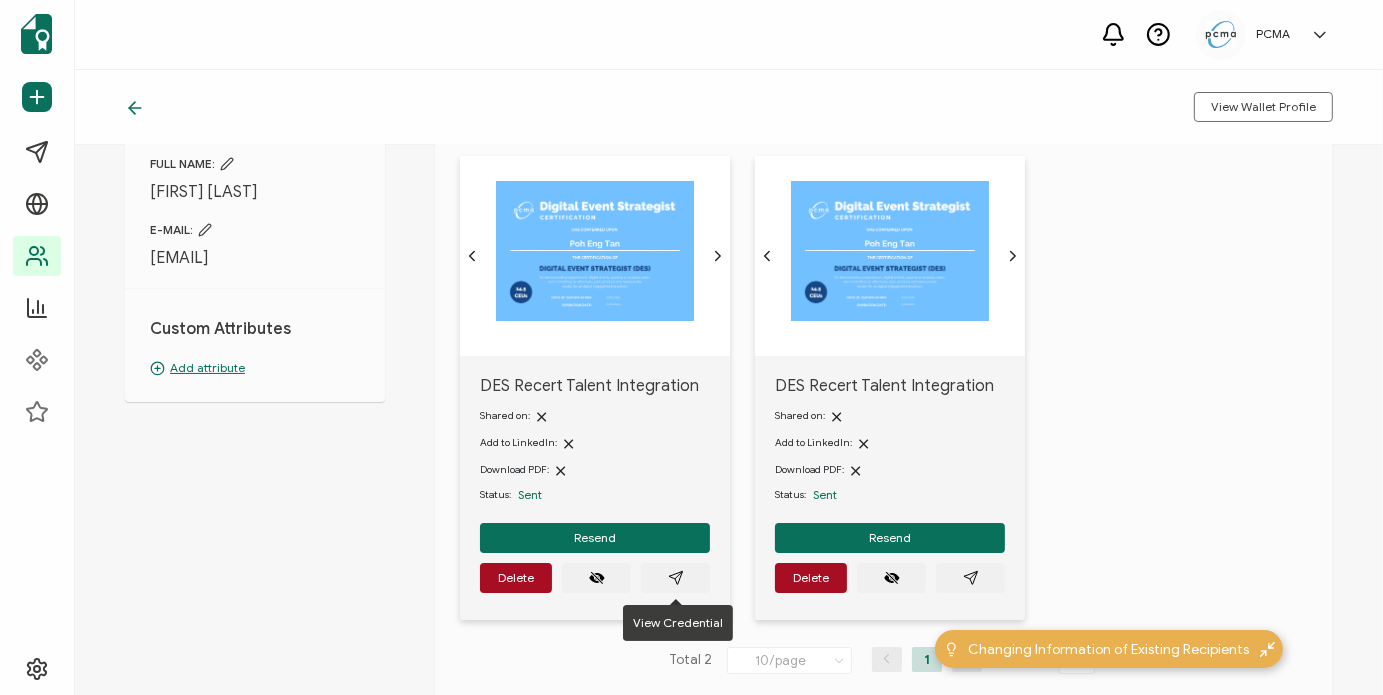 scroll, scrollTop: 103, scrollLeft: 0, axis: vertical 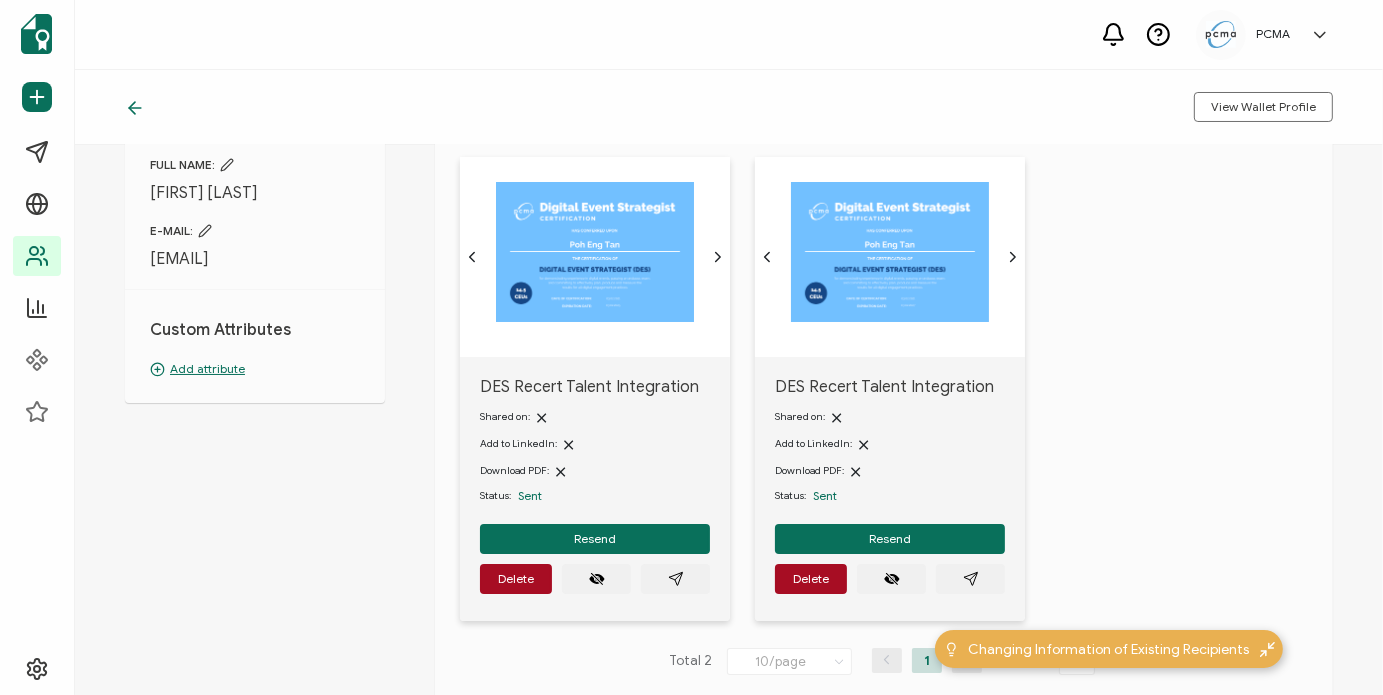 drag, startPoint x: 192, startPoint y: 281, endPoint x: 140, endPoint y: 260, distance: 56.0803 